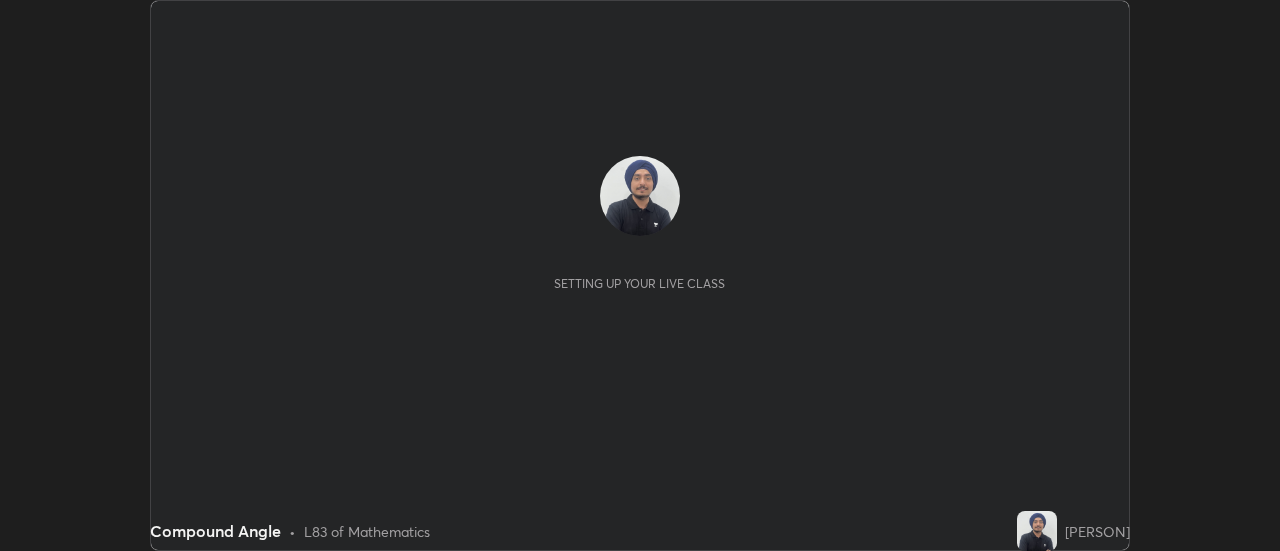 scroll, scrollTop: 0, scrollLeft: 0, axis: both 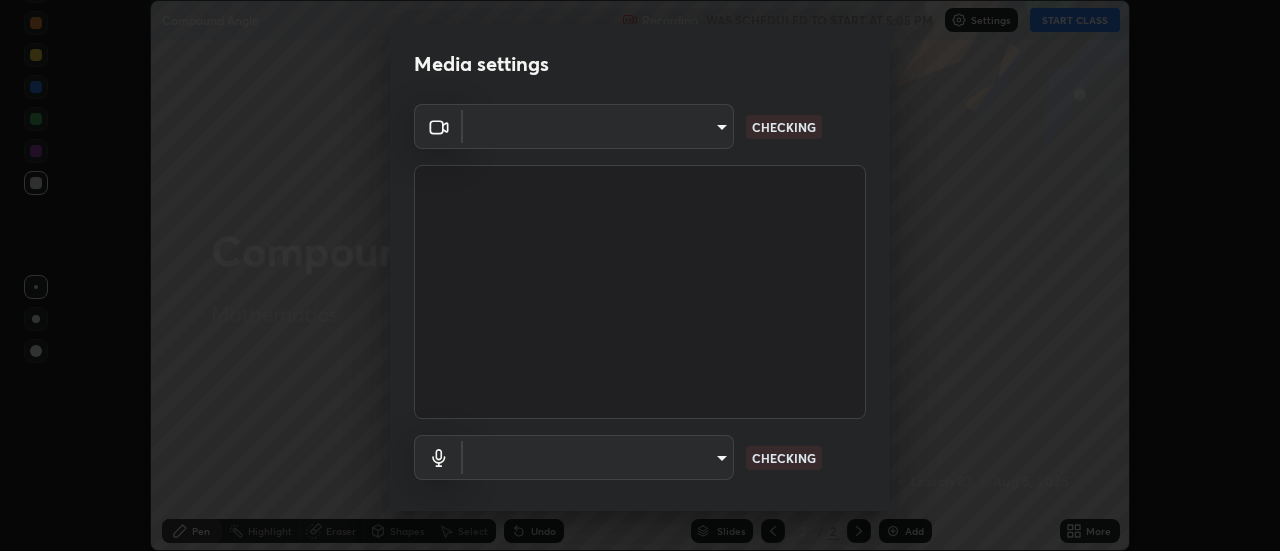 type on "22fd1baf326a4dc2477b81f4db25bcd6a257ae2ff3fe6e8918437301c5c1cc95" 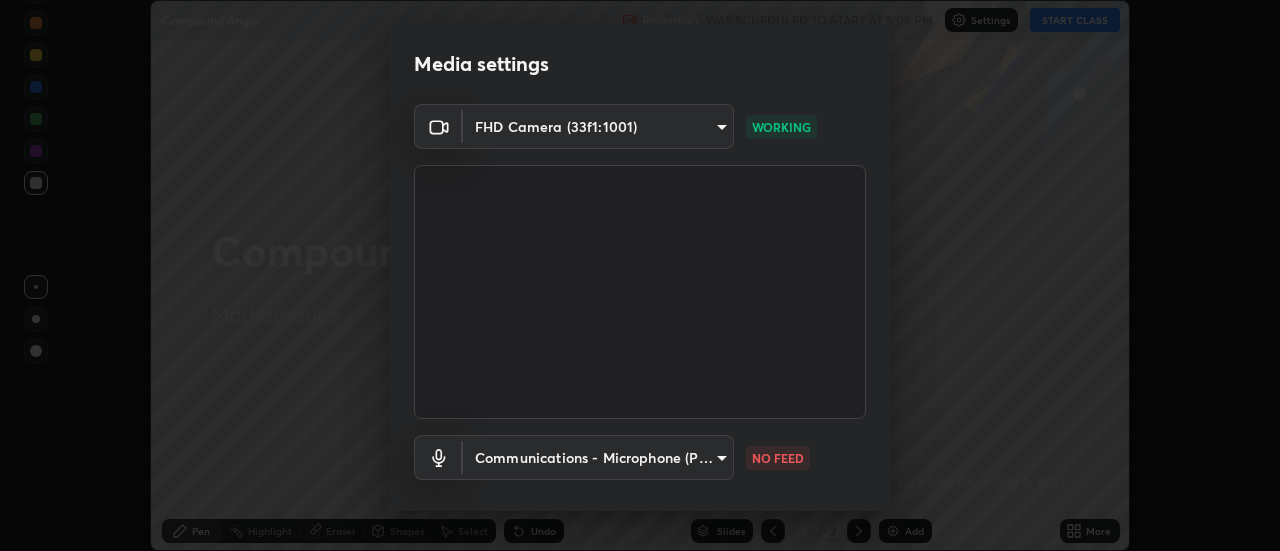 scroll, scrollTop: 105, scrollLeft: 0, axis: vertical 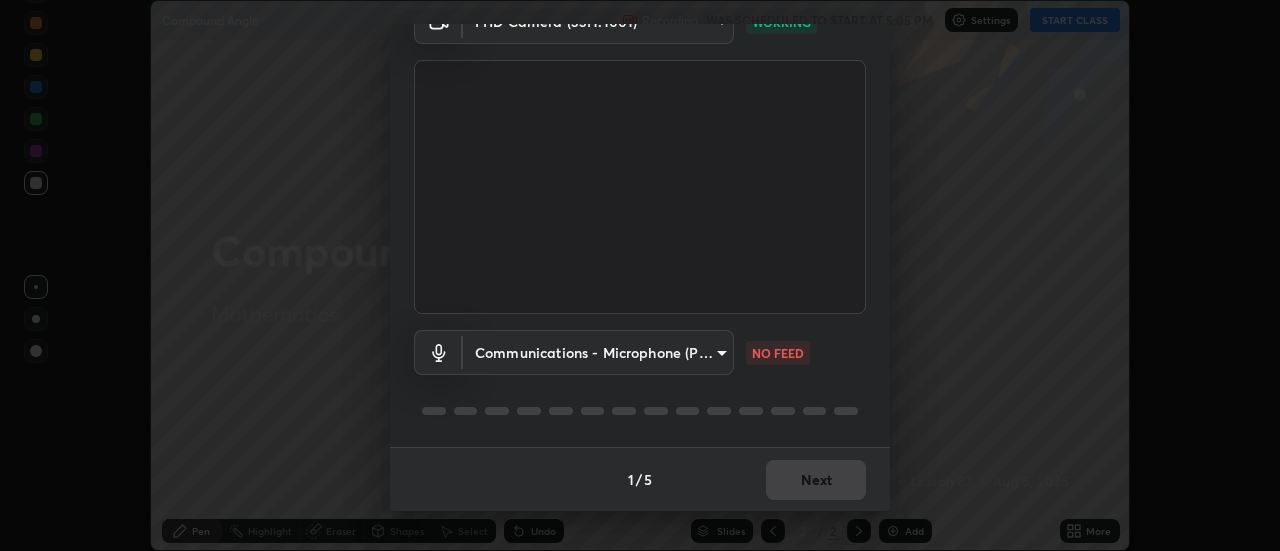 click on "Erase all Compound Angle Recording WAS SCHEDULED TO START AT  5:05 PM Settings START CLASS Setting up your live class Compound Angle • L83 of Mathematics [PERSON] Pen Highlight Eraser Shapes Select Undo Slides 2 / 2 Add More No doubts shared Encourage your learners to ask a doubt for better clarity Report an issue Reason for reporting Buffering Chat not working Audio - Video sync issue Educator video quality low ​ Attach an image Report Media settings FHD Camera (33f1:1001) [ID] WORKING Communications - Microphone (POROSVOC) communications NO FEED 1 / 5 Next" at bounding box center [640, 275] 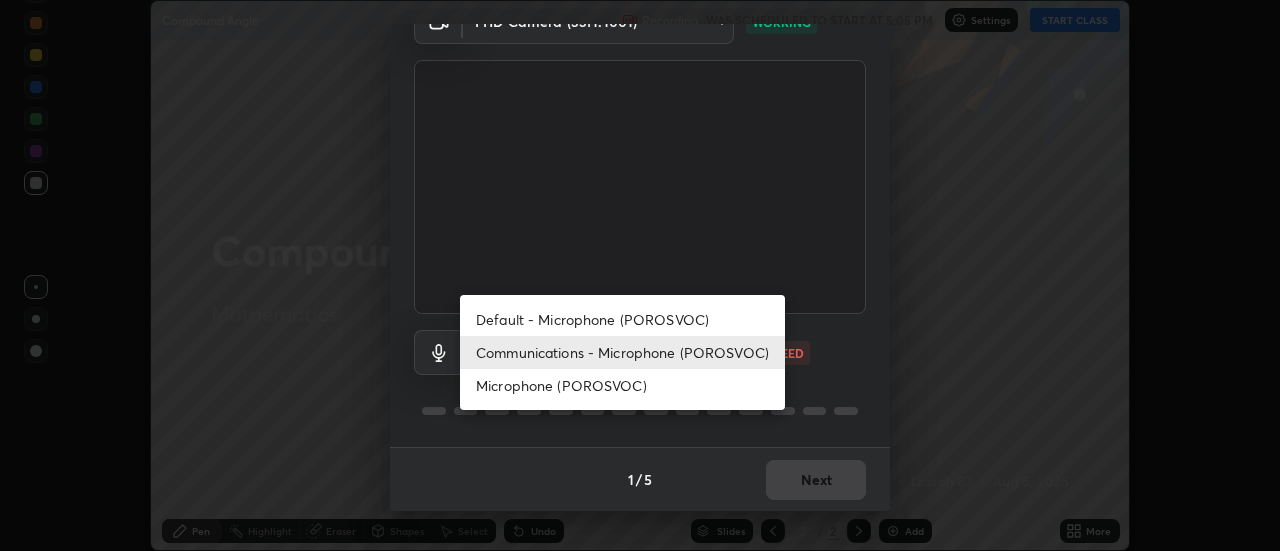 click on "Default - Microphone (POROSVOC)" at bounding box center (622, 319) 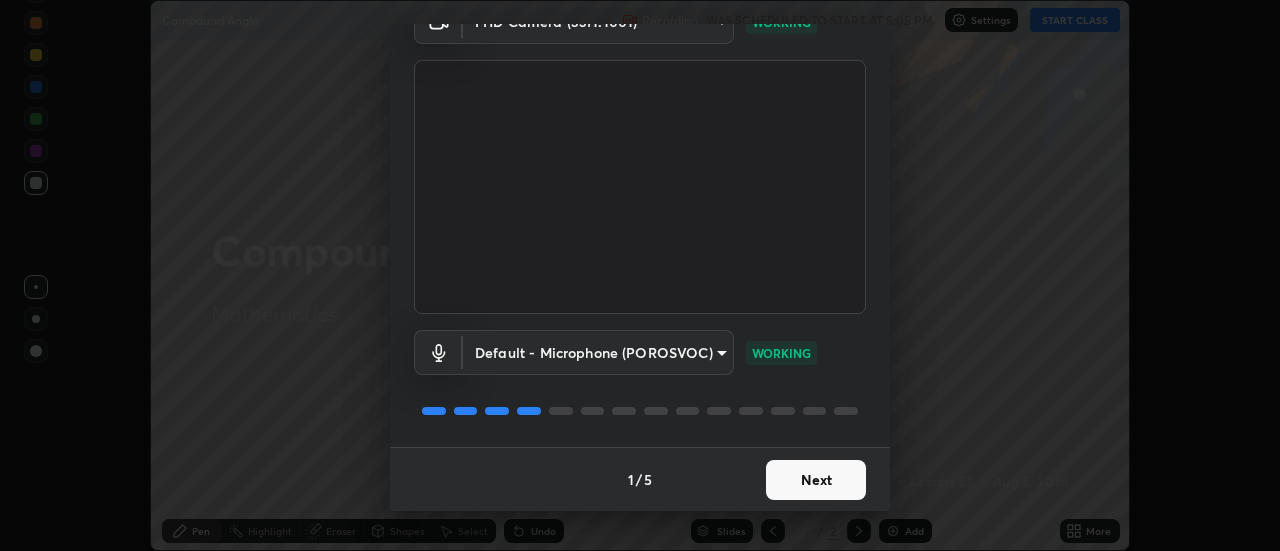 click on "Next" at bounding box center (816, 480) 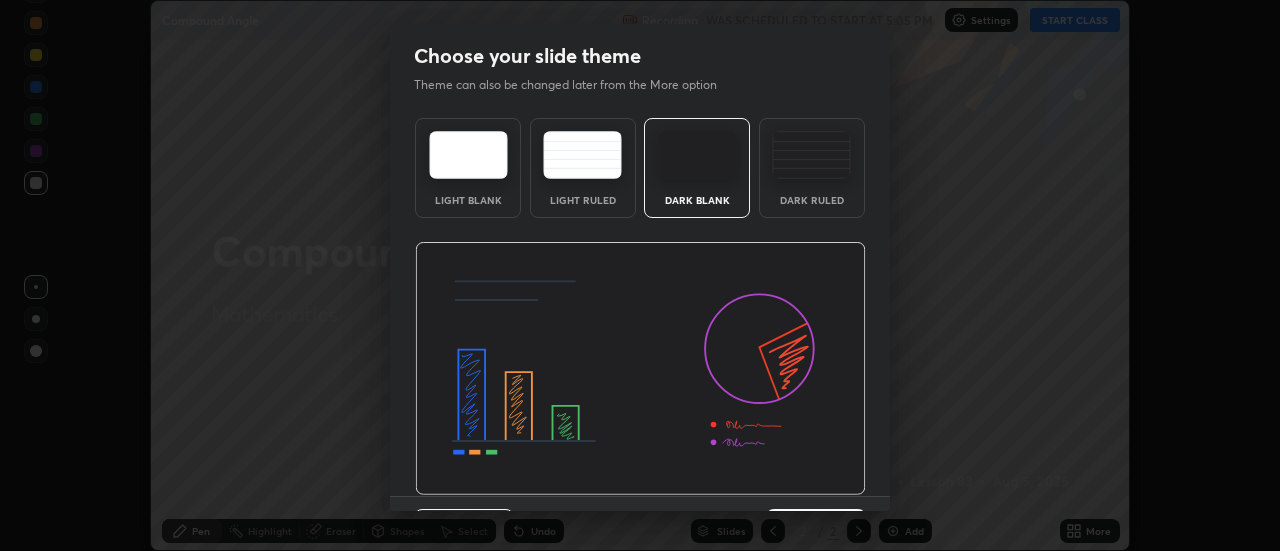 scroll, scrollTop: 49, scrollLeft: 0, axis: vertical 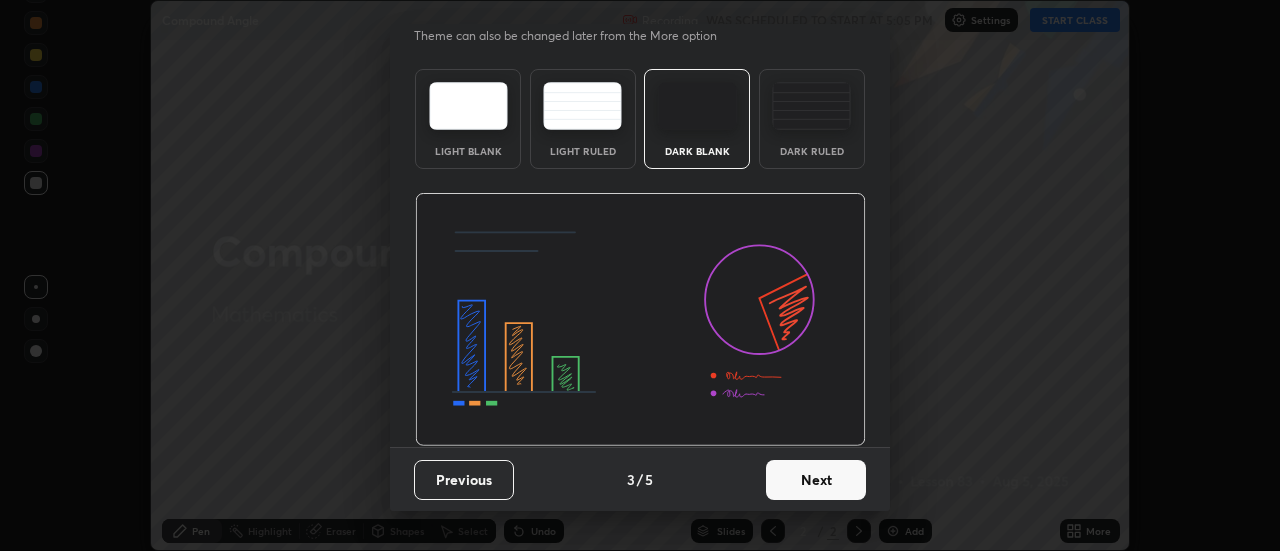 click on "Next" at bounding box center (816, 480) 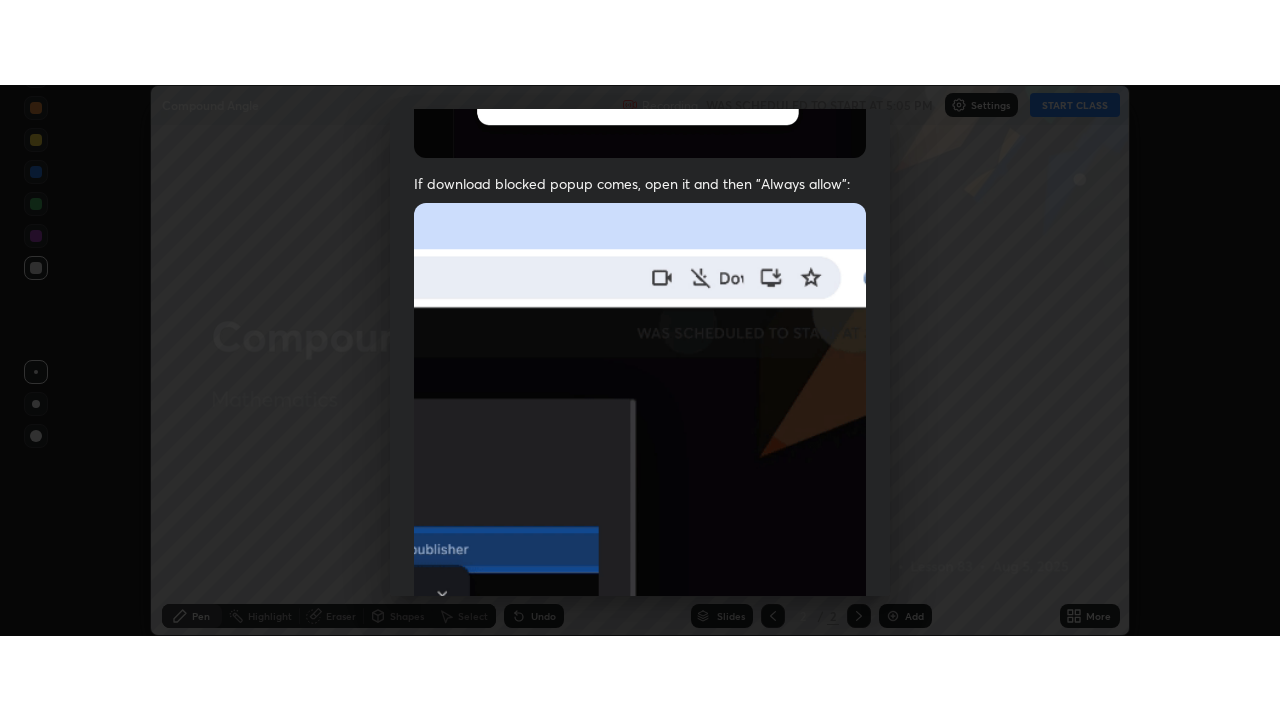 scroll, scrollTop: 513, scrollLeft: 0, axis: vertical 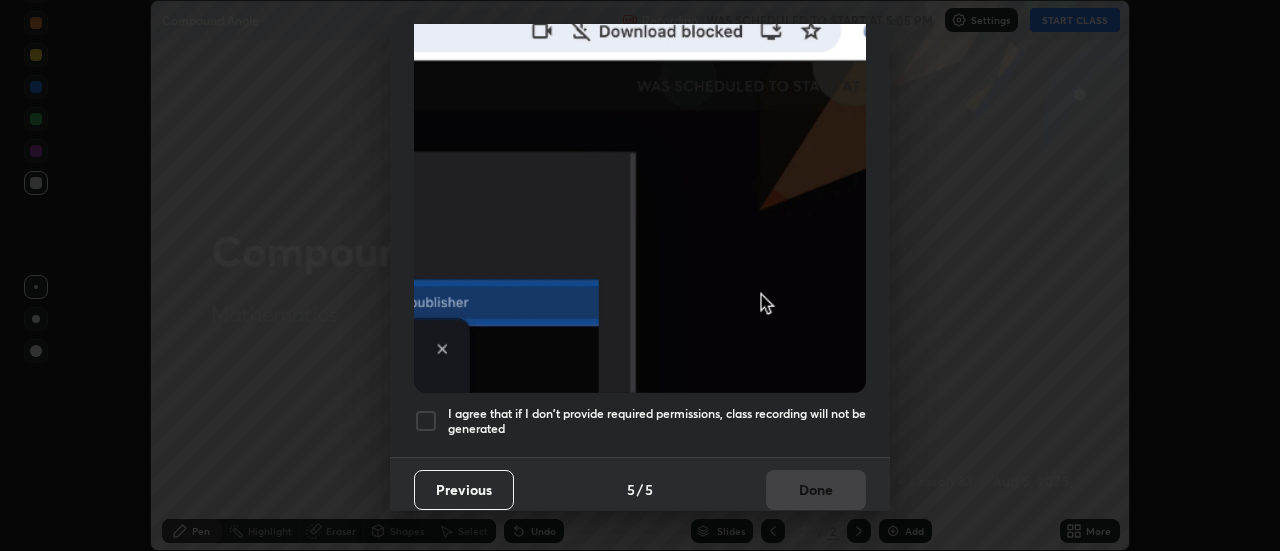 click on "I agree that if I don't provide required permissions, class recording will not be generated" at bounding box center (657, 421) 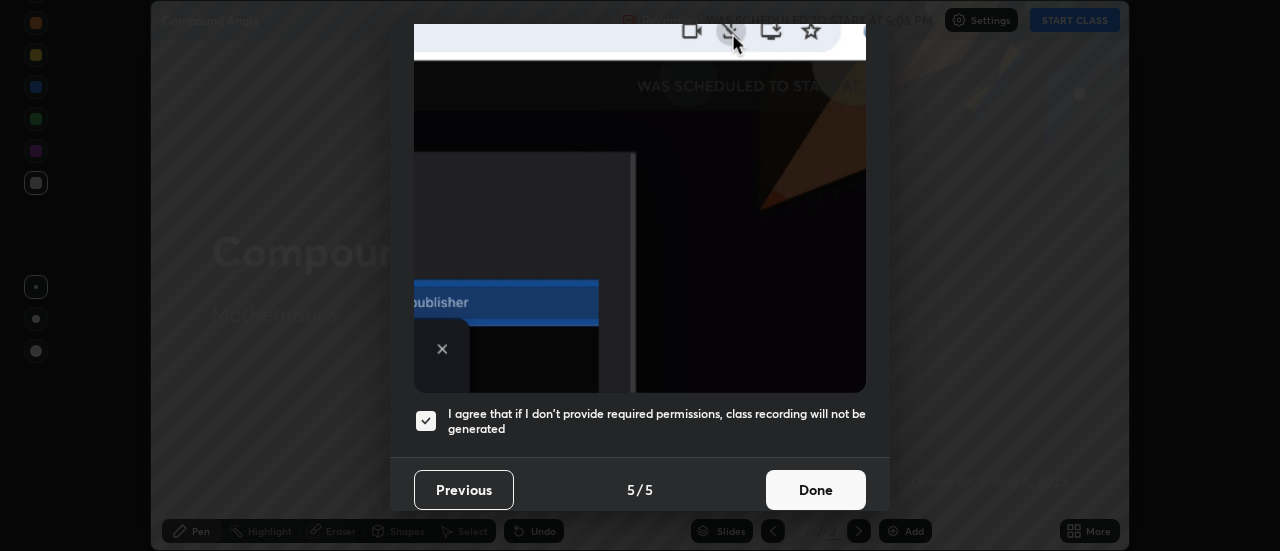 click on "Done" at bounding box center (816, 490) 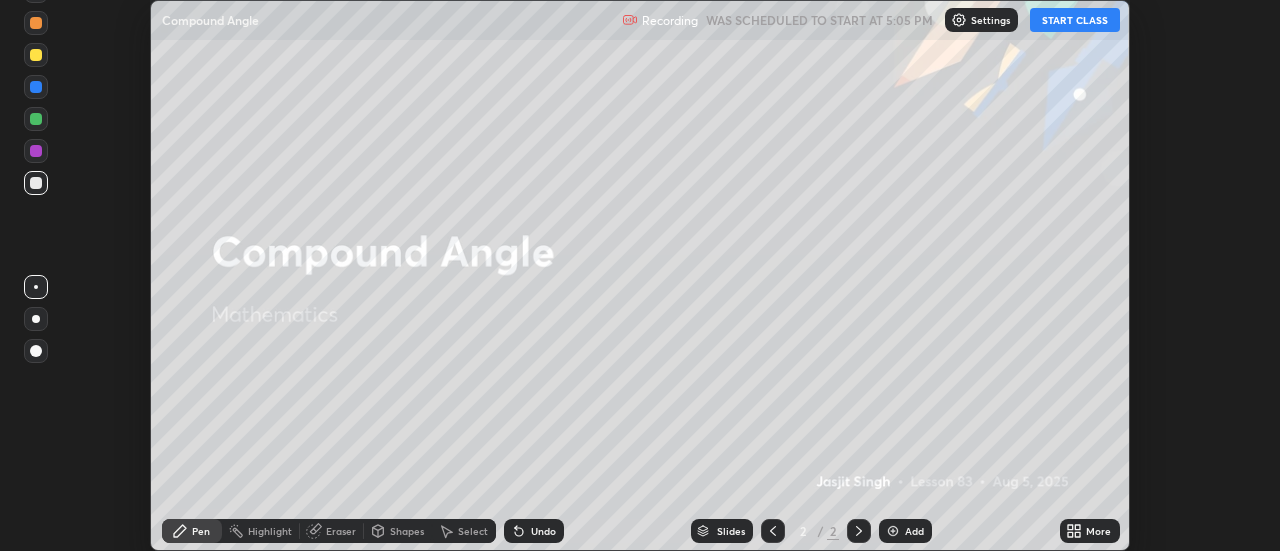 click on "START CLASS" at bounding box center [1075, 20] 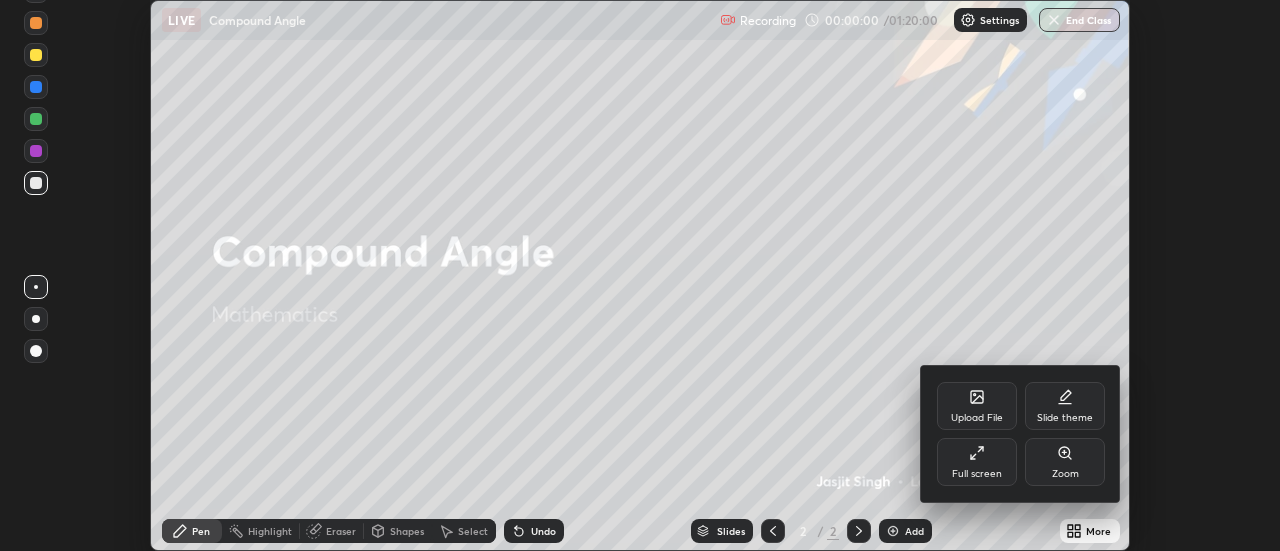 click on "Full screen" at bounding box center [977, 462] 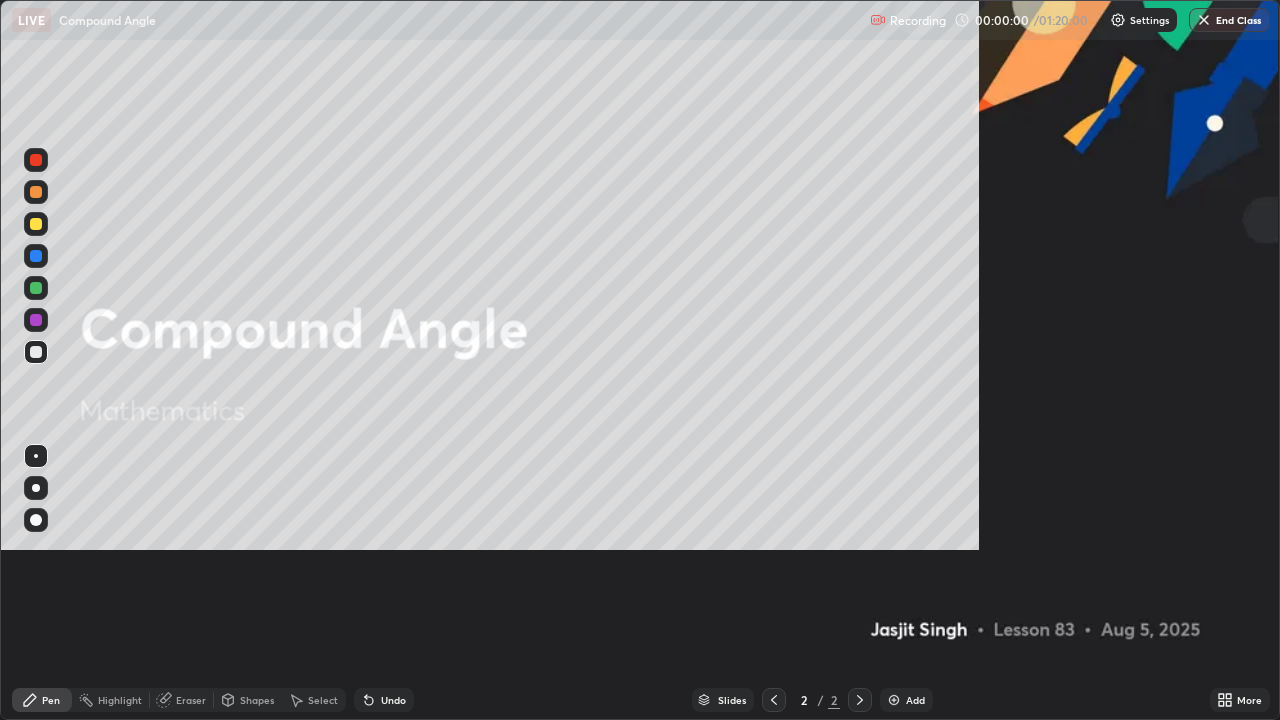 scroll, scrollTop: 99280, scrollLeft: 98720, axis: both 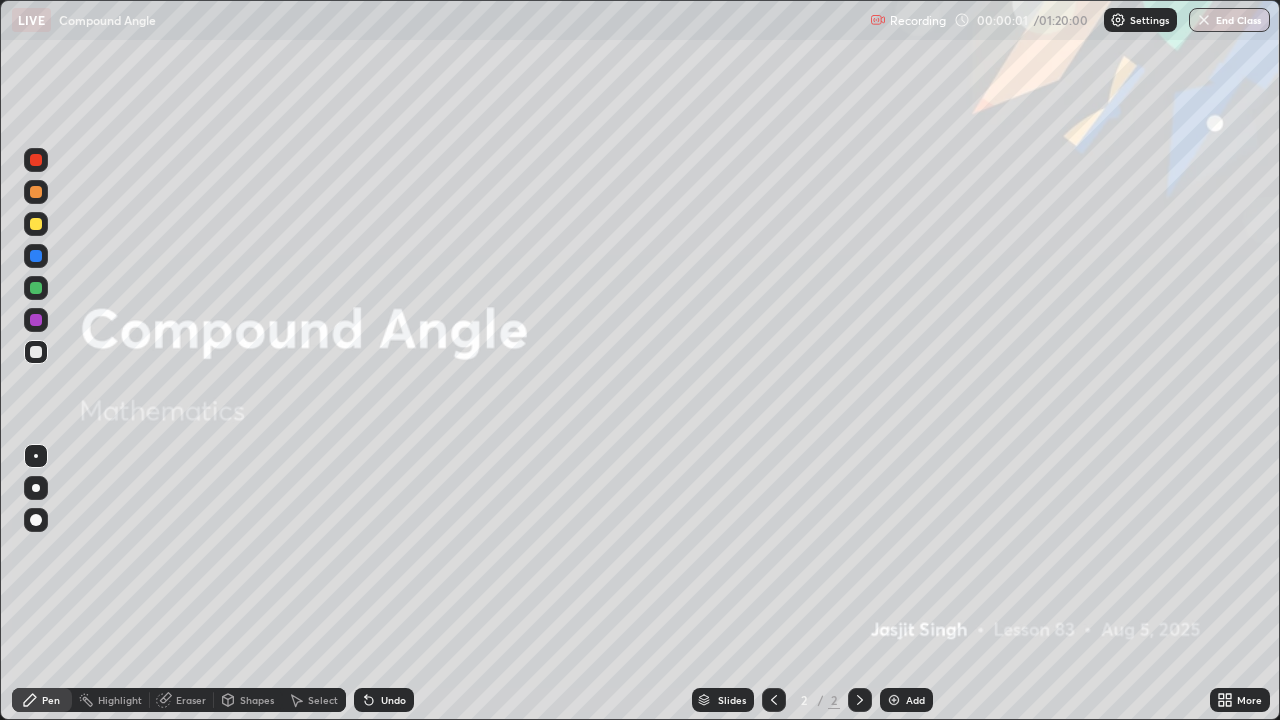 click on "Add" at bounding box center [915, 700] 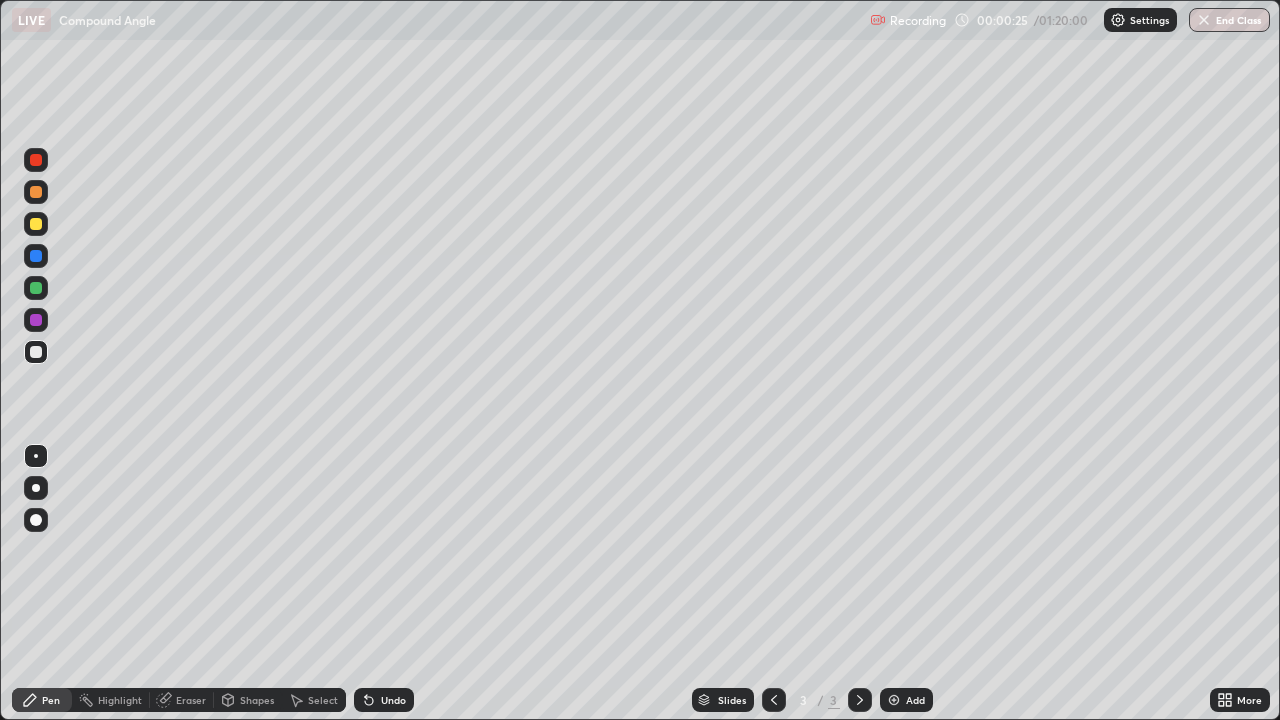 click at bounding box center [36, 488] 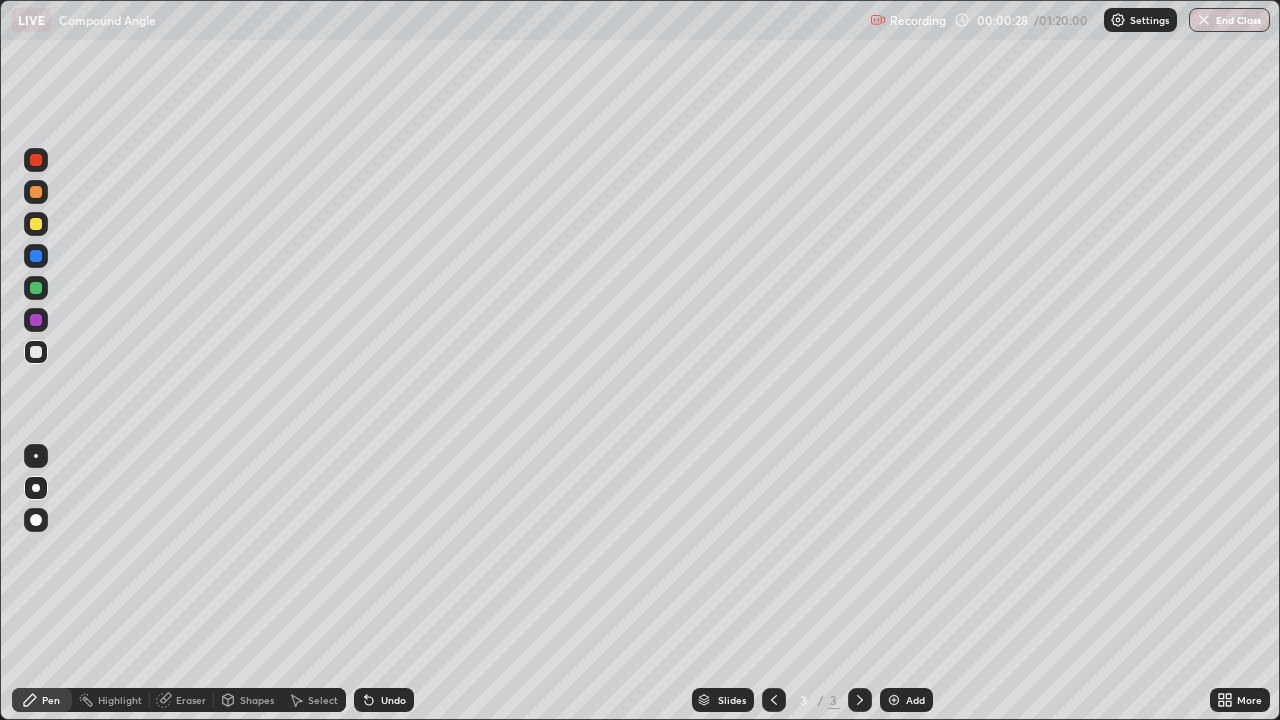 click at bounding box center (36, 224) 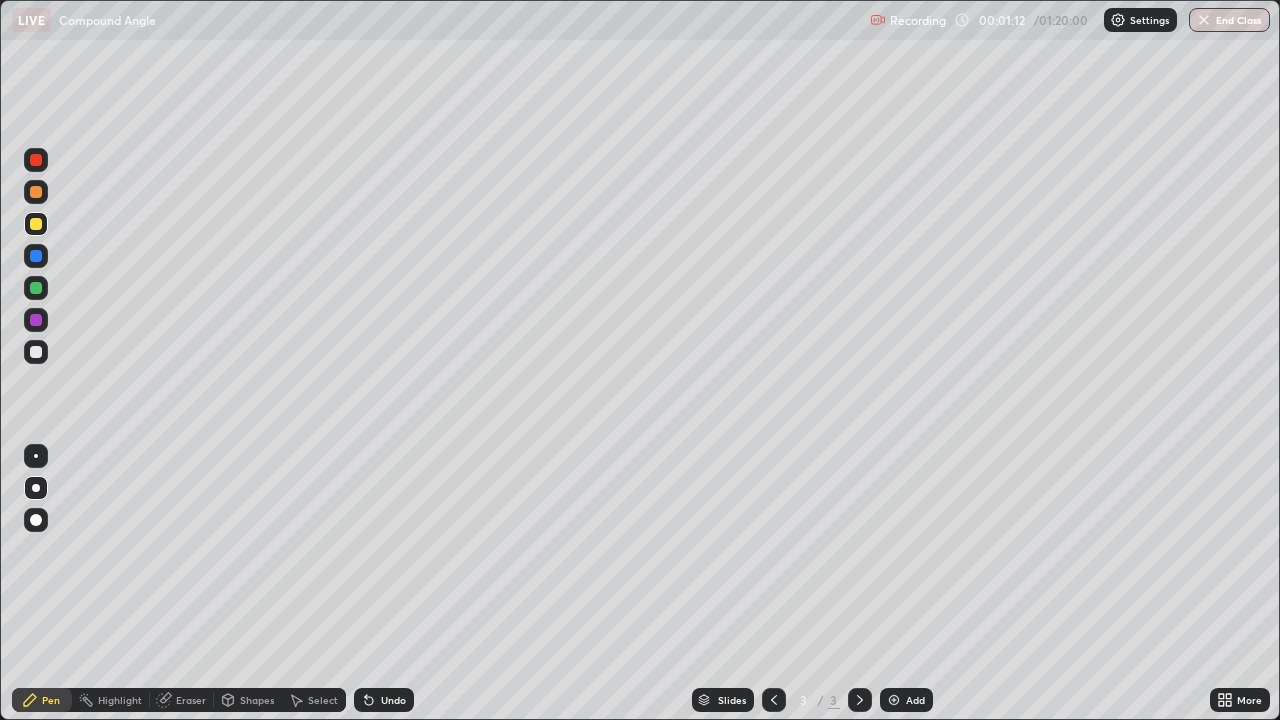 click at bounding box center [36, 320] 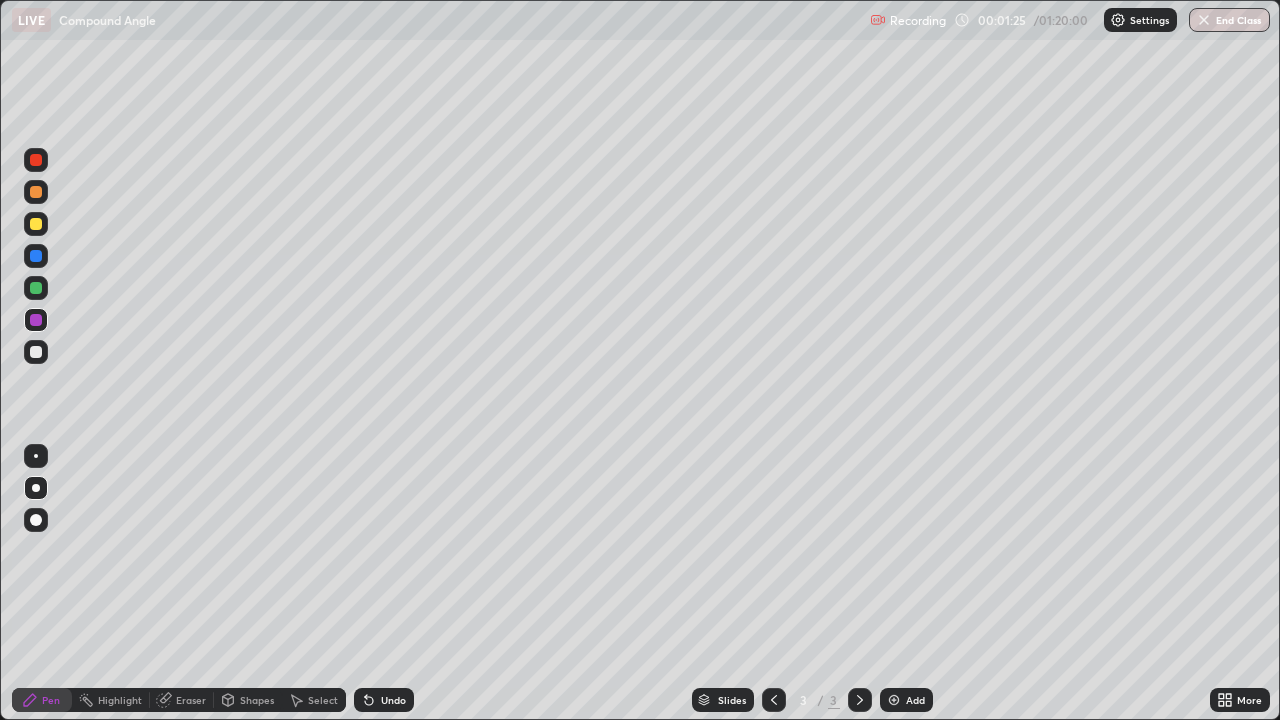 click at bounding box center (36, 352) 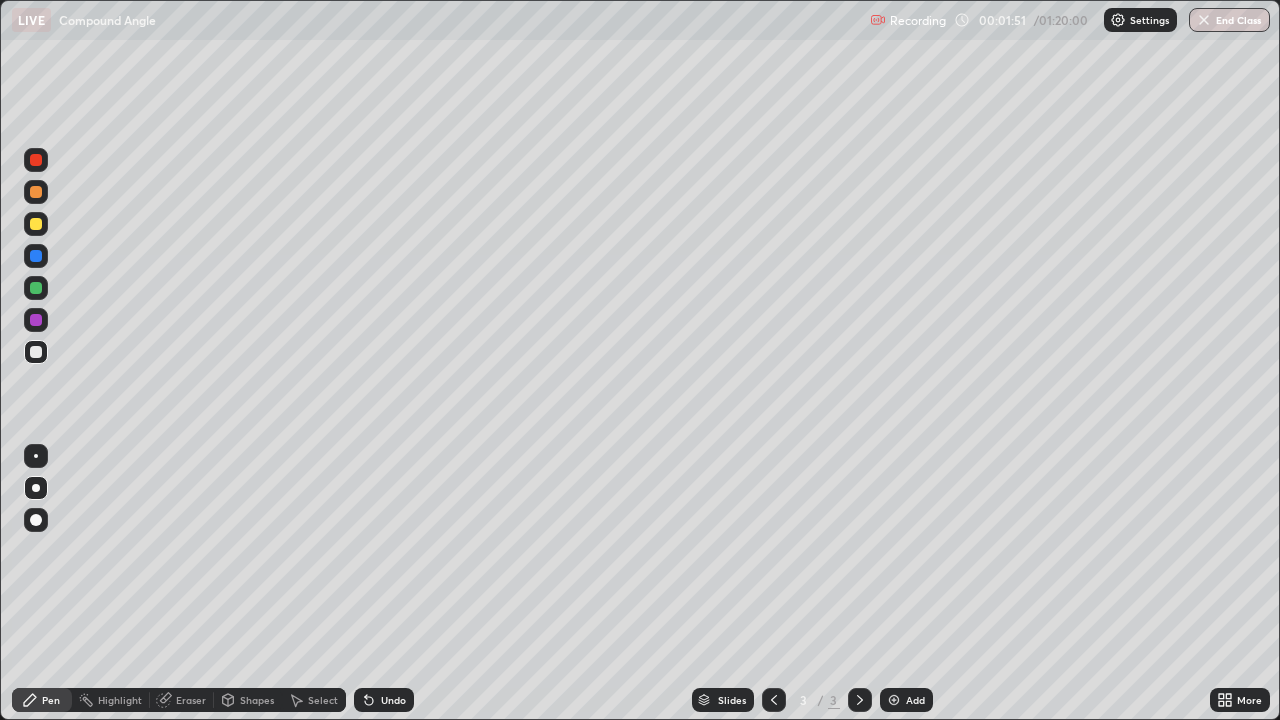 click at bounding box center [36, 288] 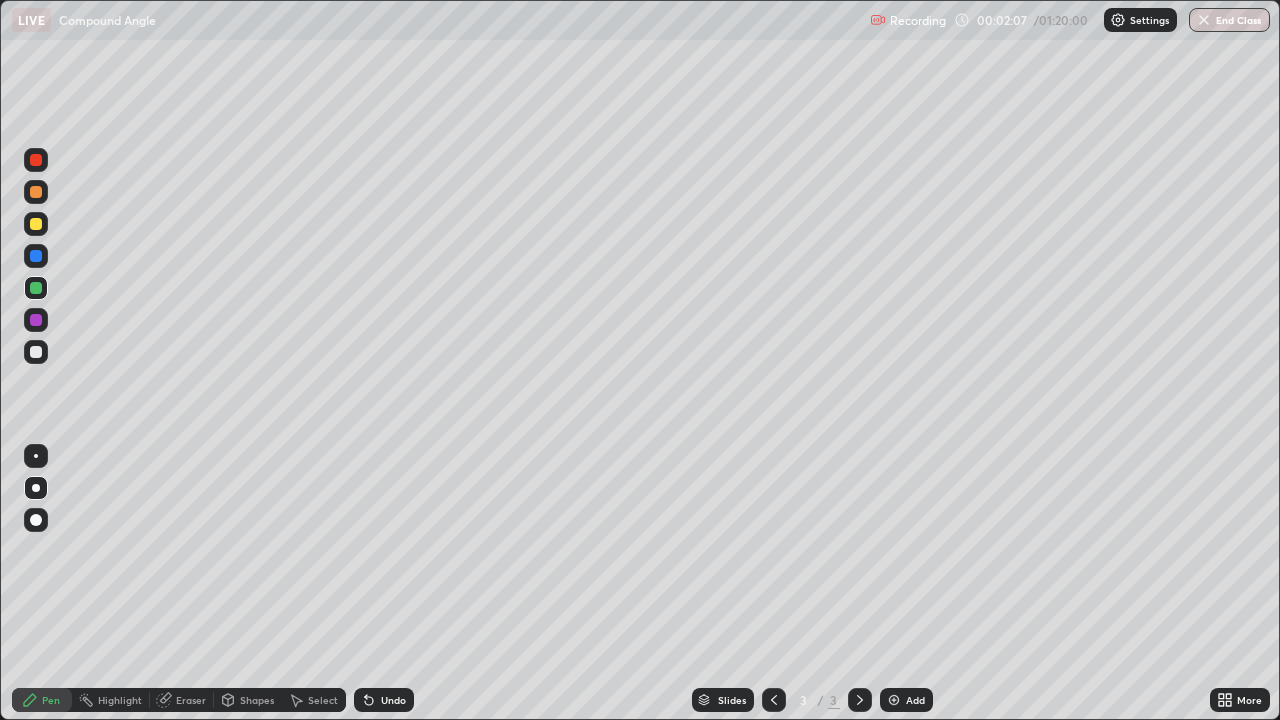click on "Undo" at bounding box center [393, 700] 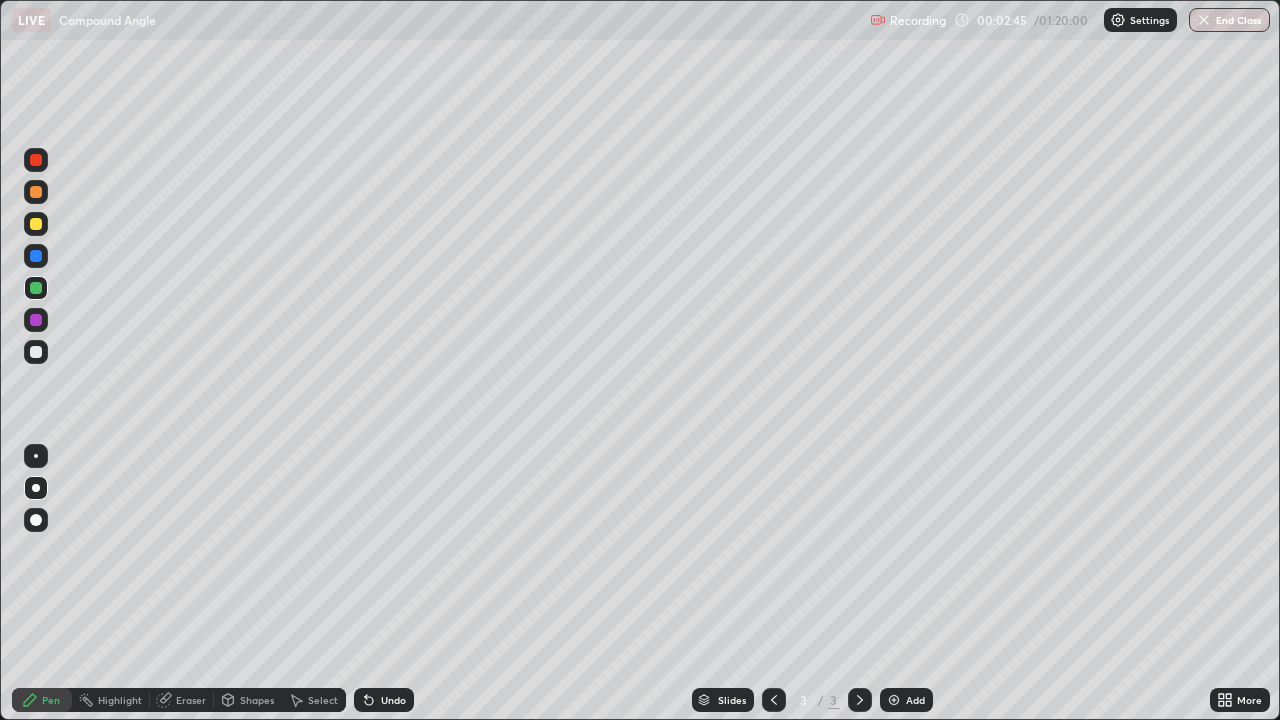 click at bounding box center (36, 256) 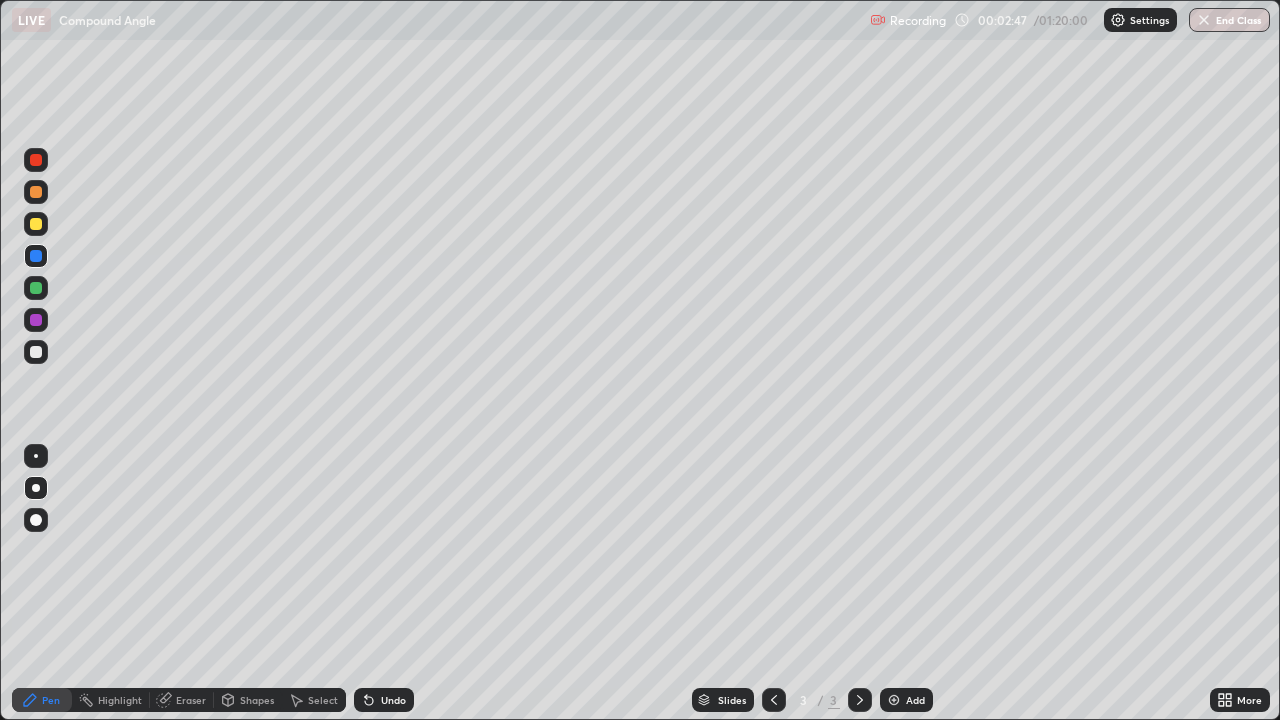 click on "Undo" at bounding box center [384, 700] 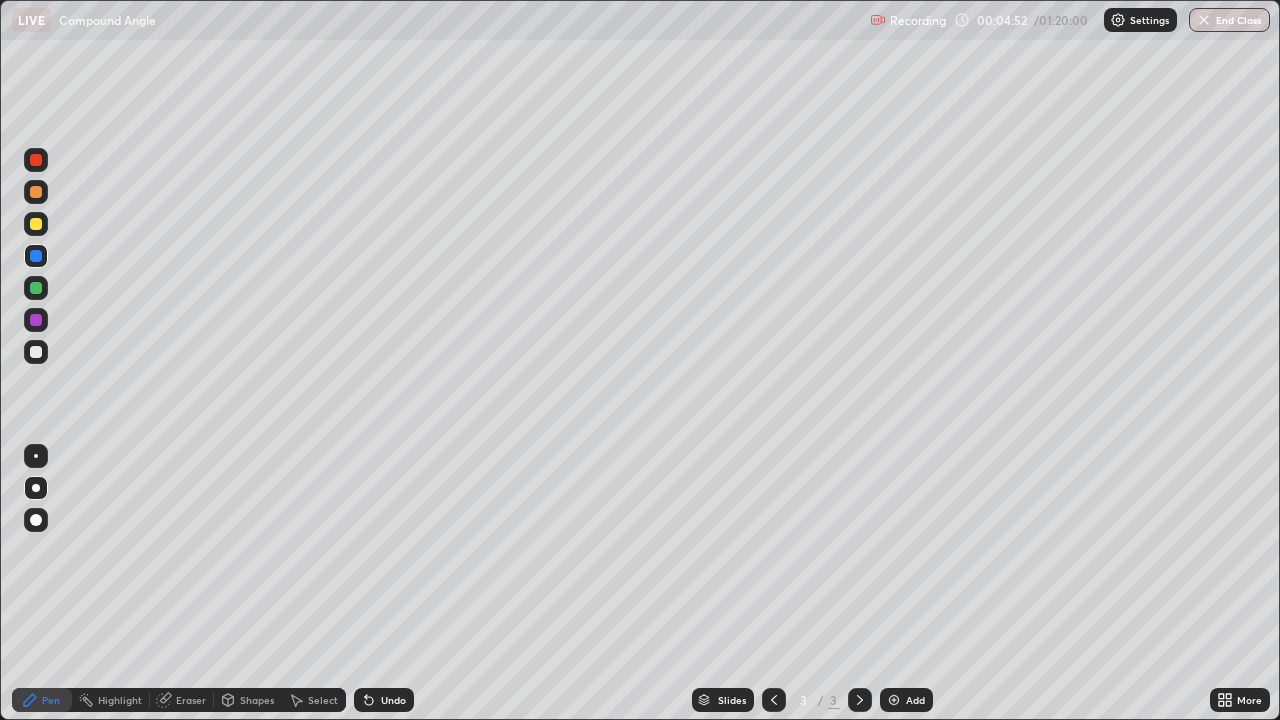 click on "Undo" at bounding box center (393, 700) 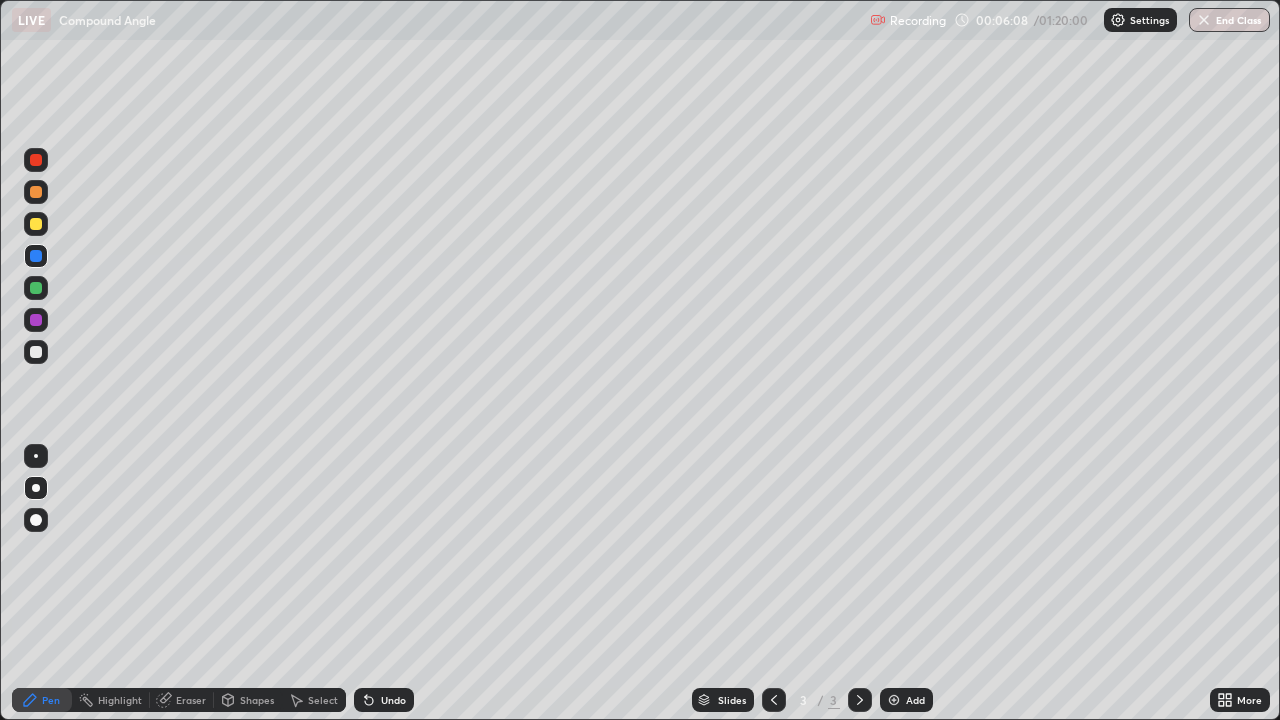 click at bounding box center (894, 700) 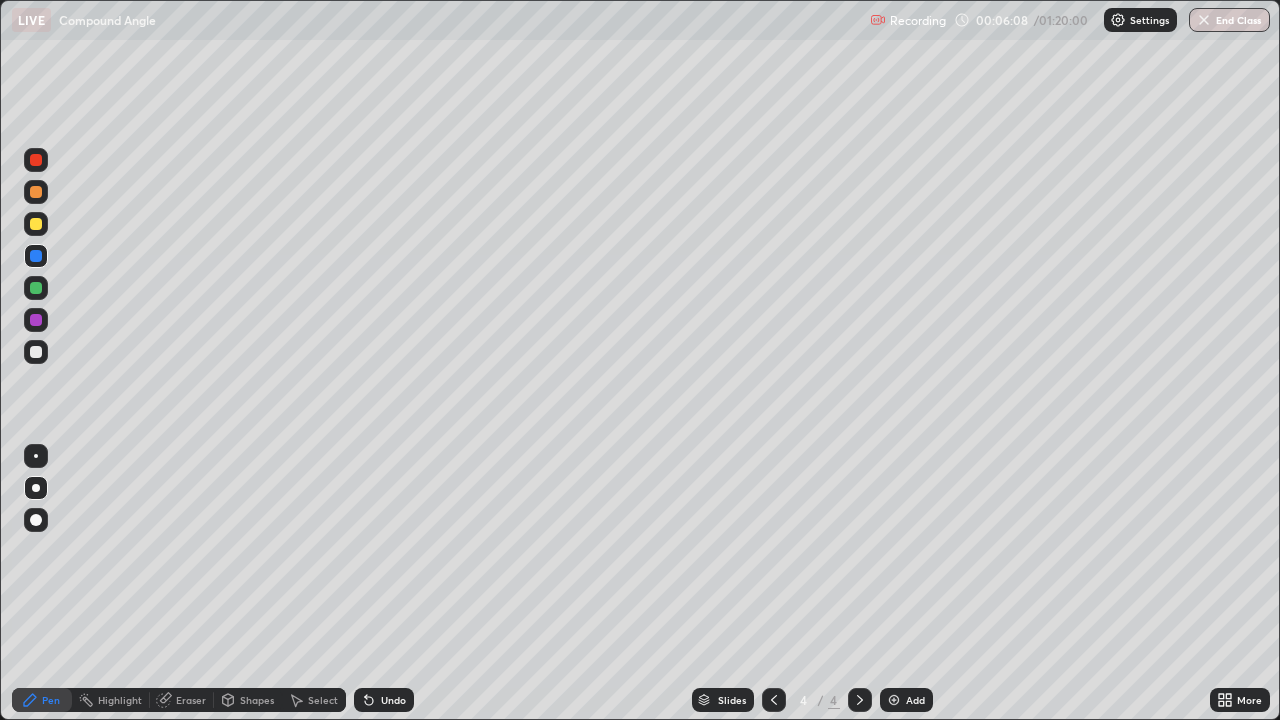 click 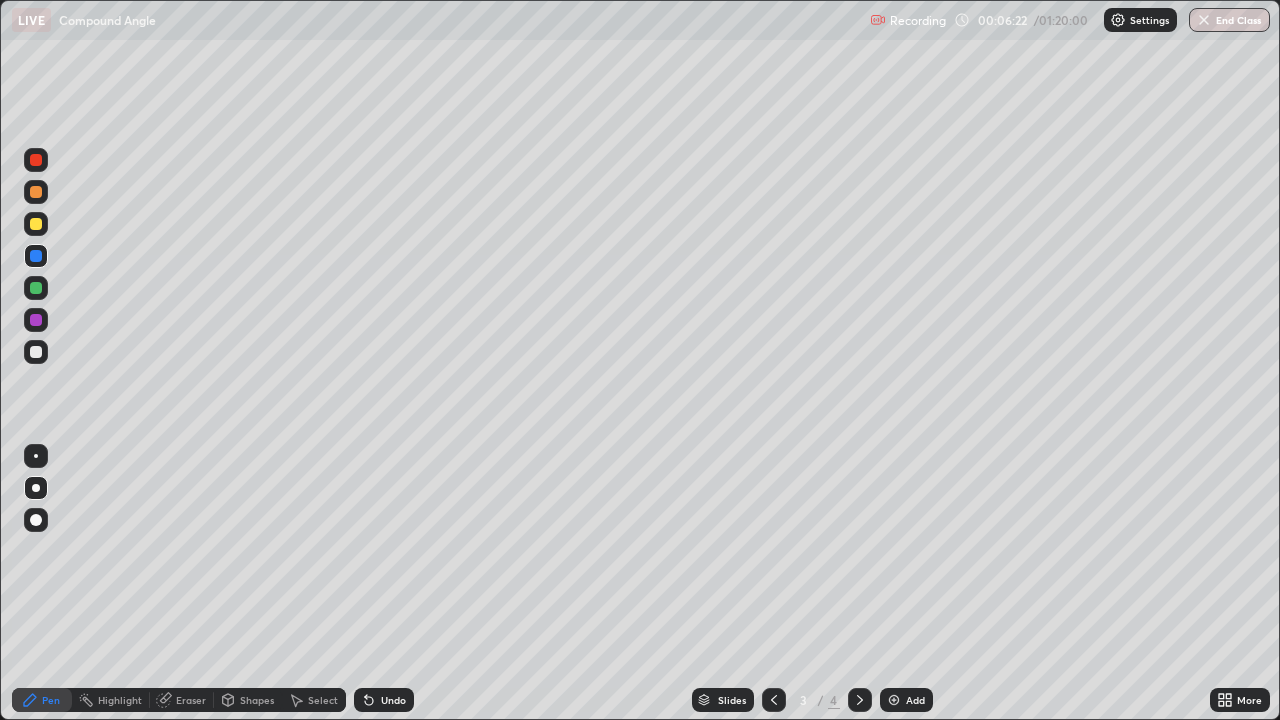 click 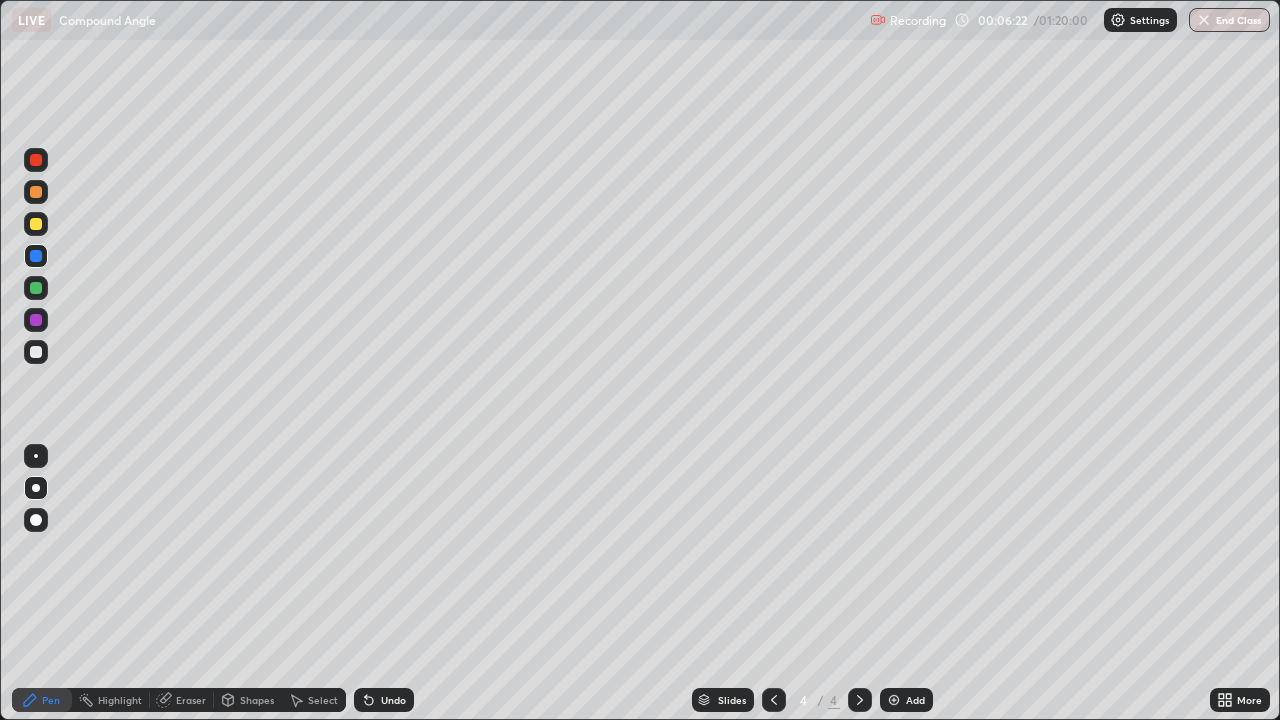 click at bounding box center (774, 700) 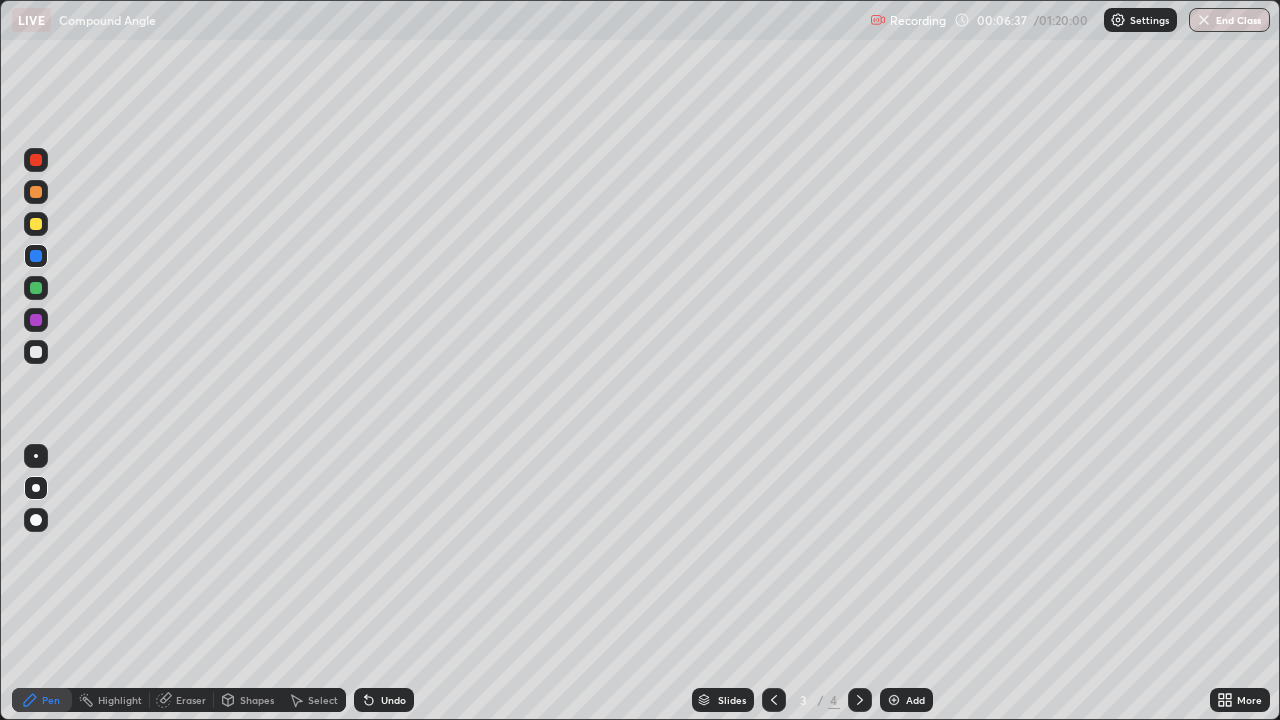 click at bounding box center (36, 320) 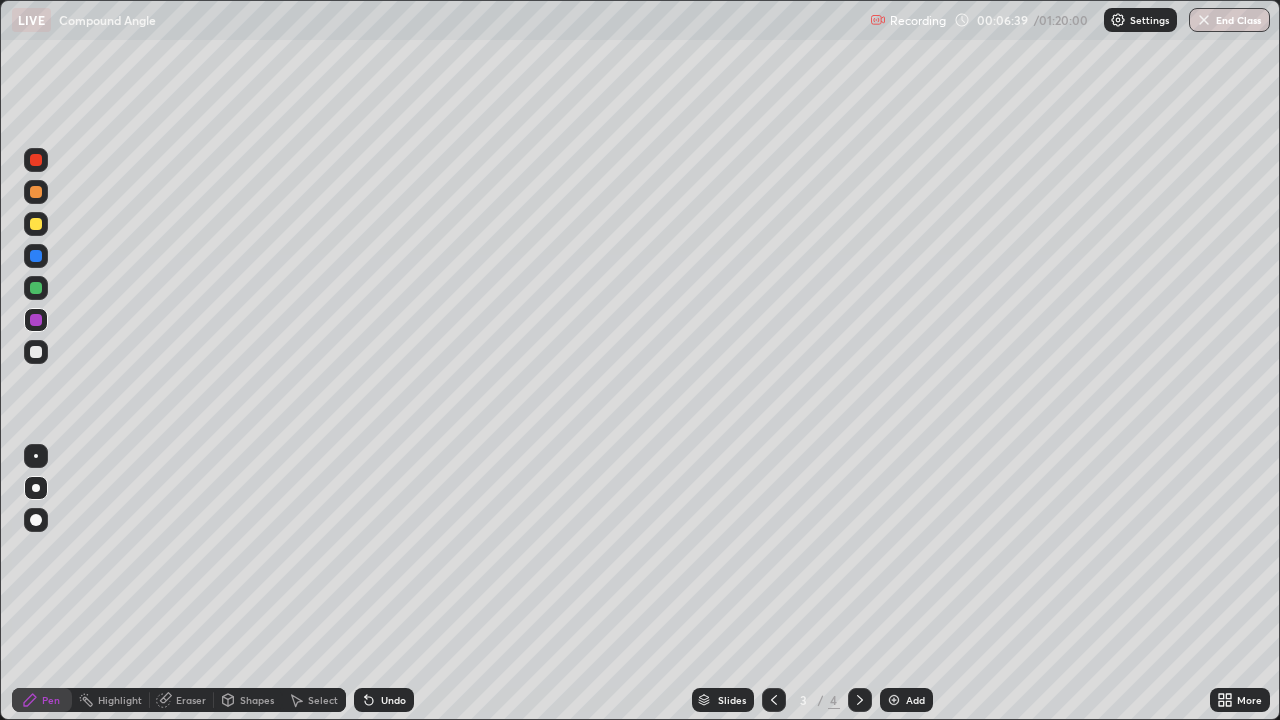 click at bounding box center (36, 256) 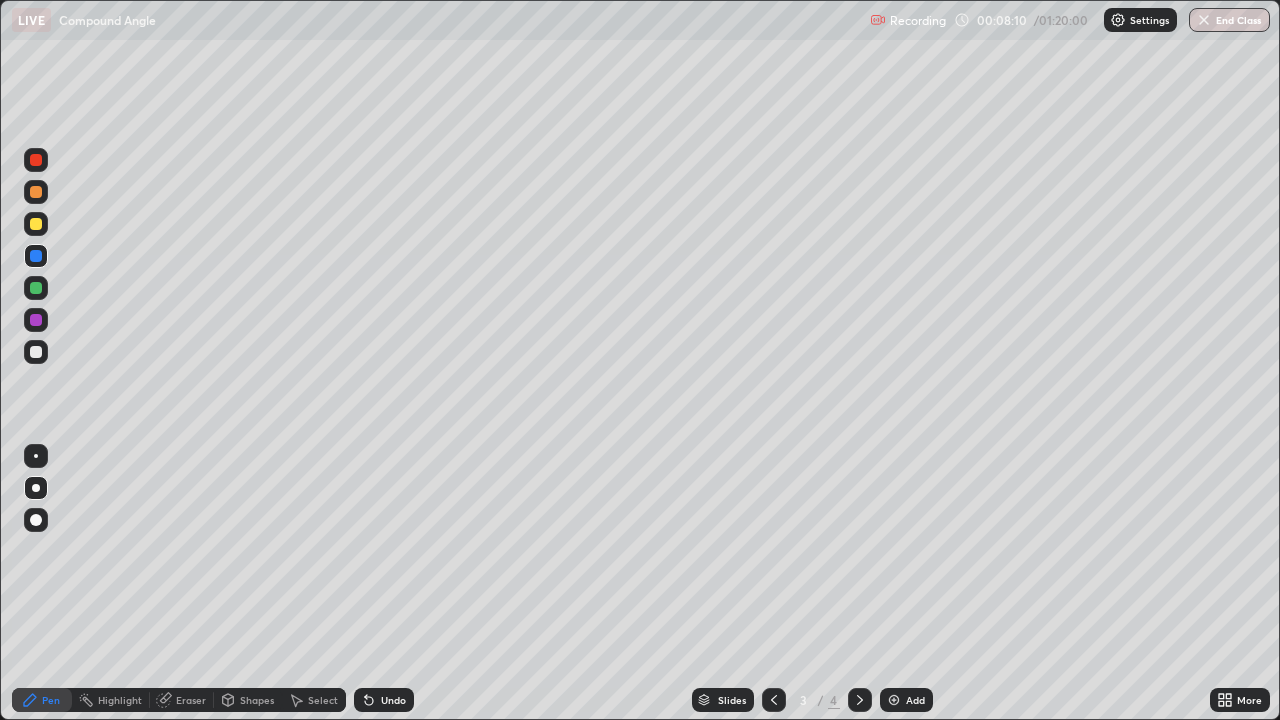 click 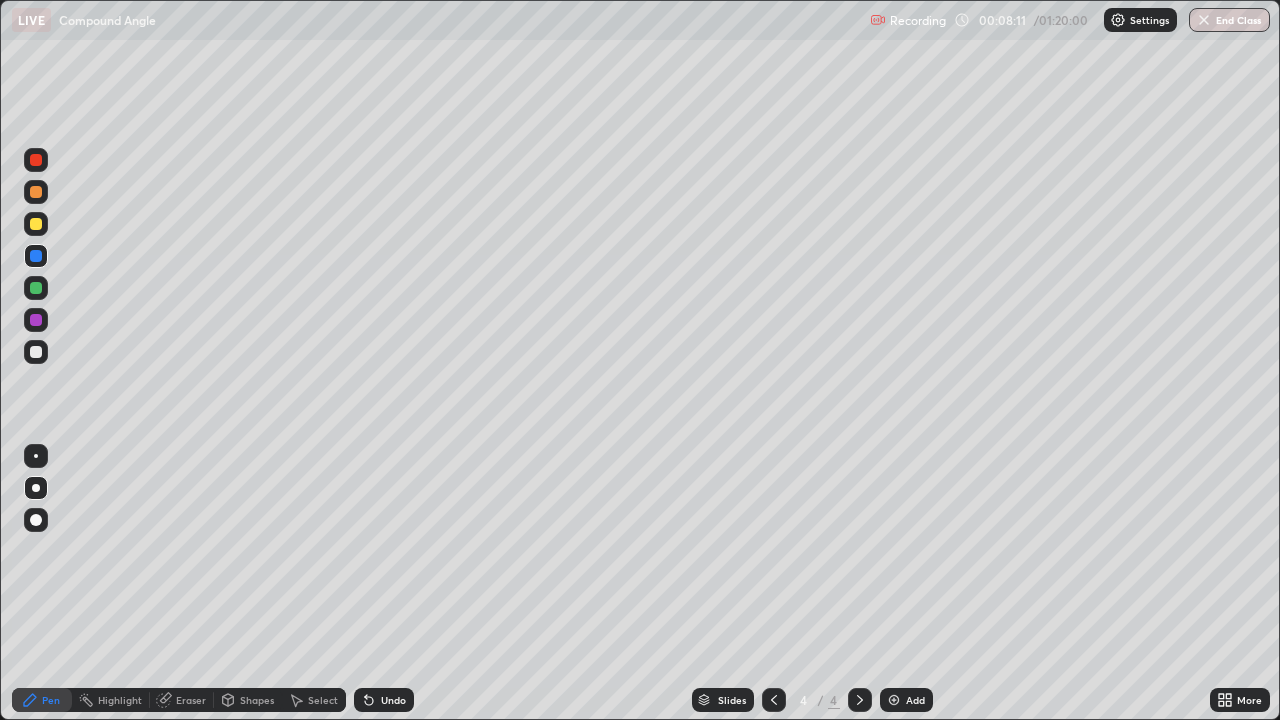 click 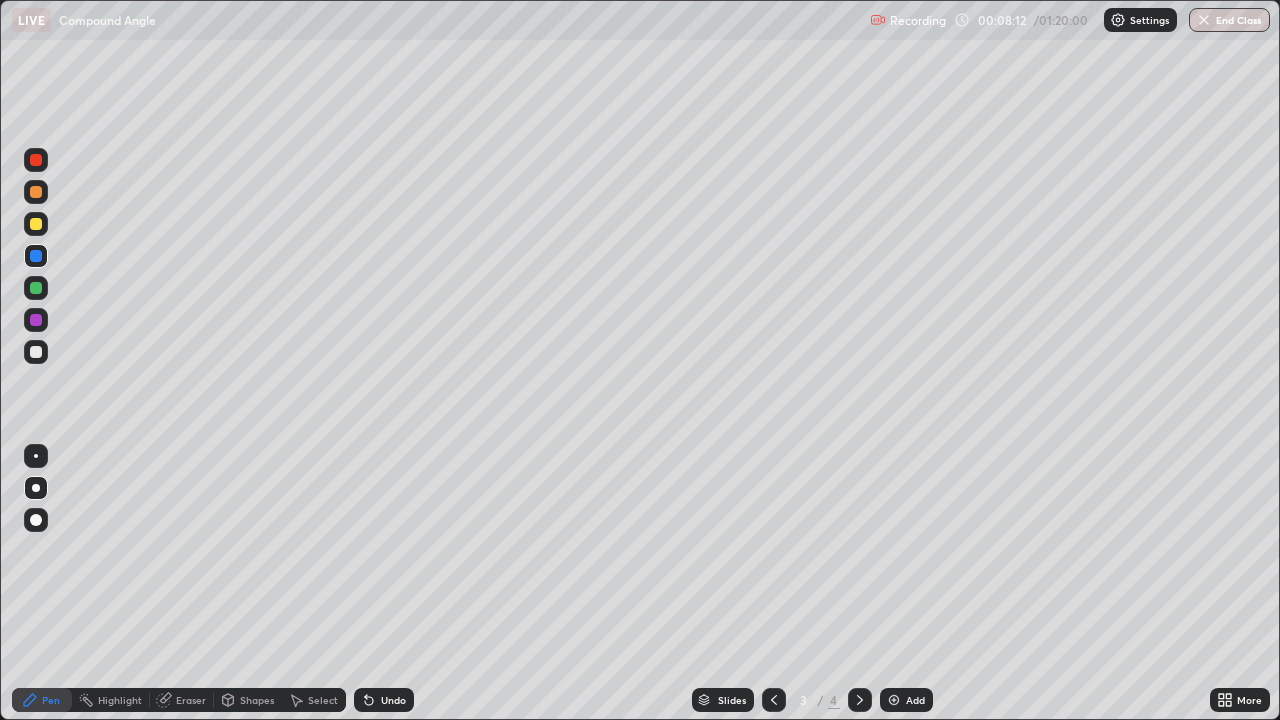 click at bounding box center [860, 700] 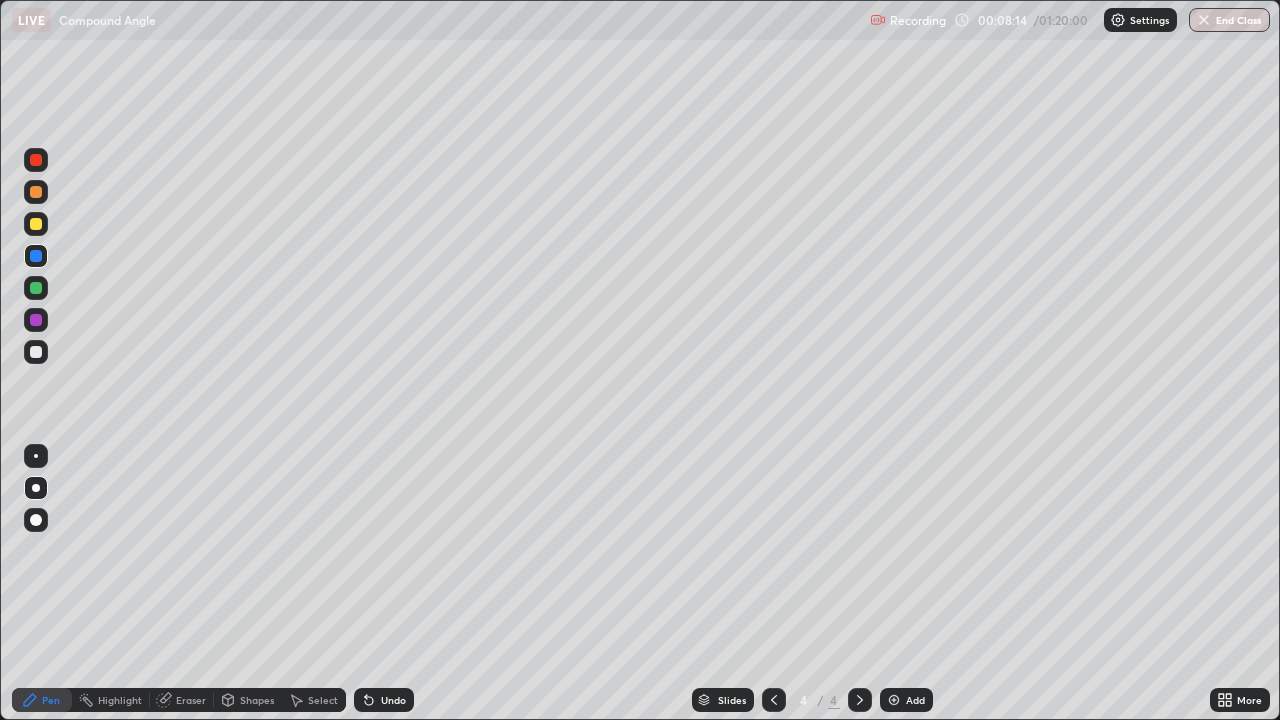 click at bounding box center [36, 288] 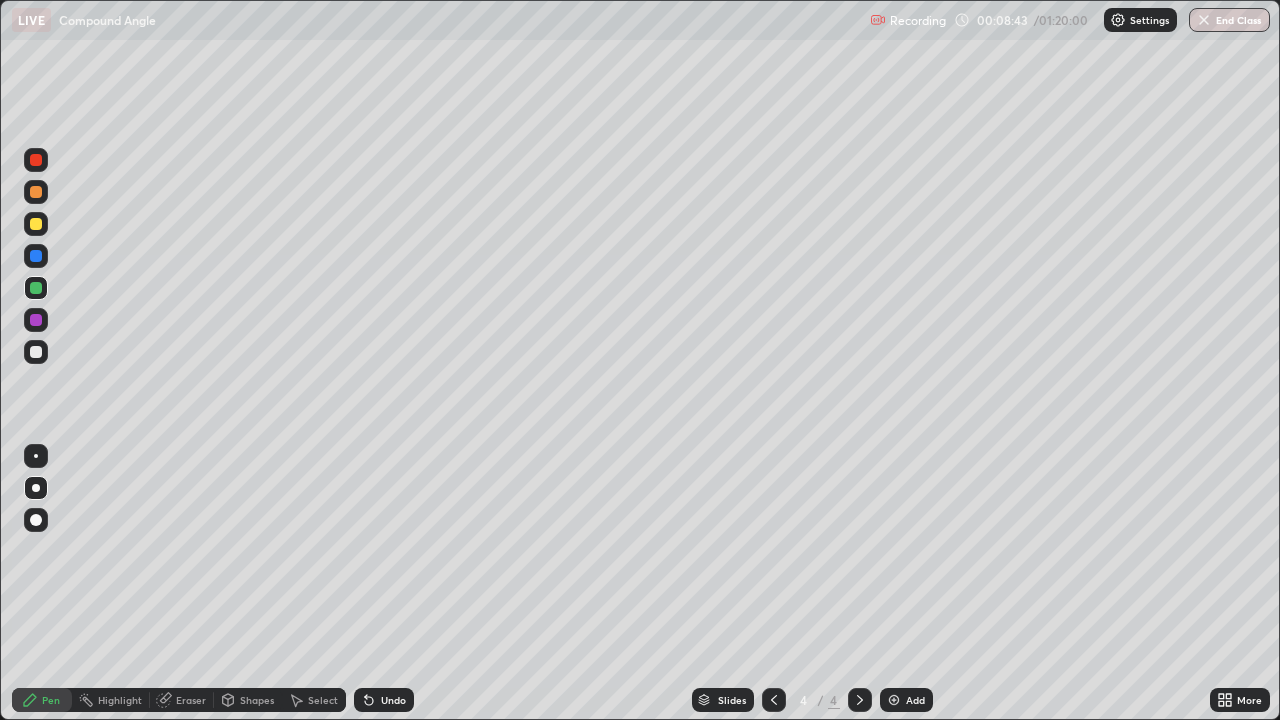 click at bounding box center [36, 352] 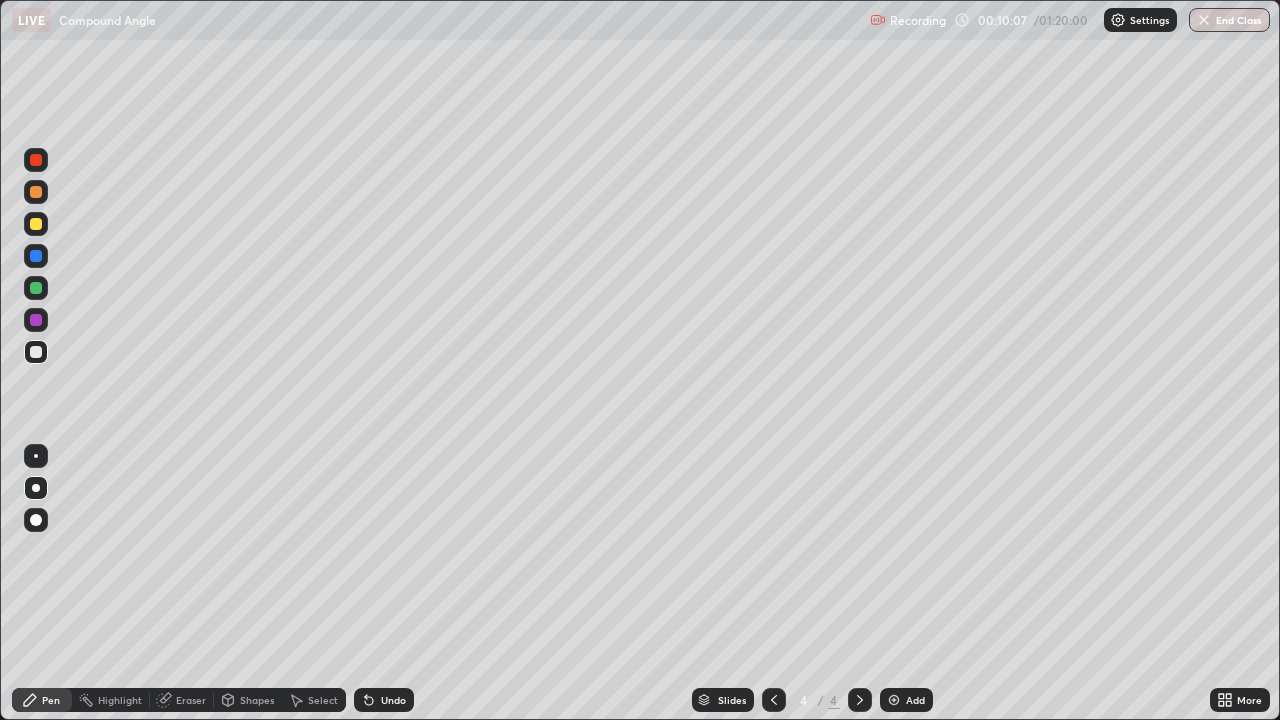 click at bounding box center [36, 320] 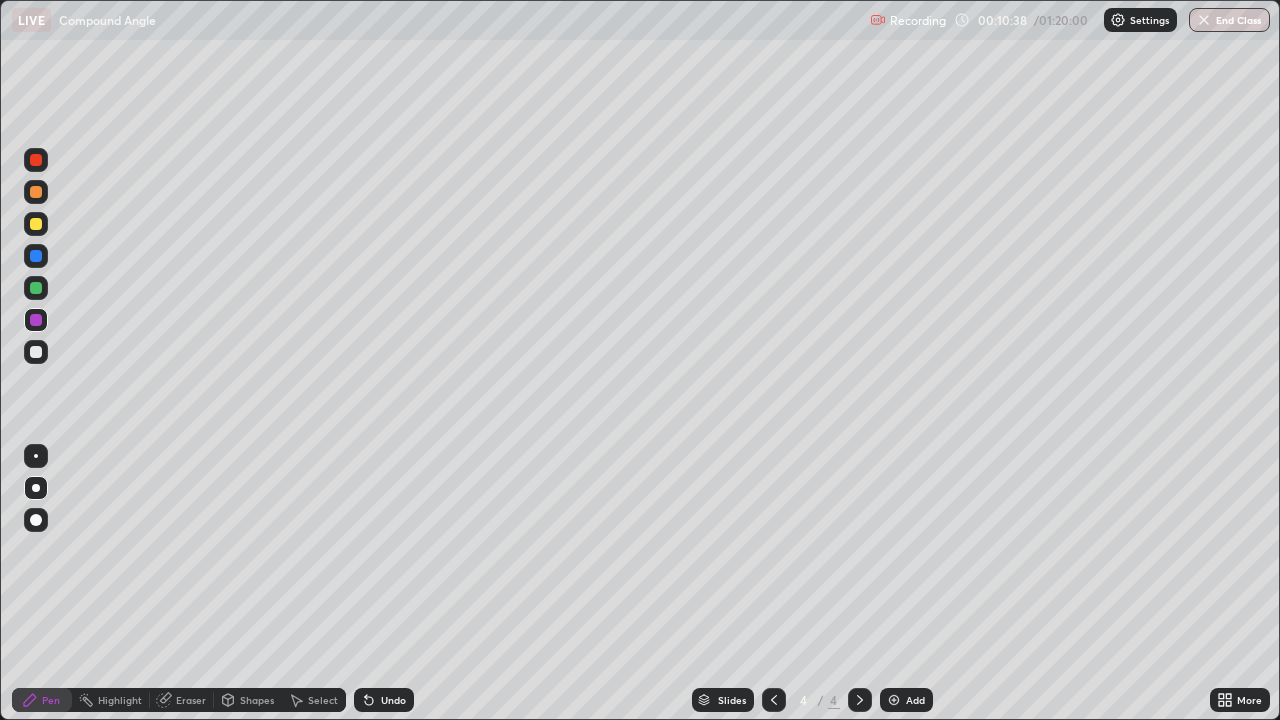 click at bounding box center (36, 288) 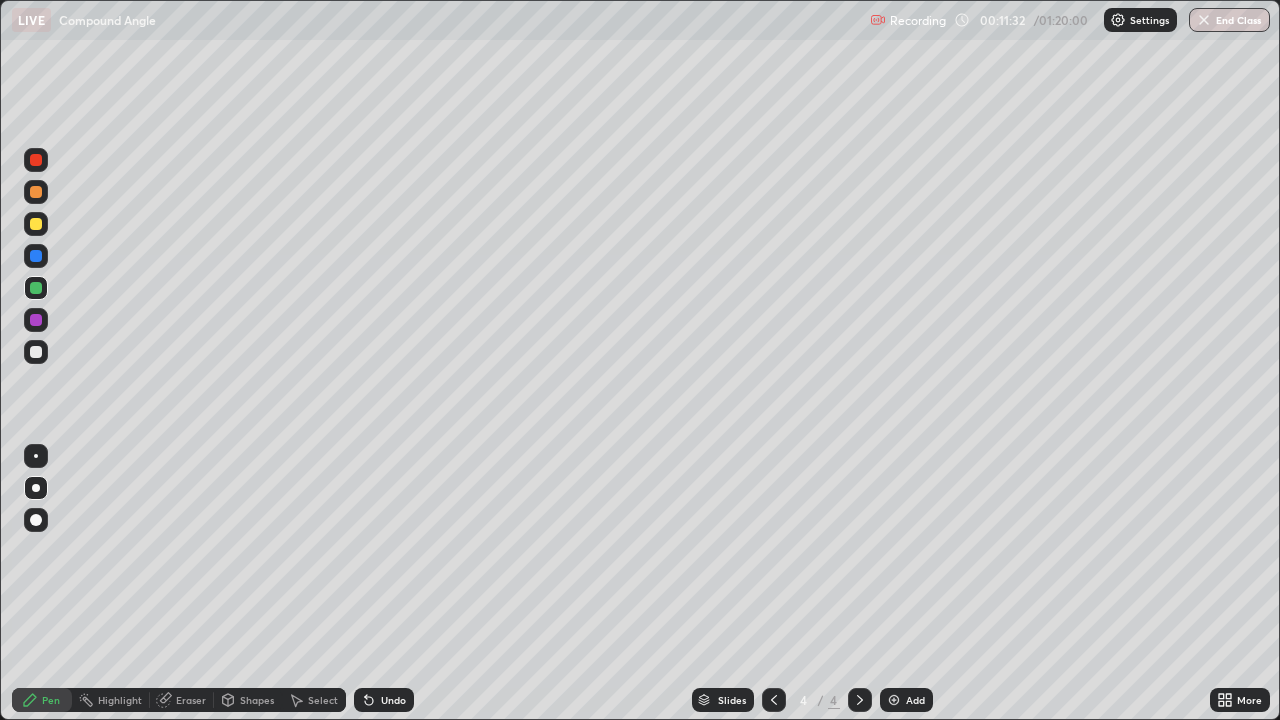 click on "Undo" at bounding box center (393, 700) 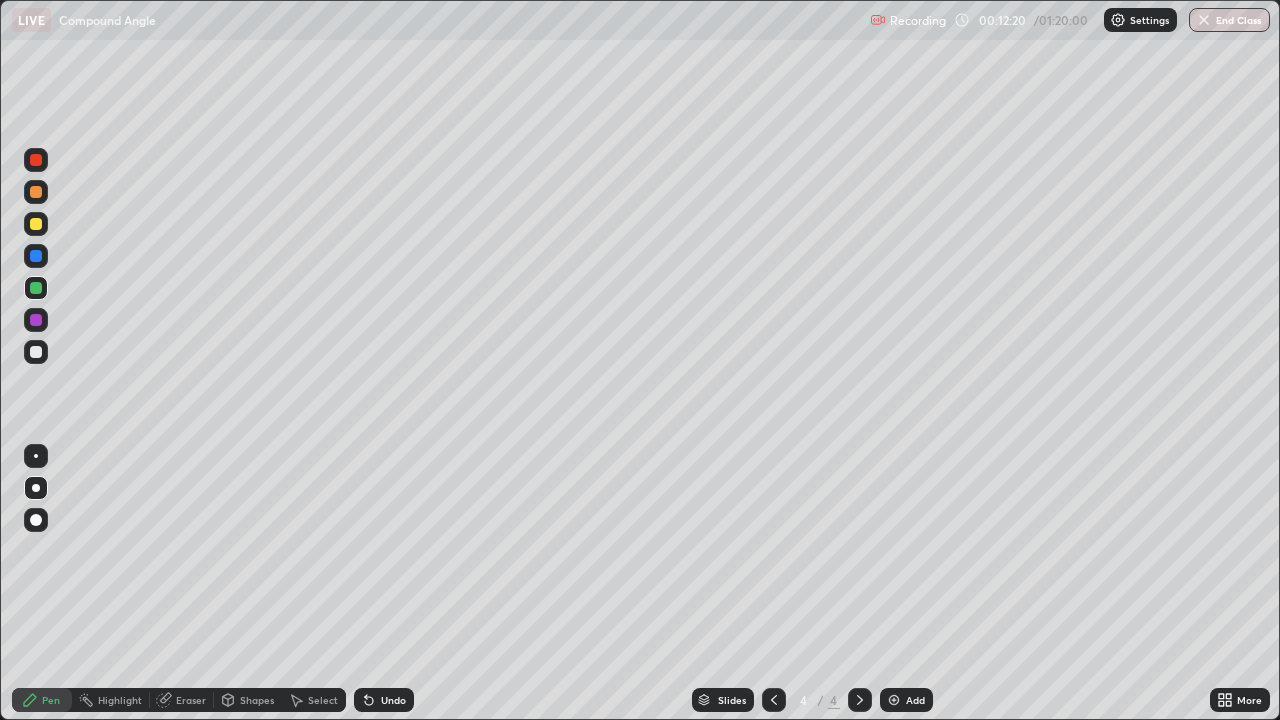 click at bounding box center [36, 224] 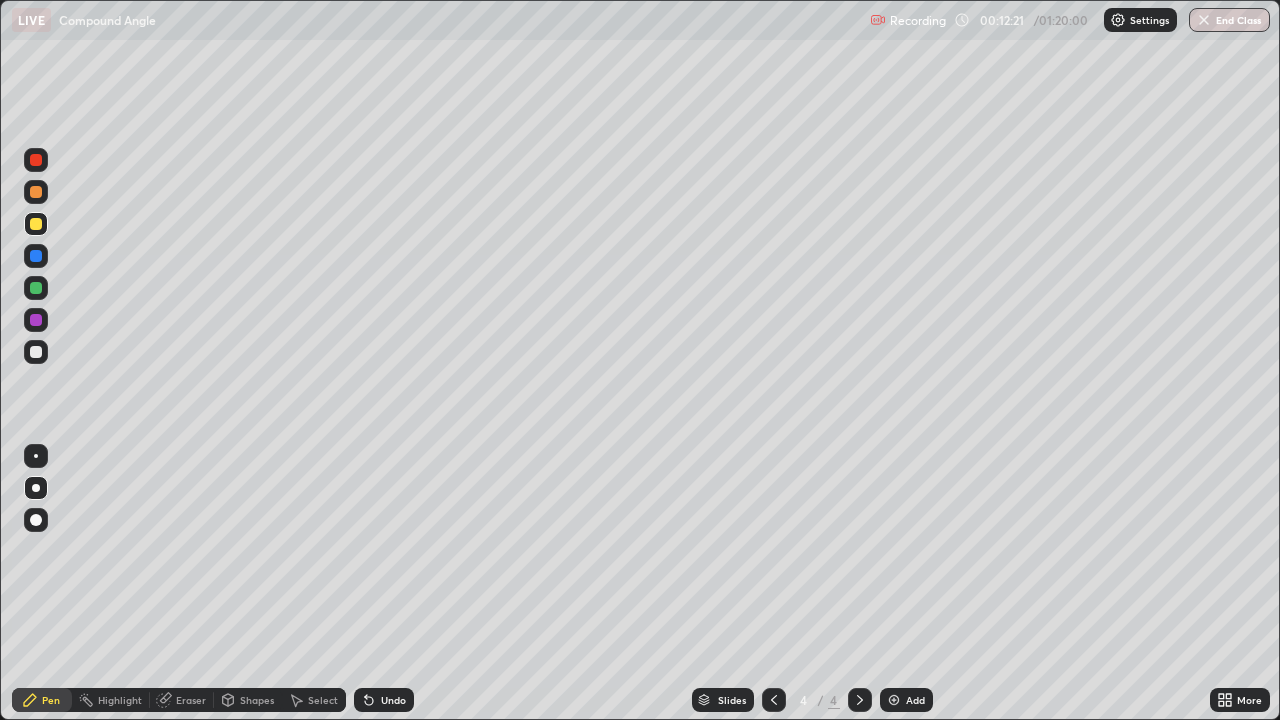 click at bounding box center (36, 192) 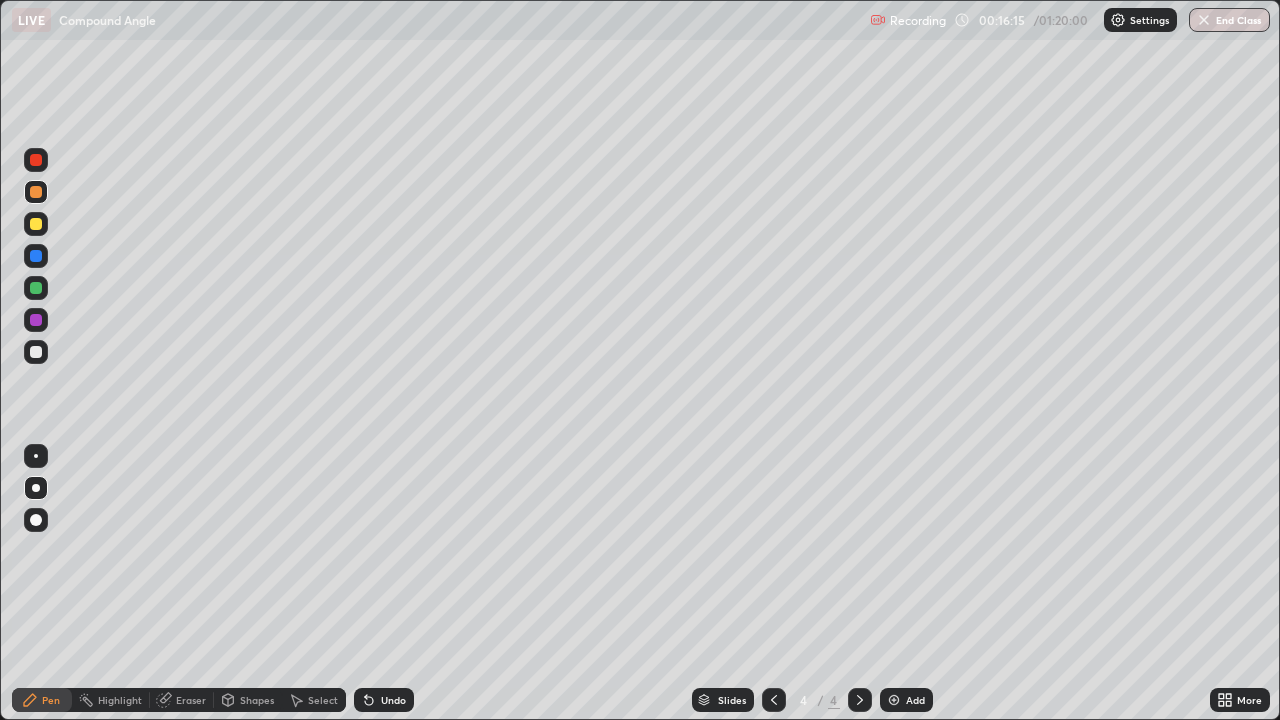 click at bounding box center [894, 700] 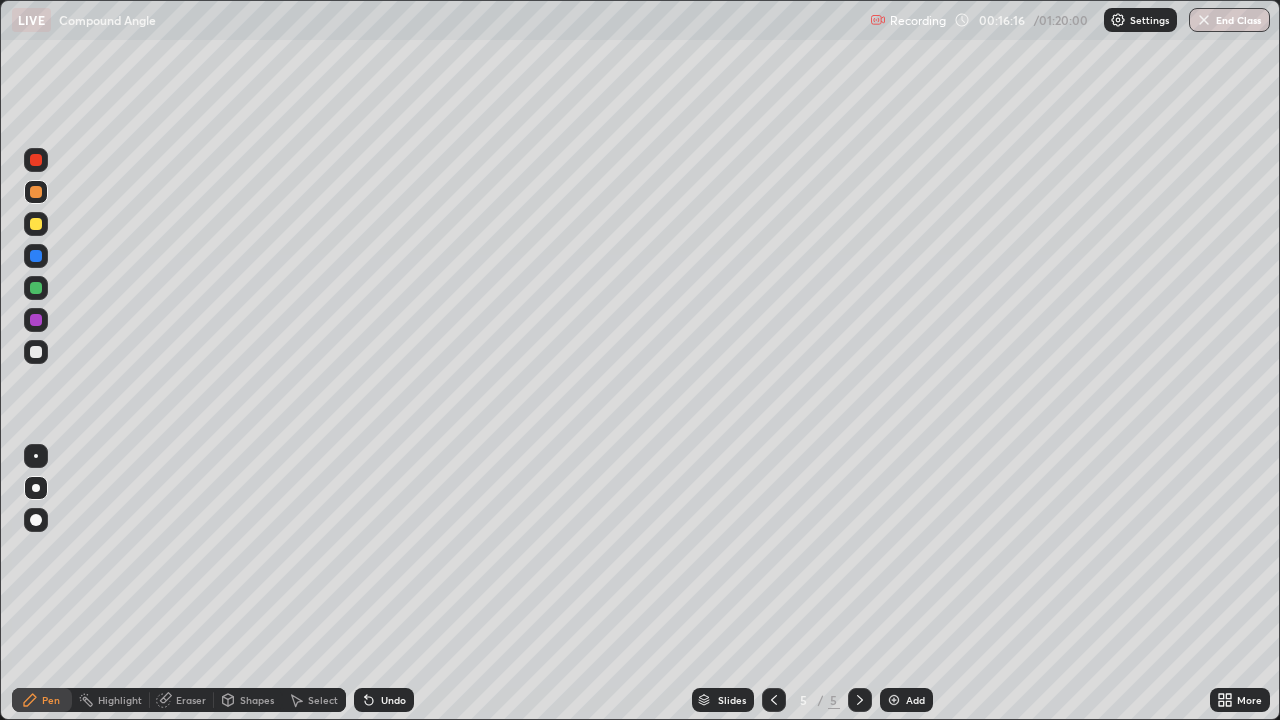 click at bounding box center [36, 224] 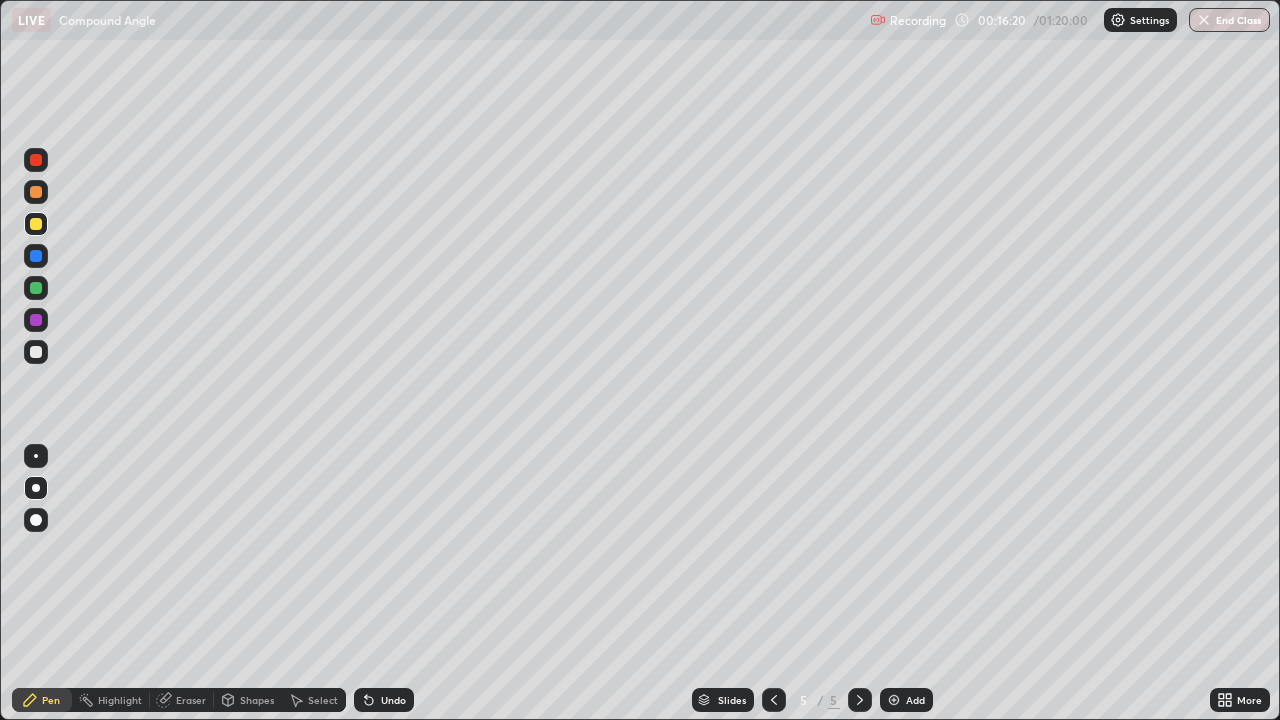 click at bounding box center (36, 288) 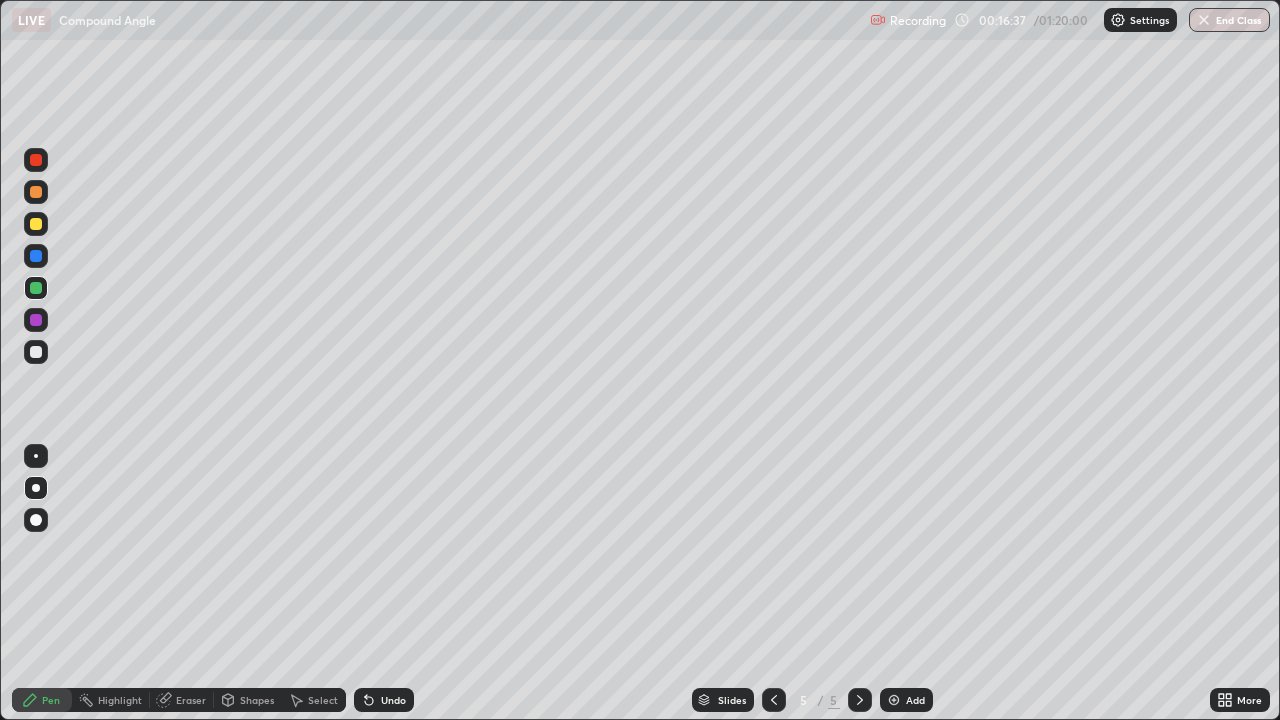 click at bounding box center (36, 320) 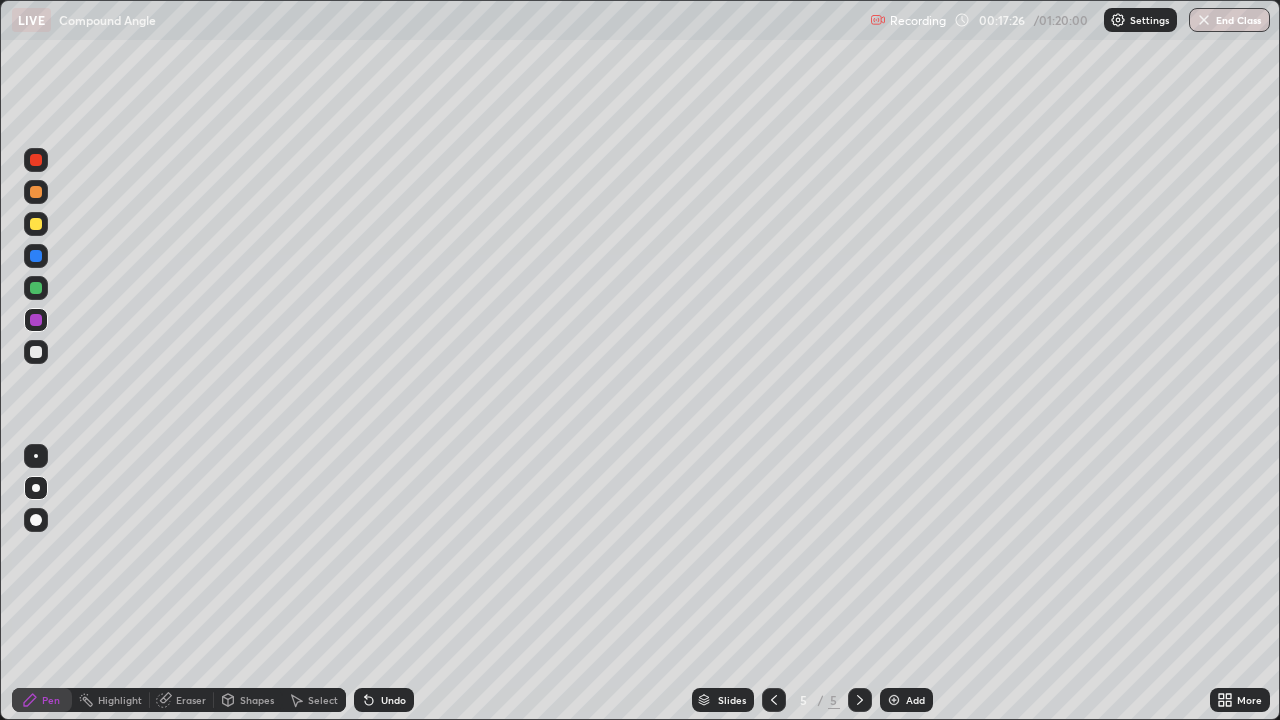 click at bounding box center [36, 288] 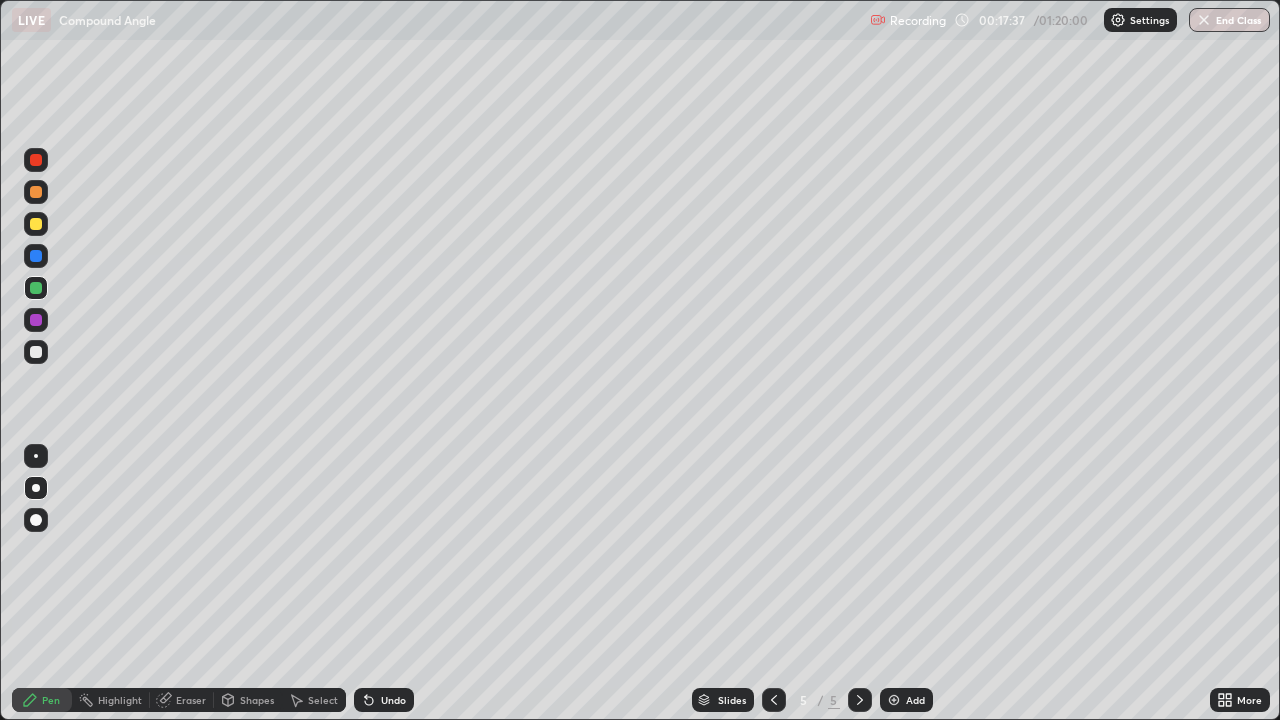 click at bounding box center [36, 352] 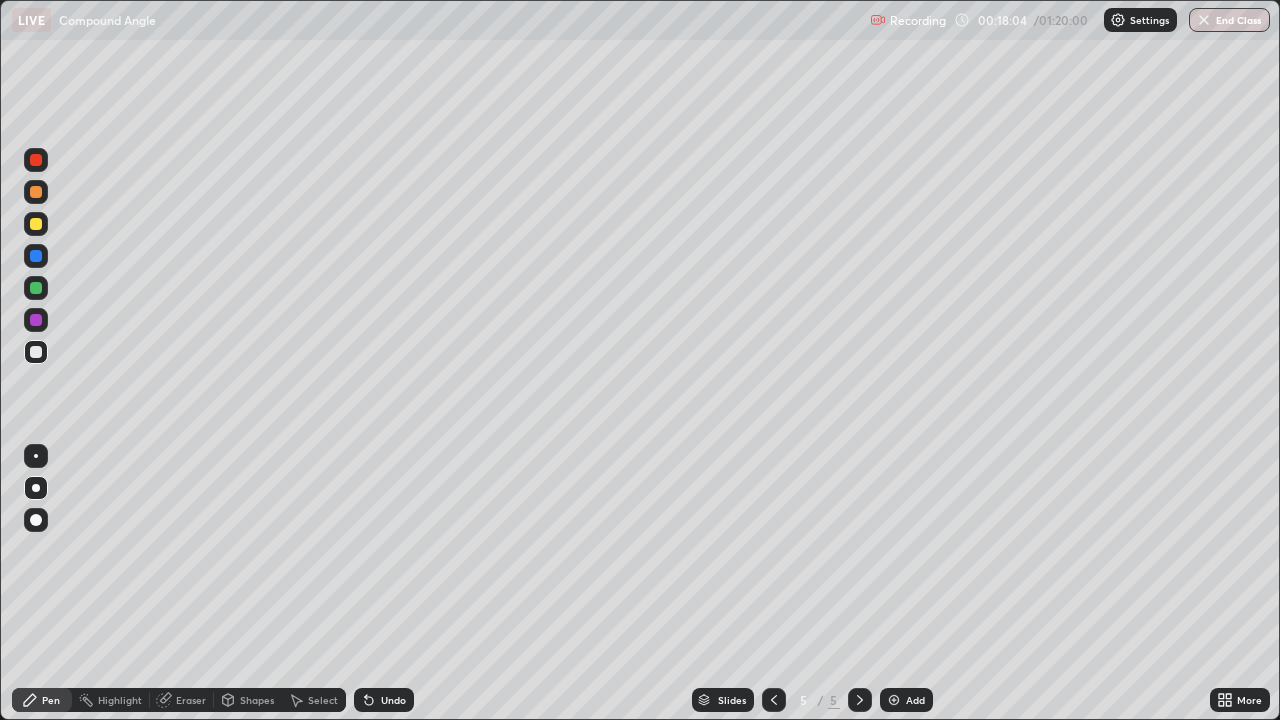 click on "Undo" at bounding box center [393, 700] 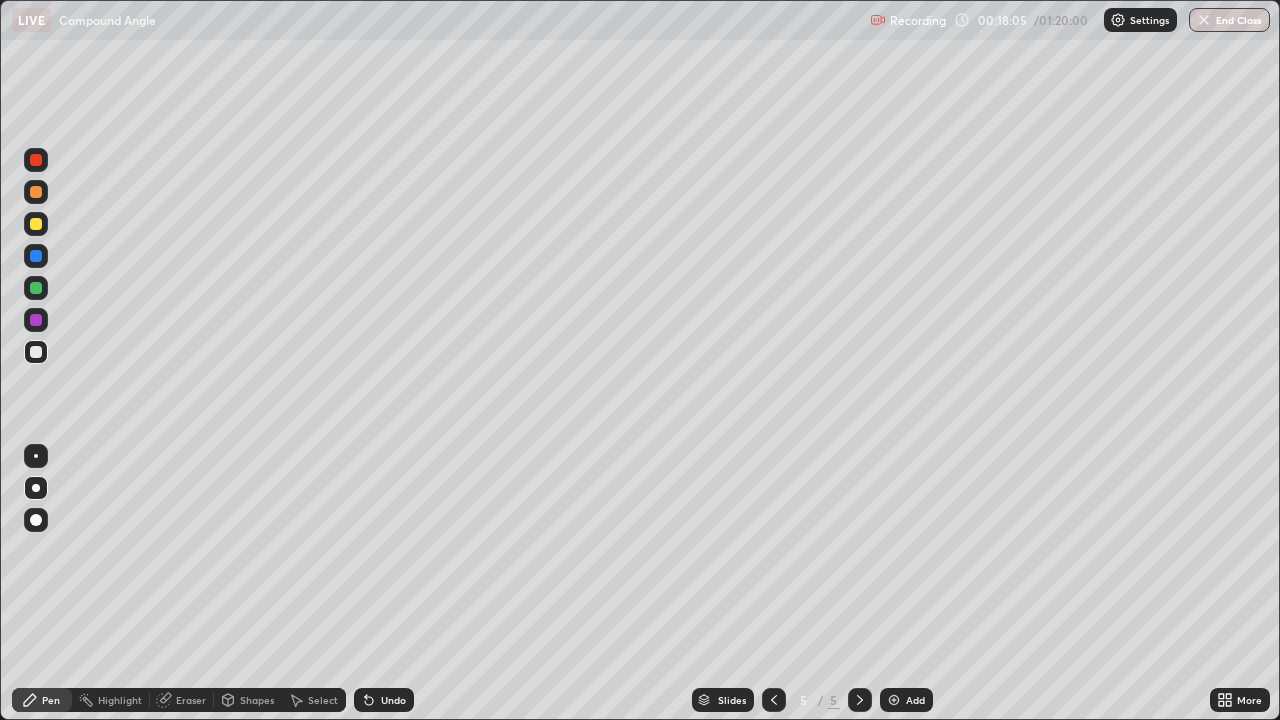 click on "Undo" at bounding box center (393, 700) 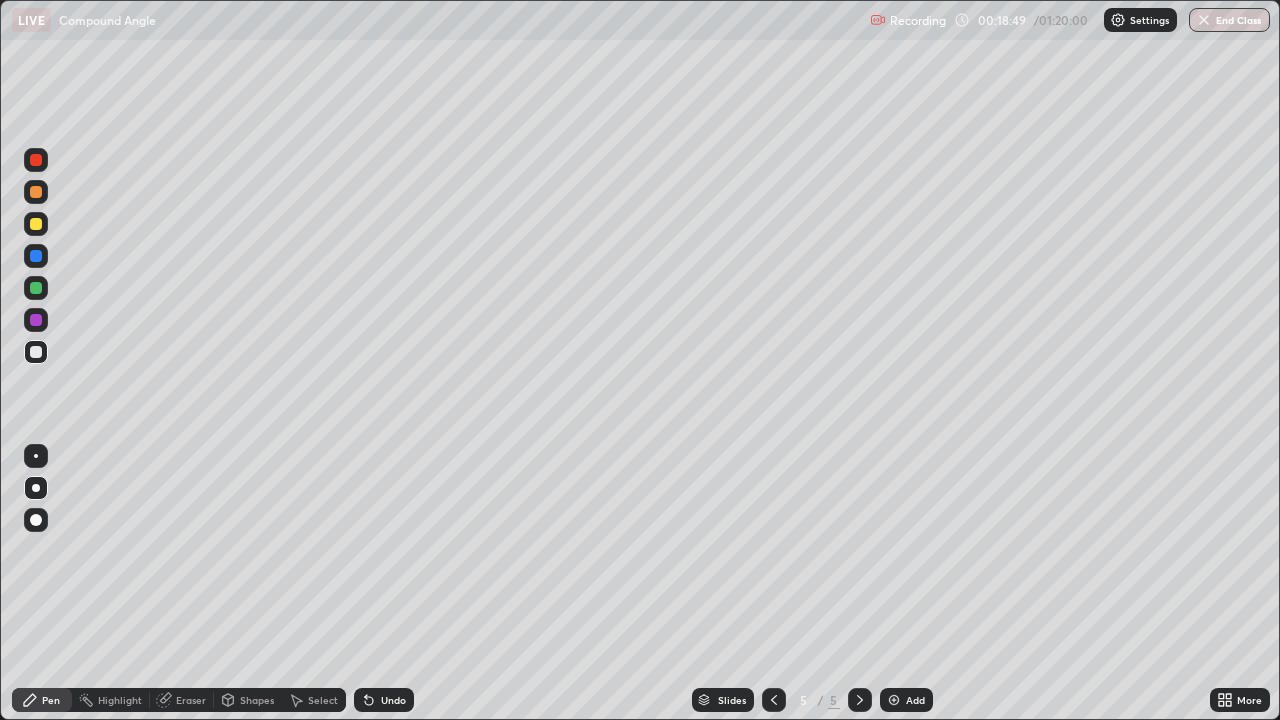 click at bounding box center (894, 700) 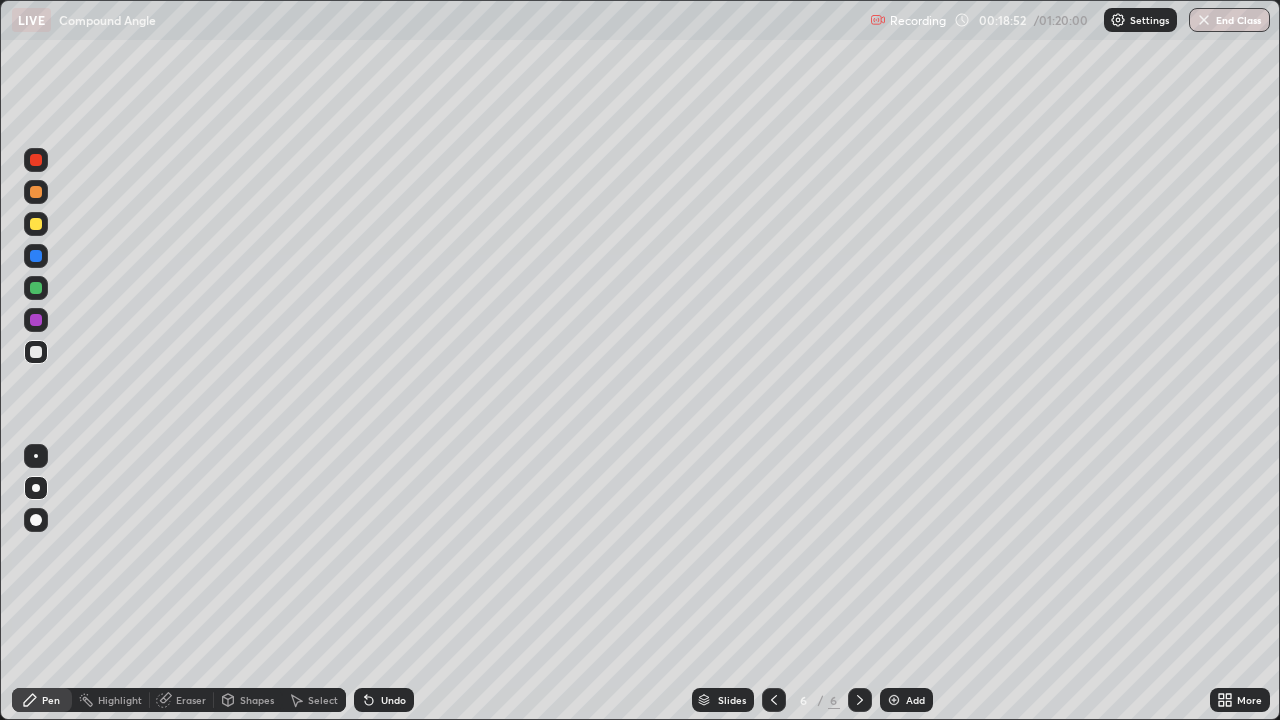 click at bounding box center [36, 224] 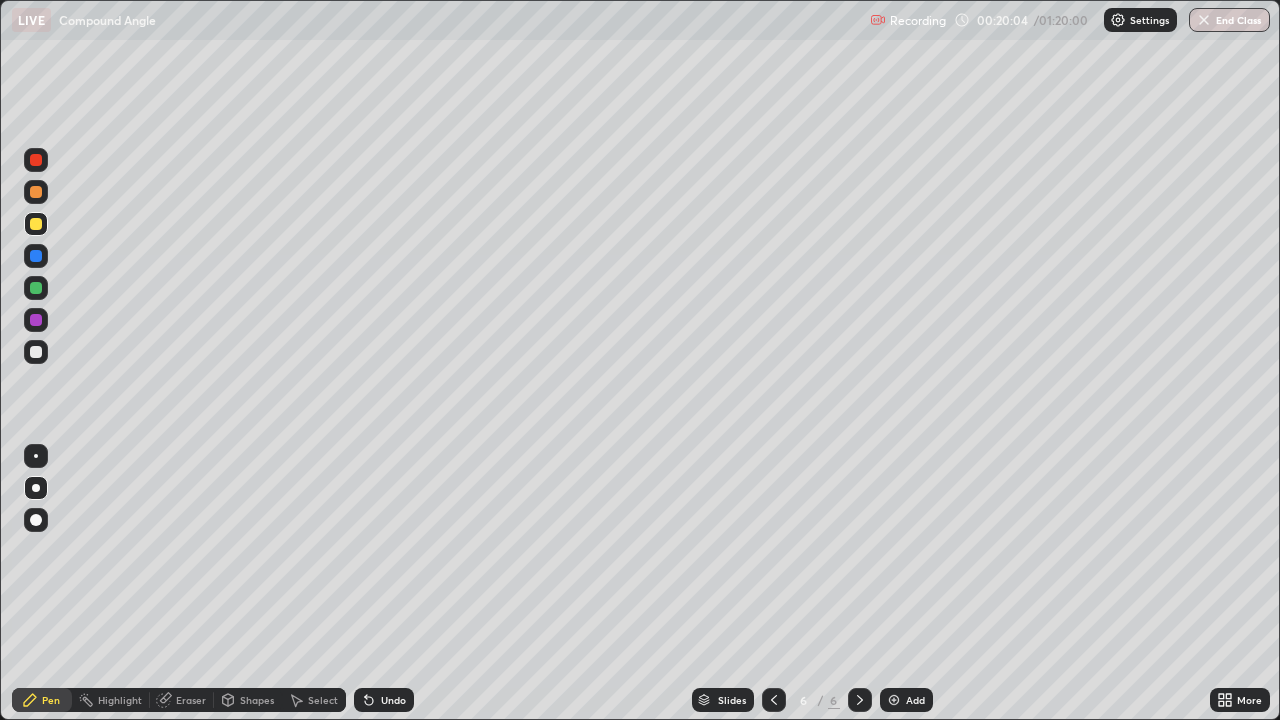 click on "Undo" at bounding box center [384, 700] 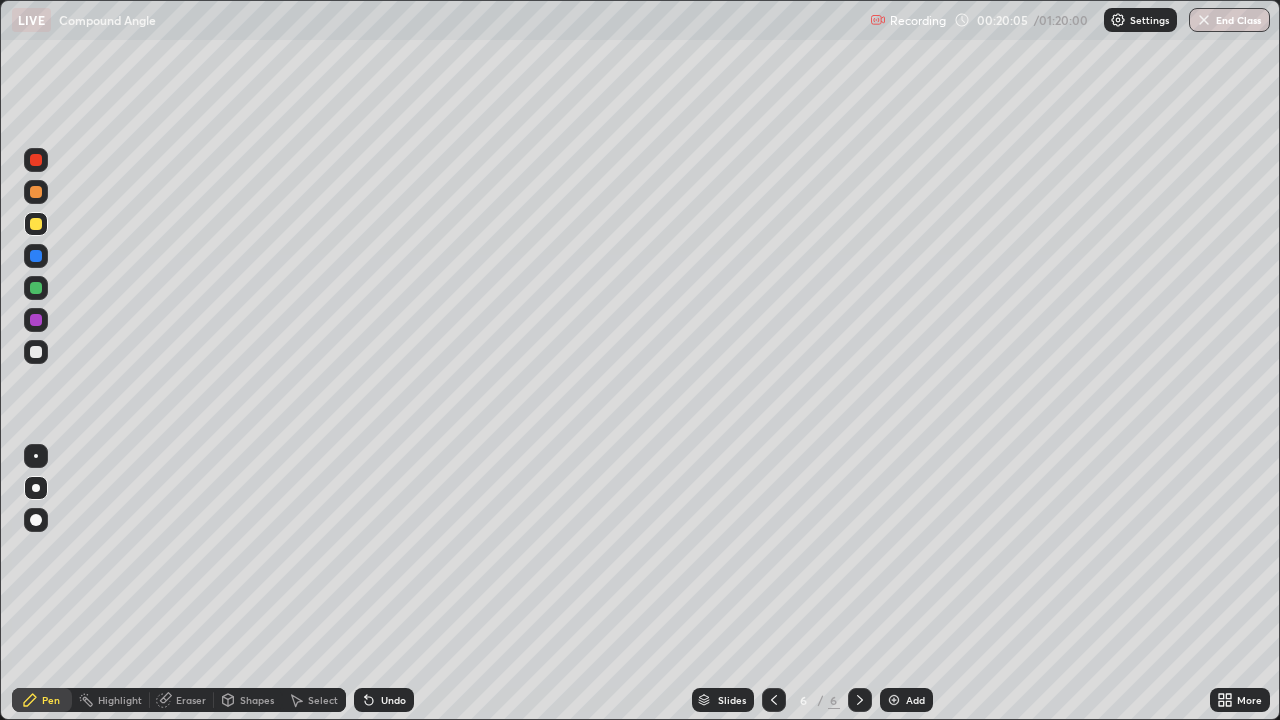 click on "Undo" at bounding box center [384, 700] 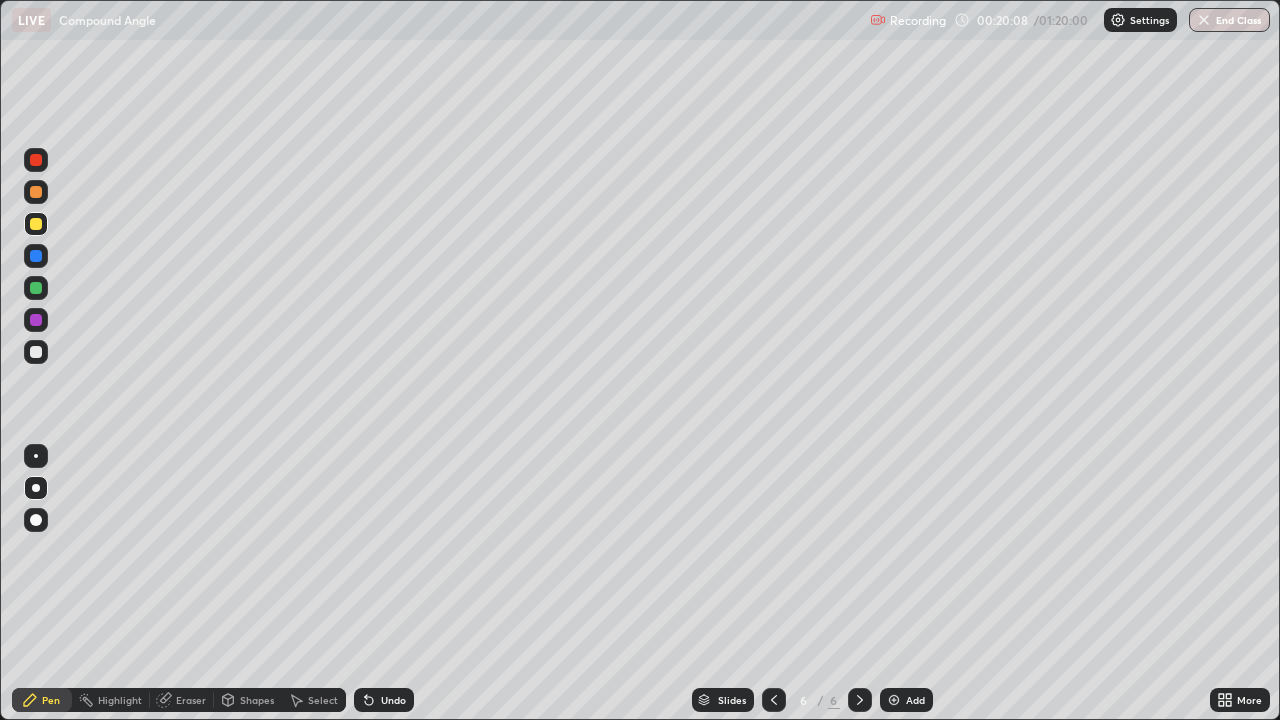 click on "Undo" at bounding box center [393, 700] 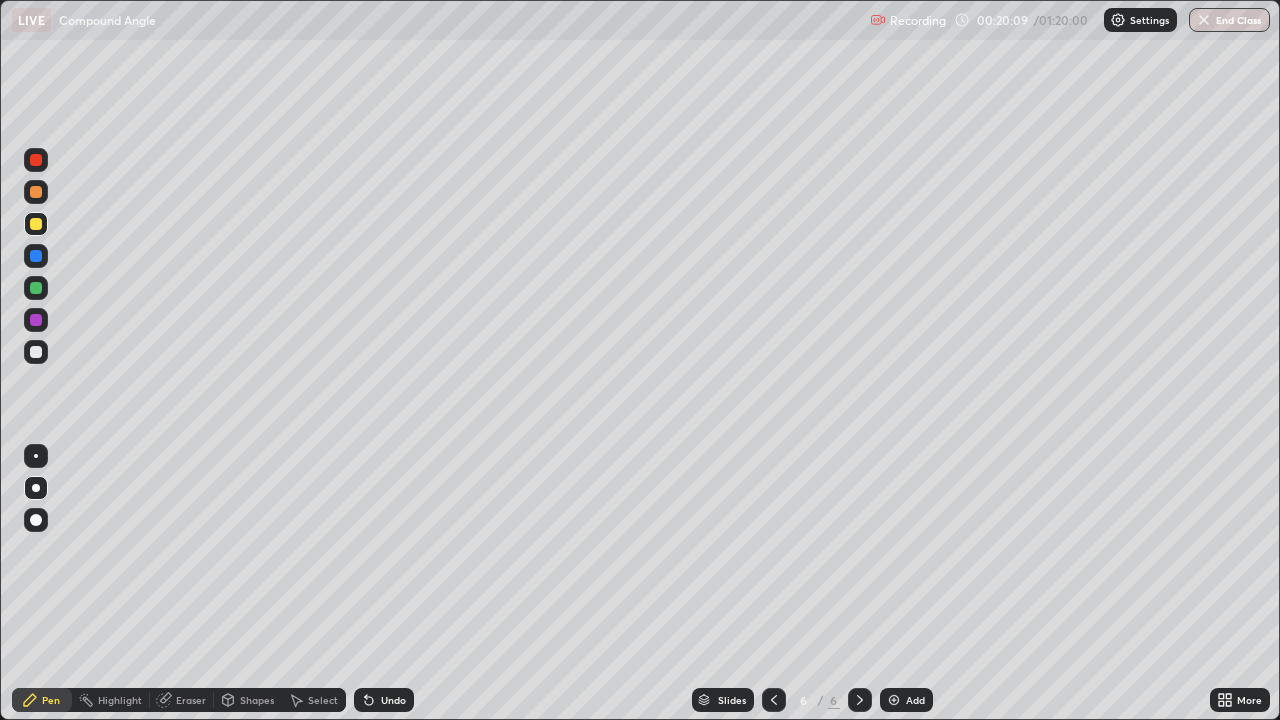 click on "Undo" at bounding box center (393, 700) 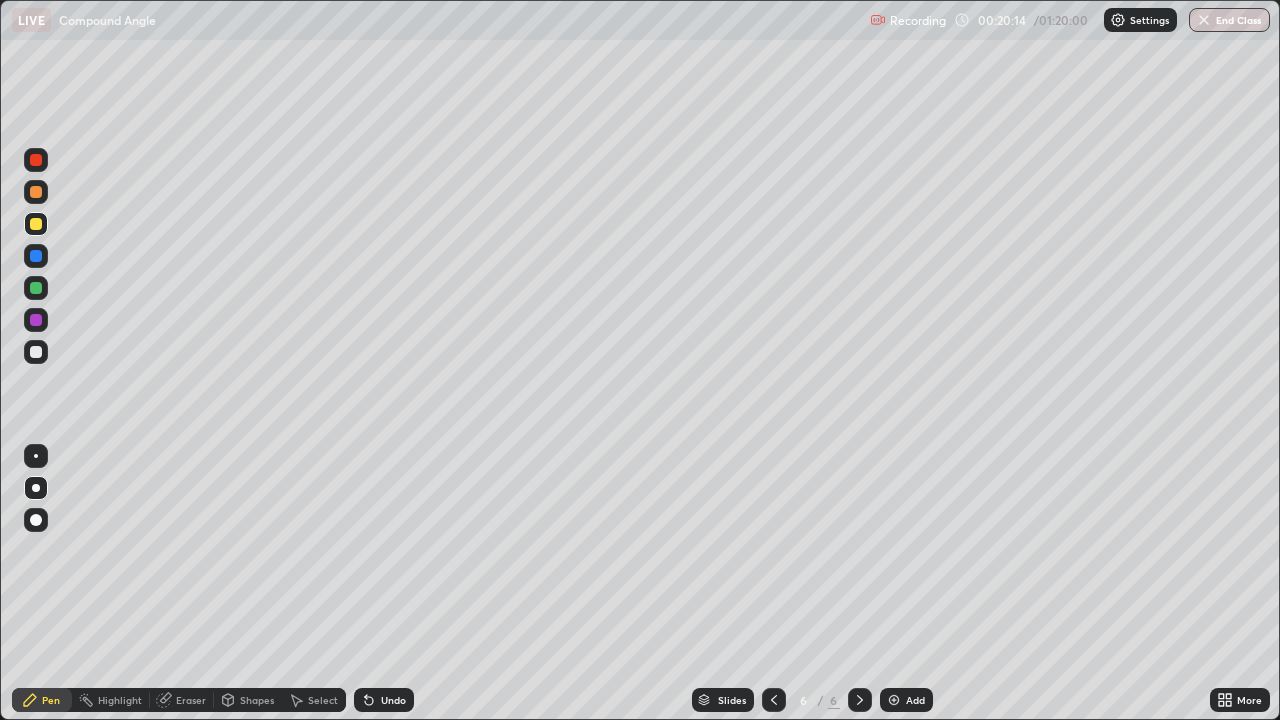 click on "Undo" at bounding box center (393, 700) 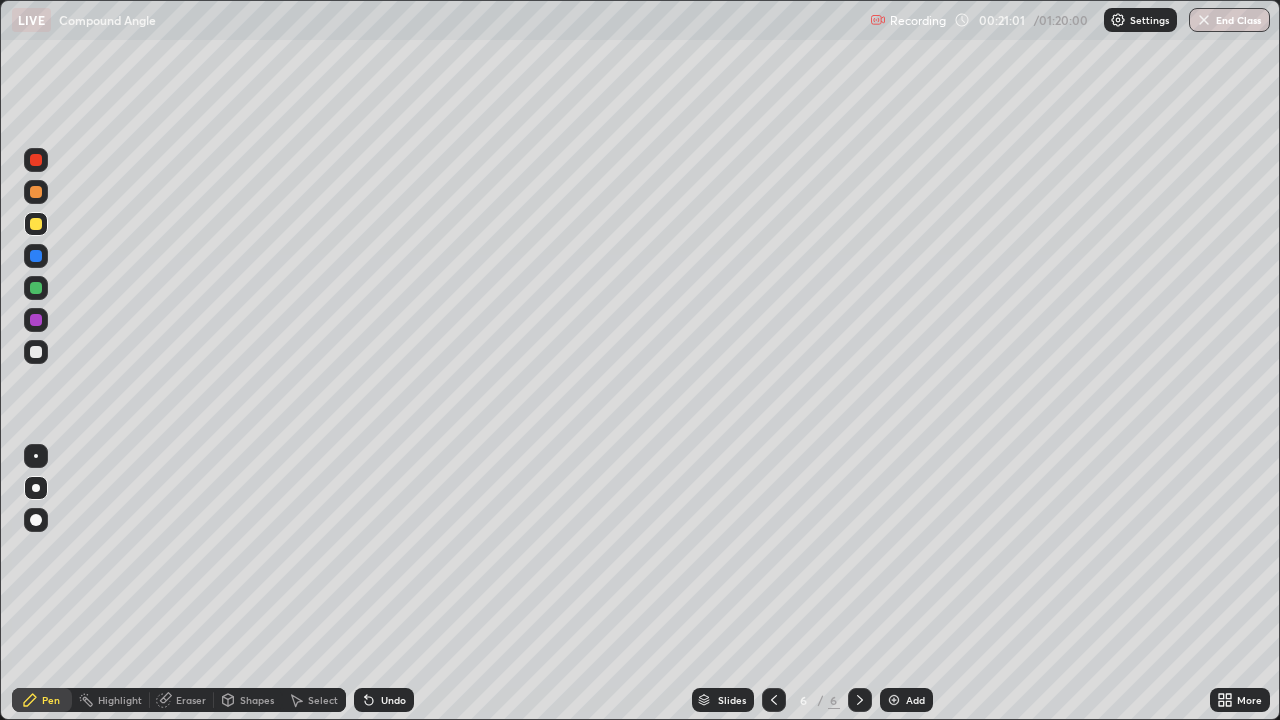 click on "Undo" at bounding box center [393, 700] 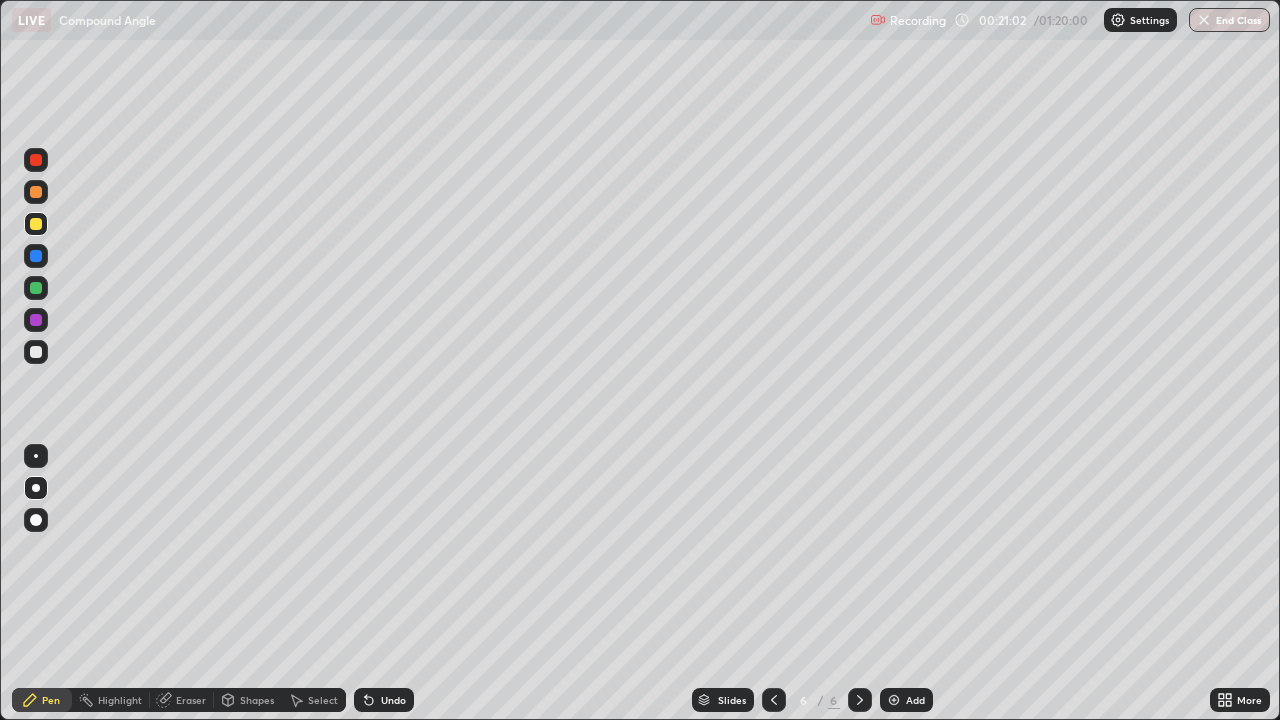 click at bounding box center (36, 320) 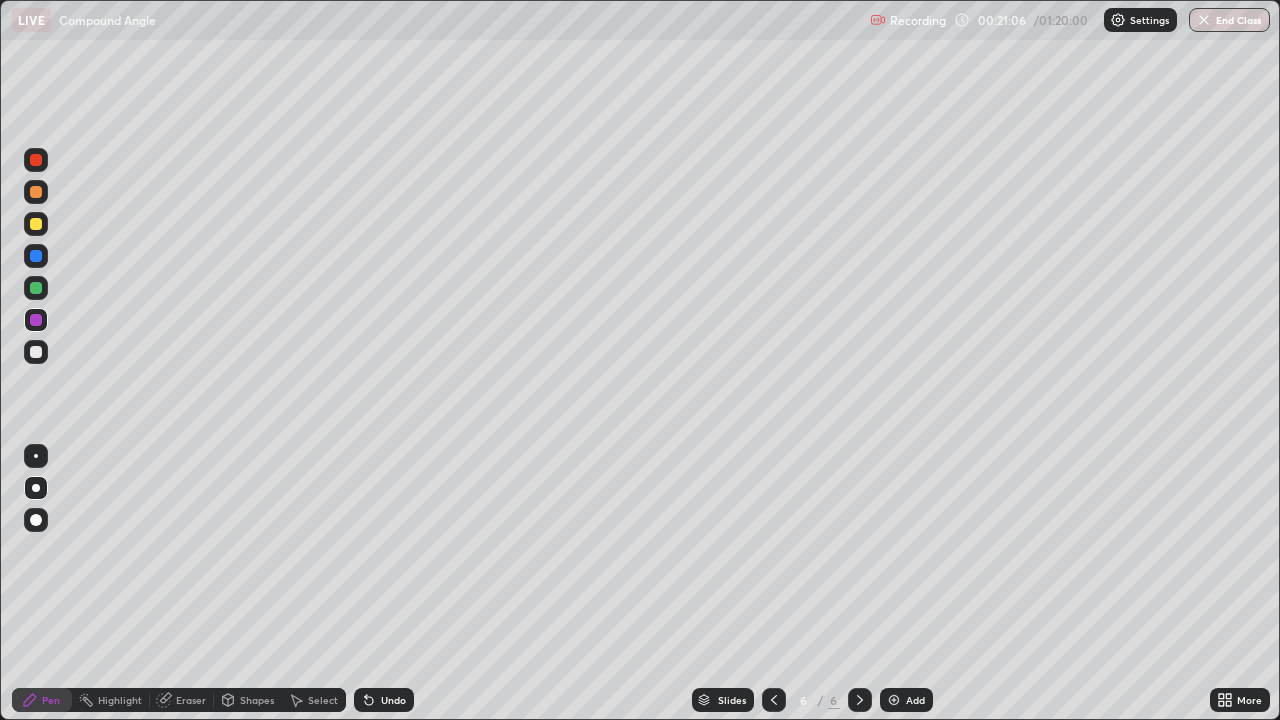 click on "Undo" at bounding box center (393, 700) 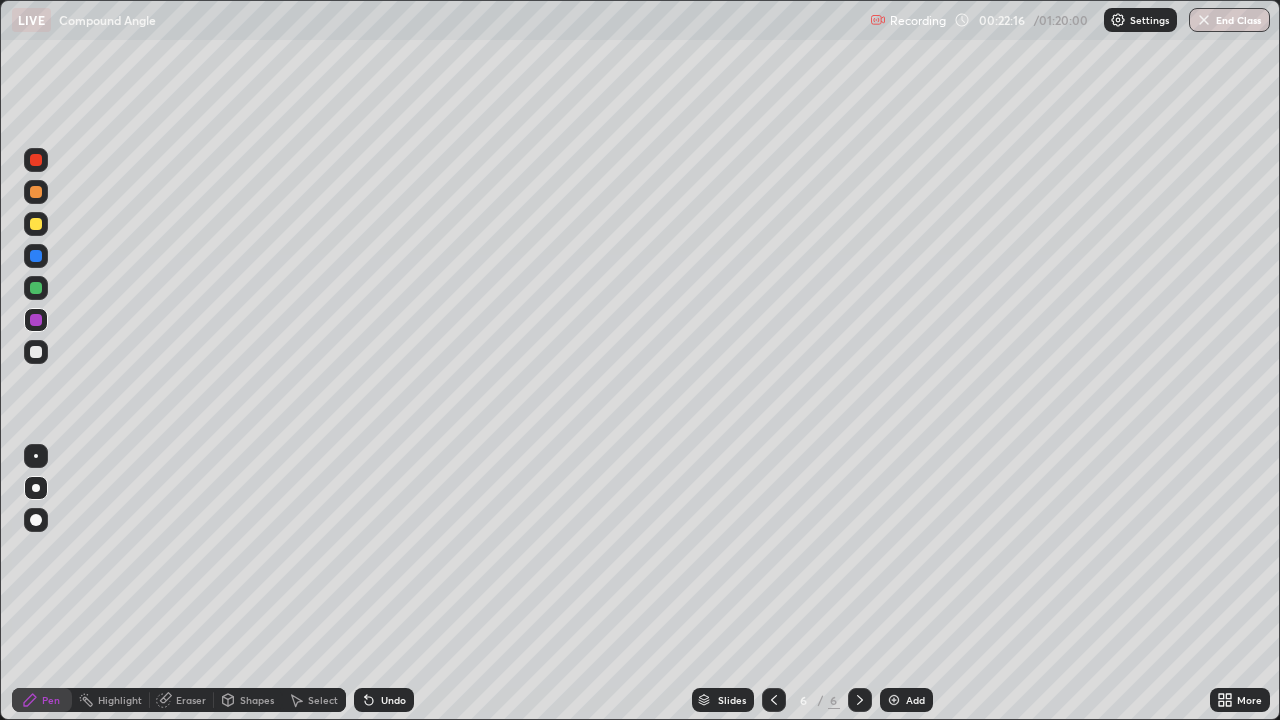click at bounding box center [36, 352] 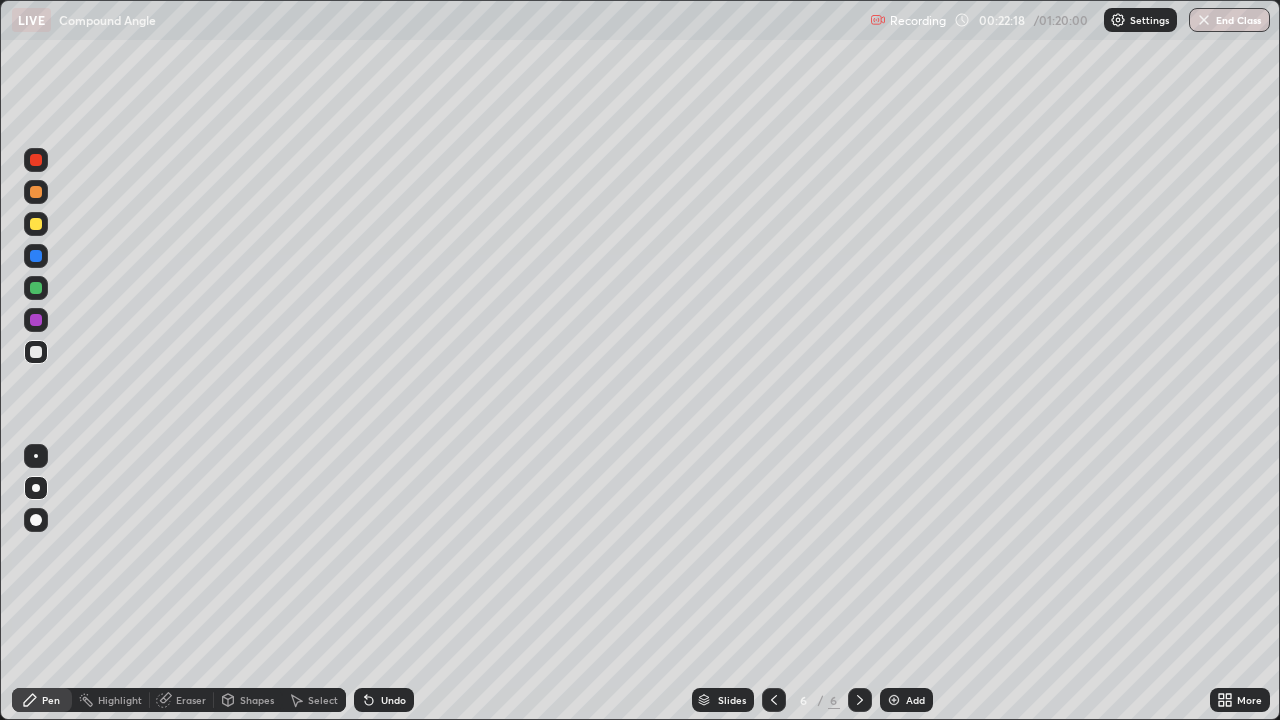 click at bounding box center (36, 288) 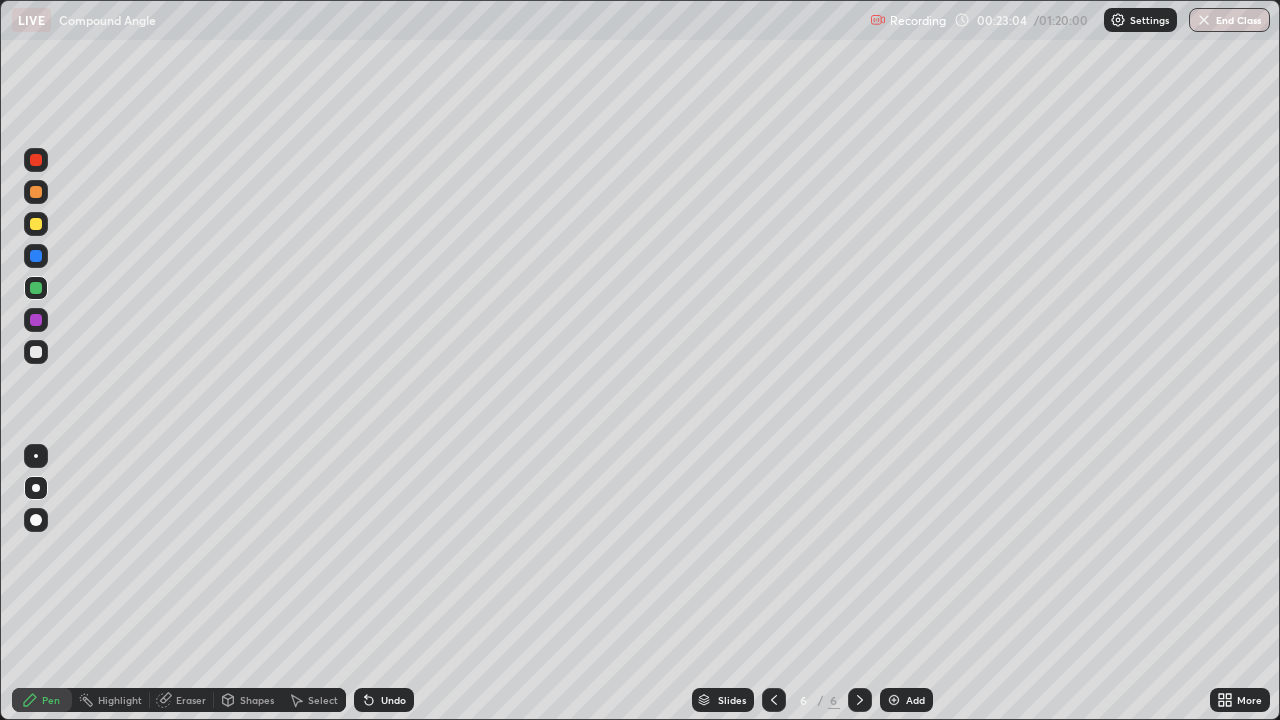 click on "Undo" at bounding box center [384, 700] 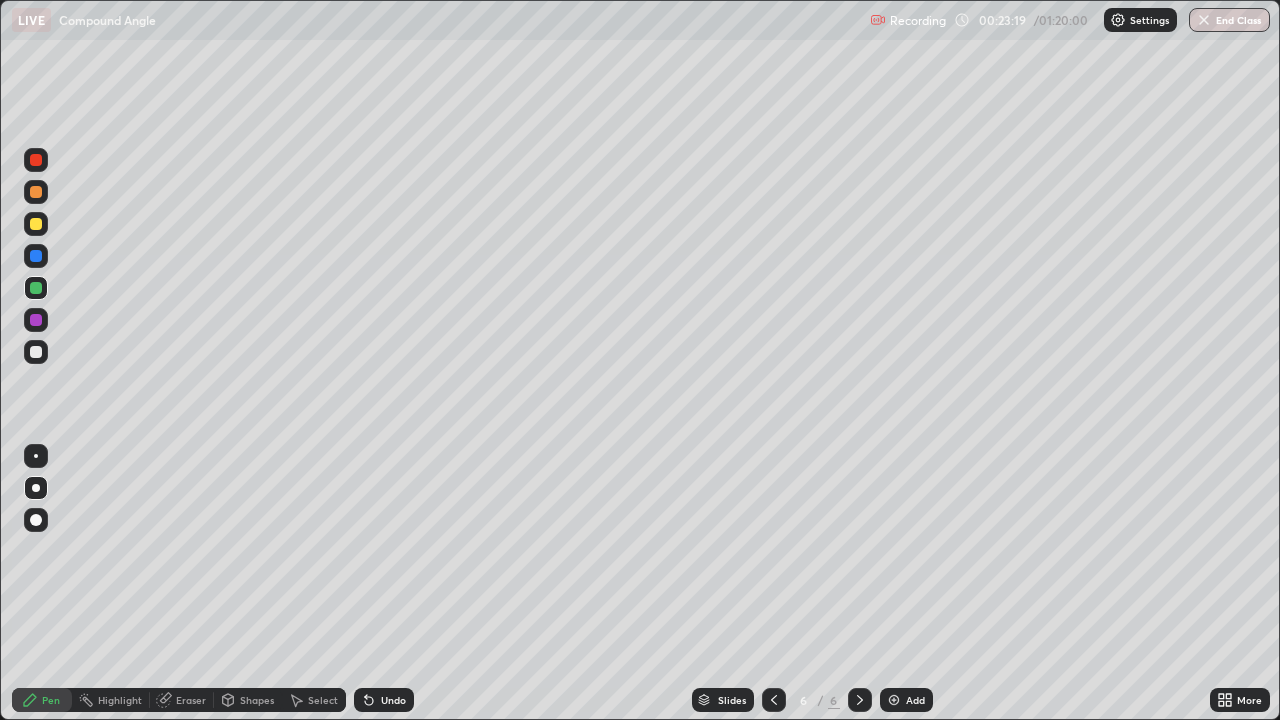 click on "Undo" at bounding box center (384, 700) 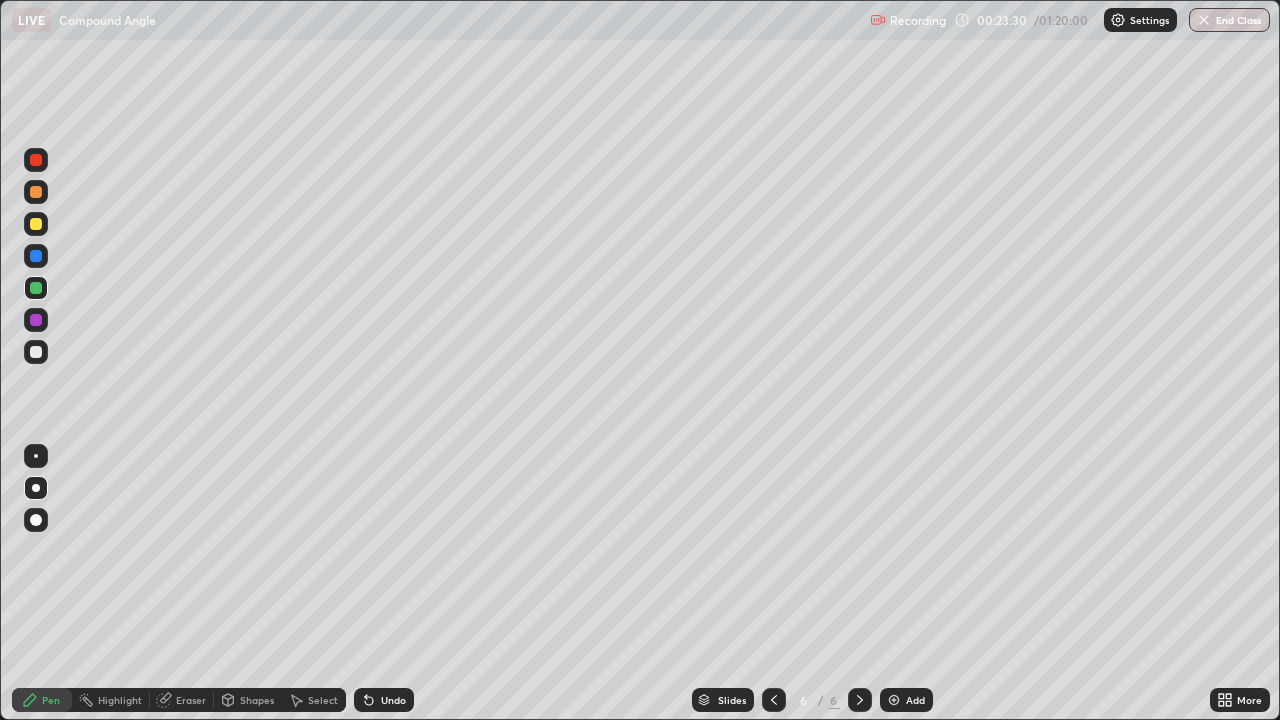 click on "Undo" at bounding box center [393, 700] 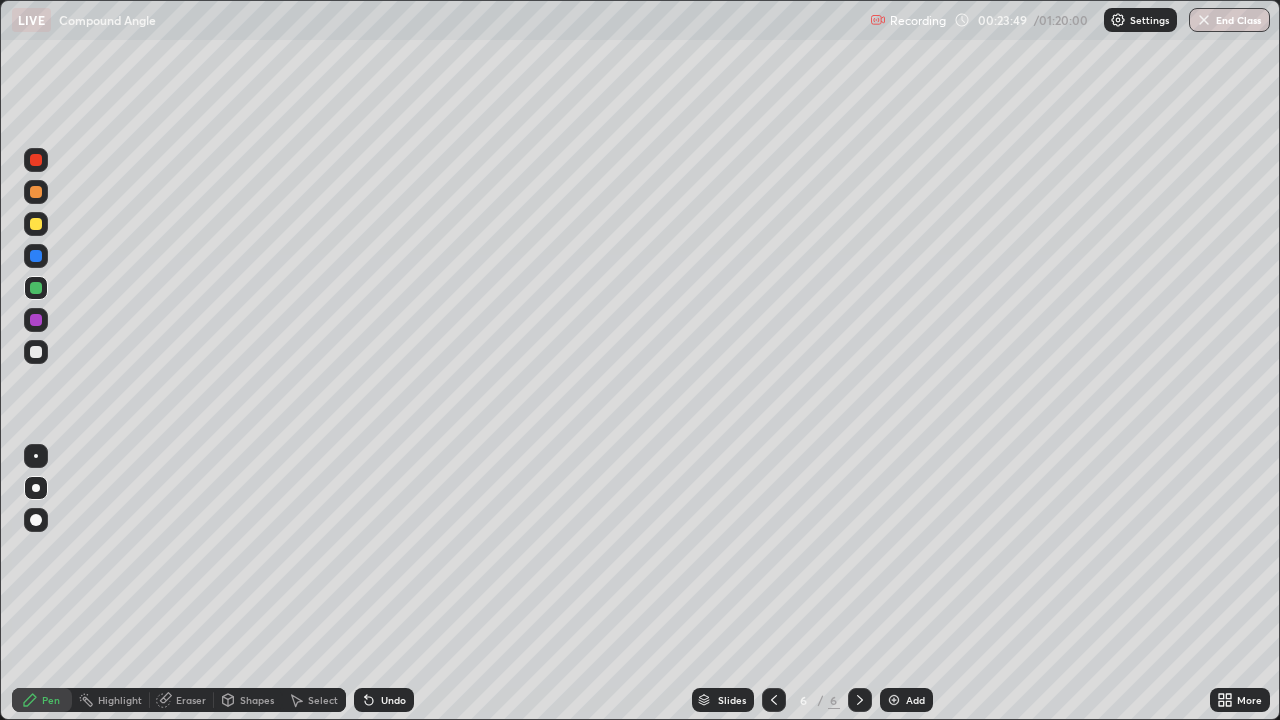 click on "Undo" at bounding box center [393, 700] 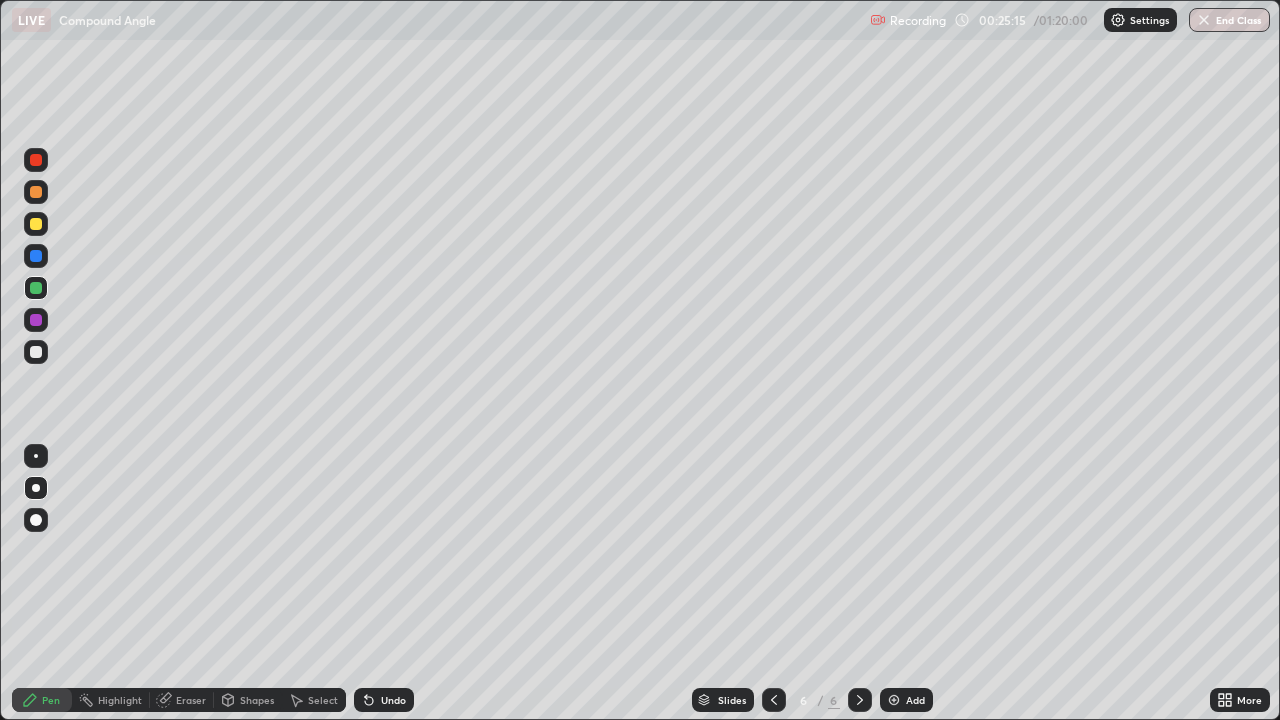 click on "Undo" at bounding box center [393, 700] 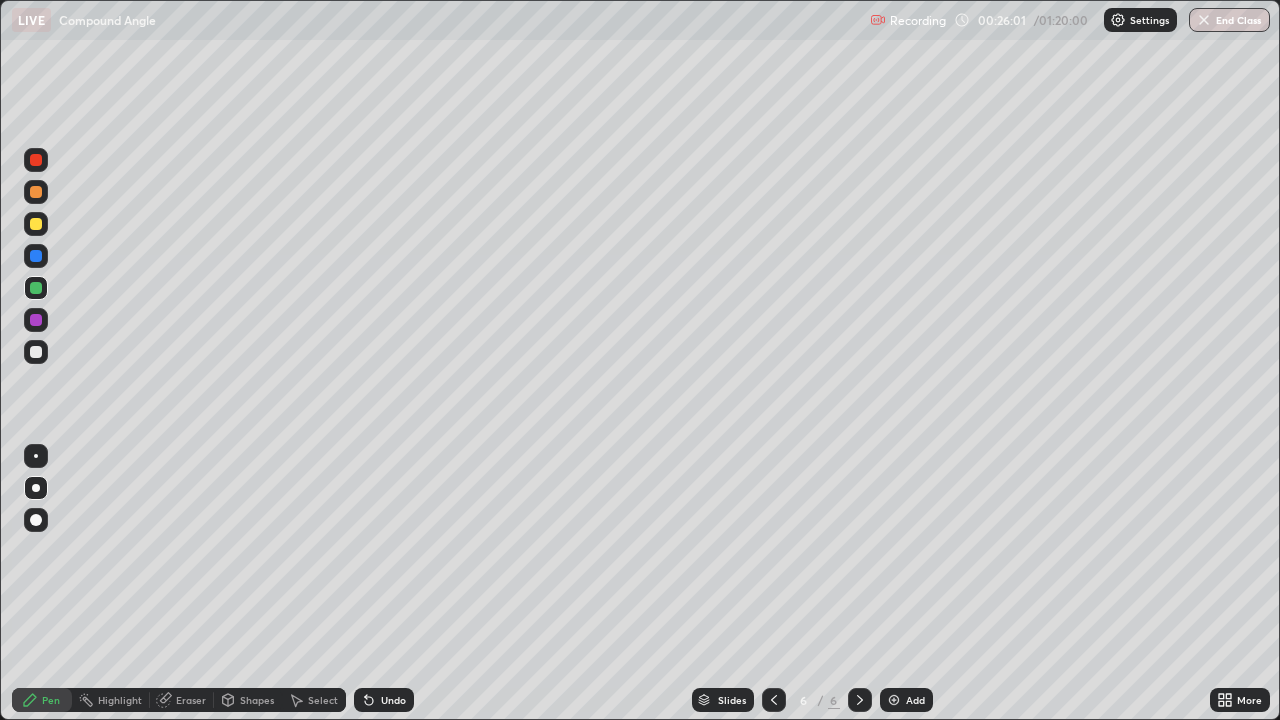 click at bounding box center (894, 700) 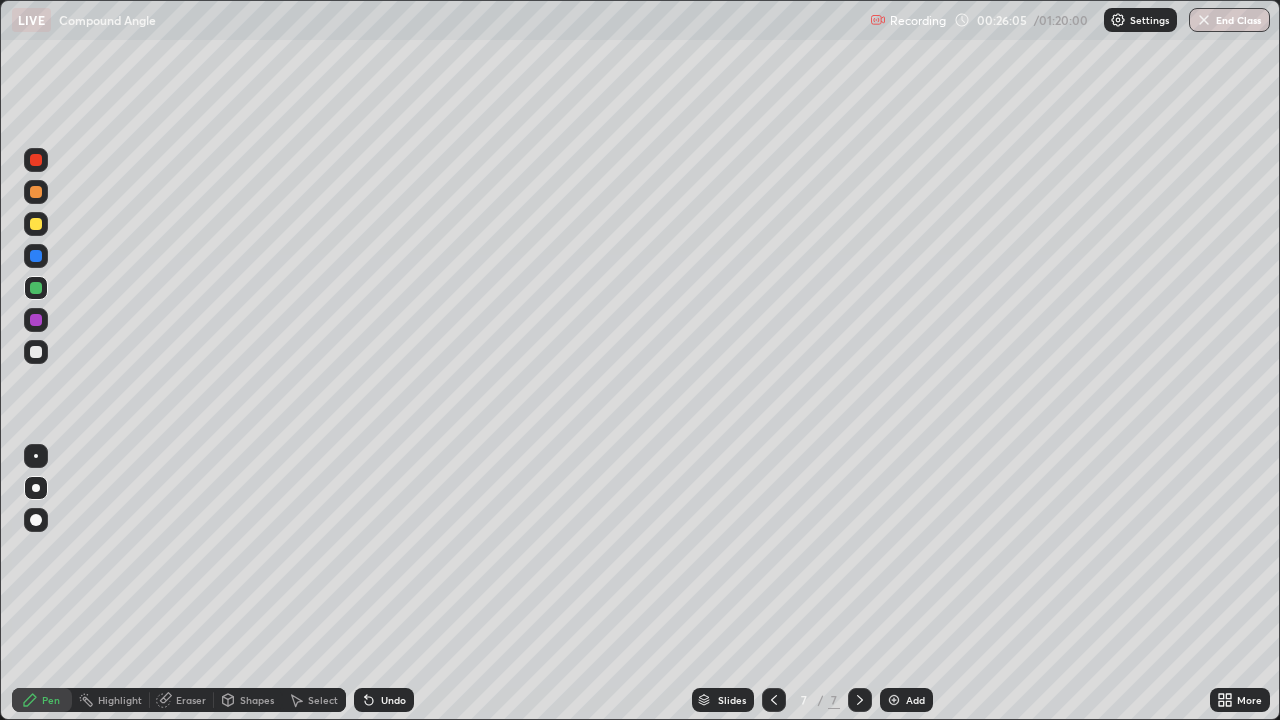 click 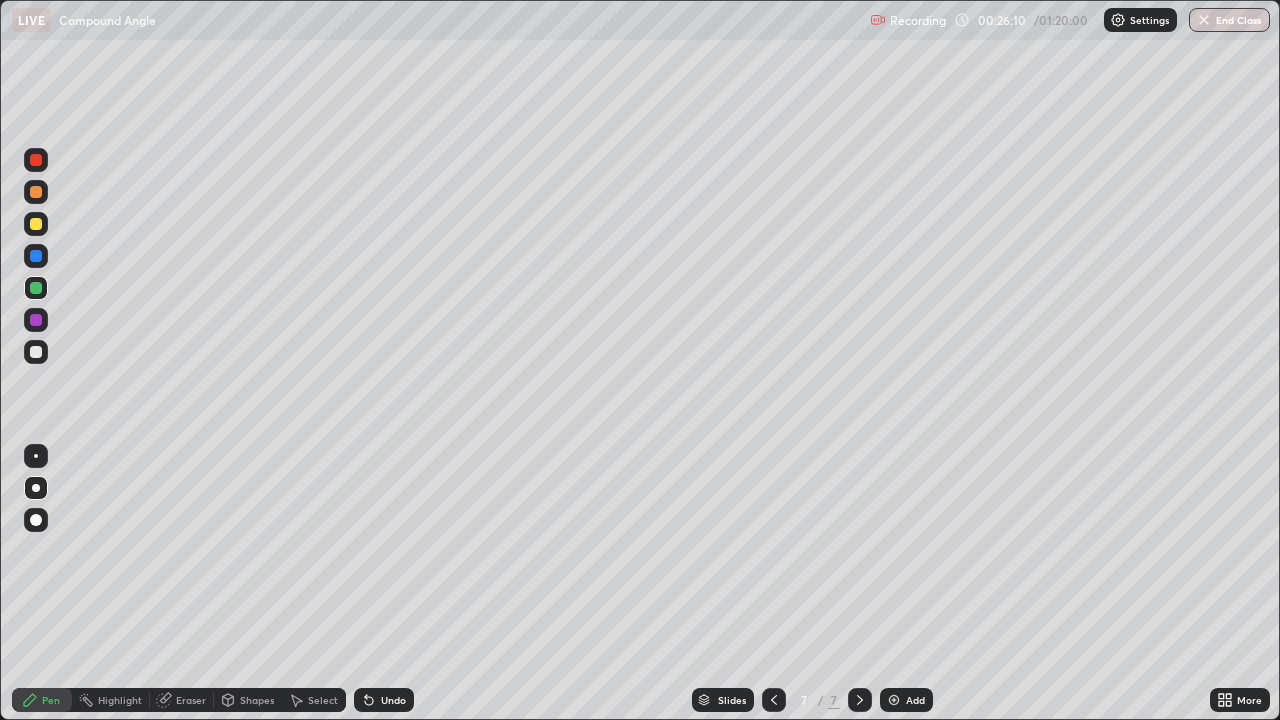 click on "Undo" at bounding box center [384, 700] 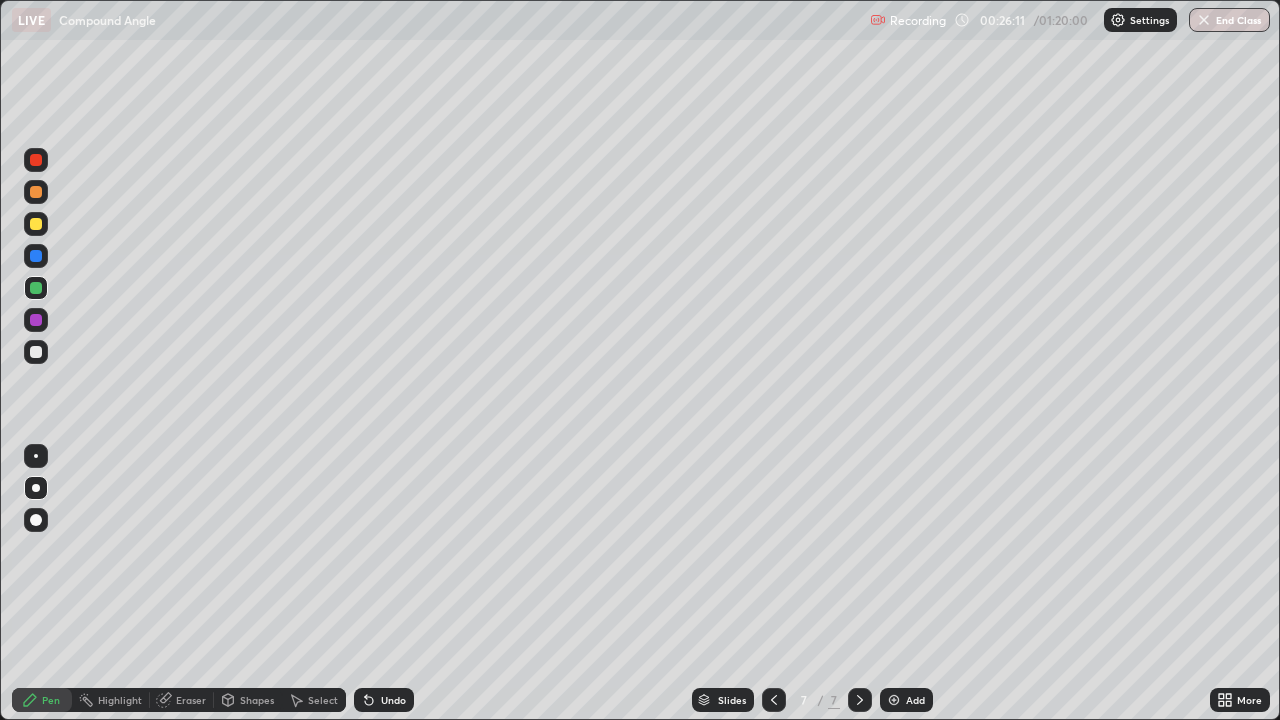 click 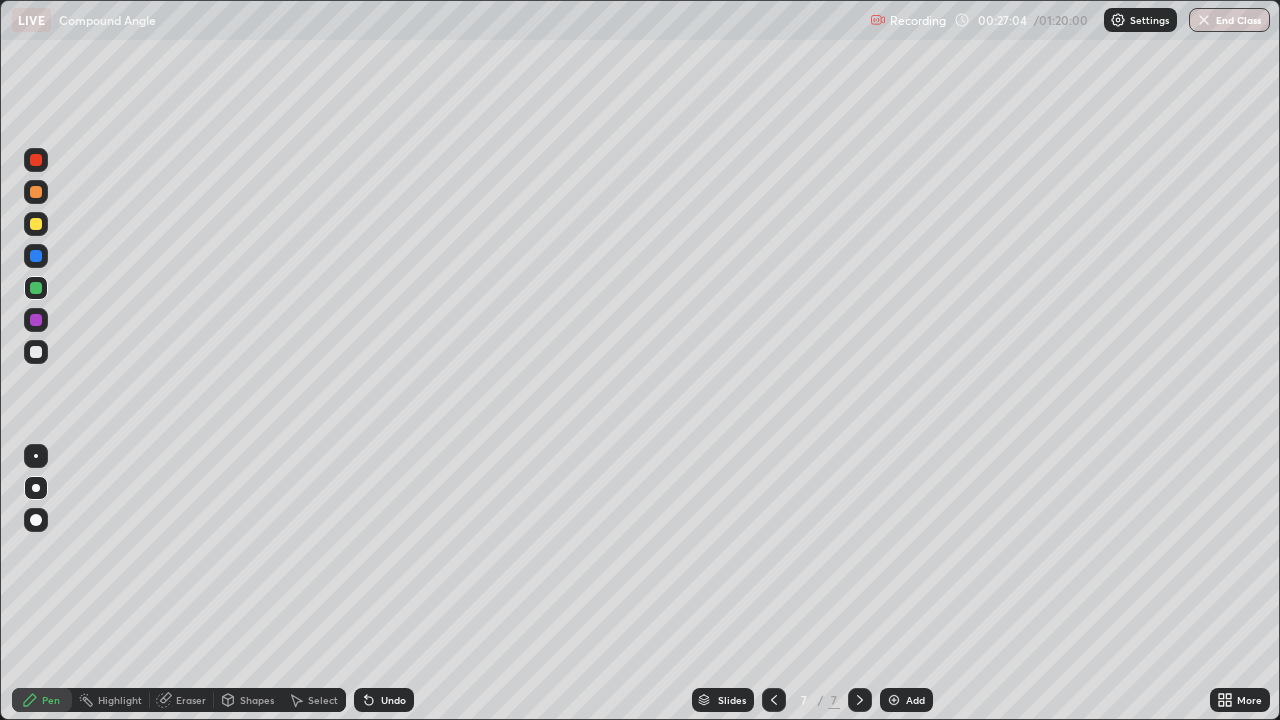 click on "Undo" at bounding box center [384, 700] 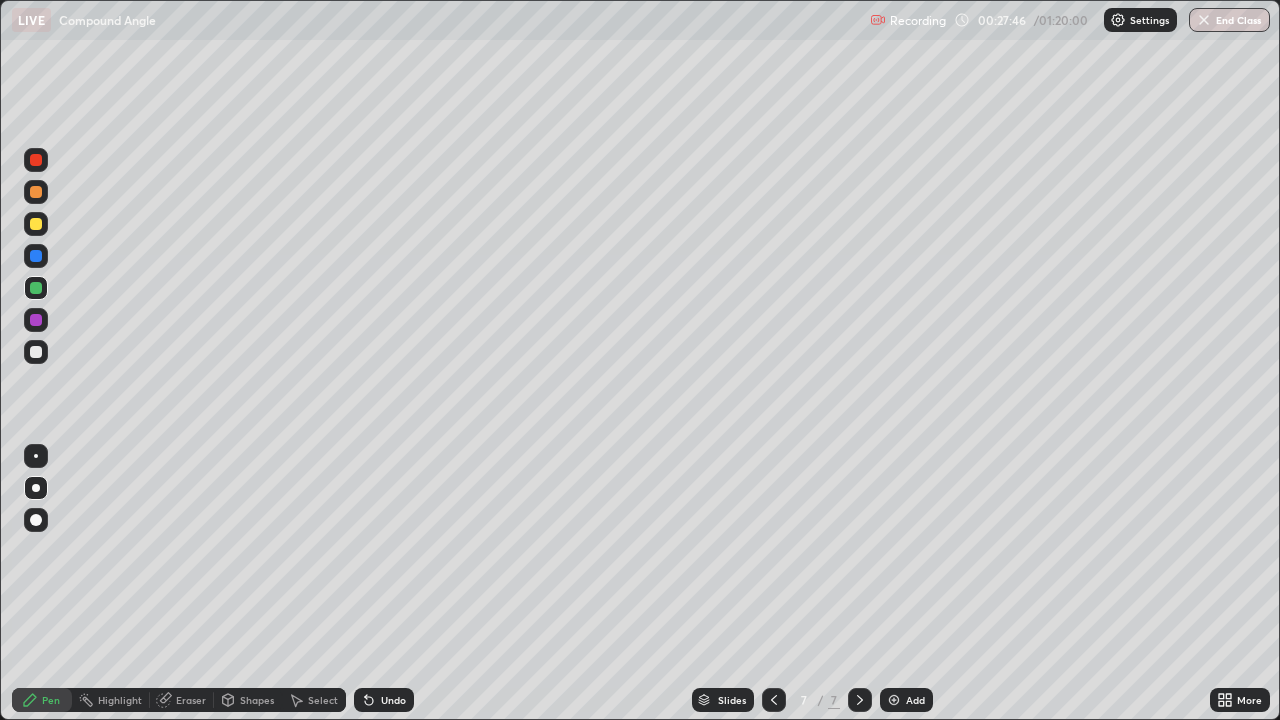 click 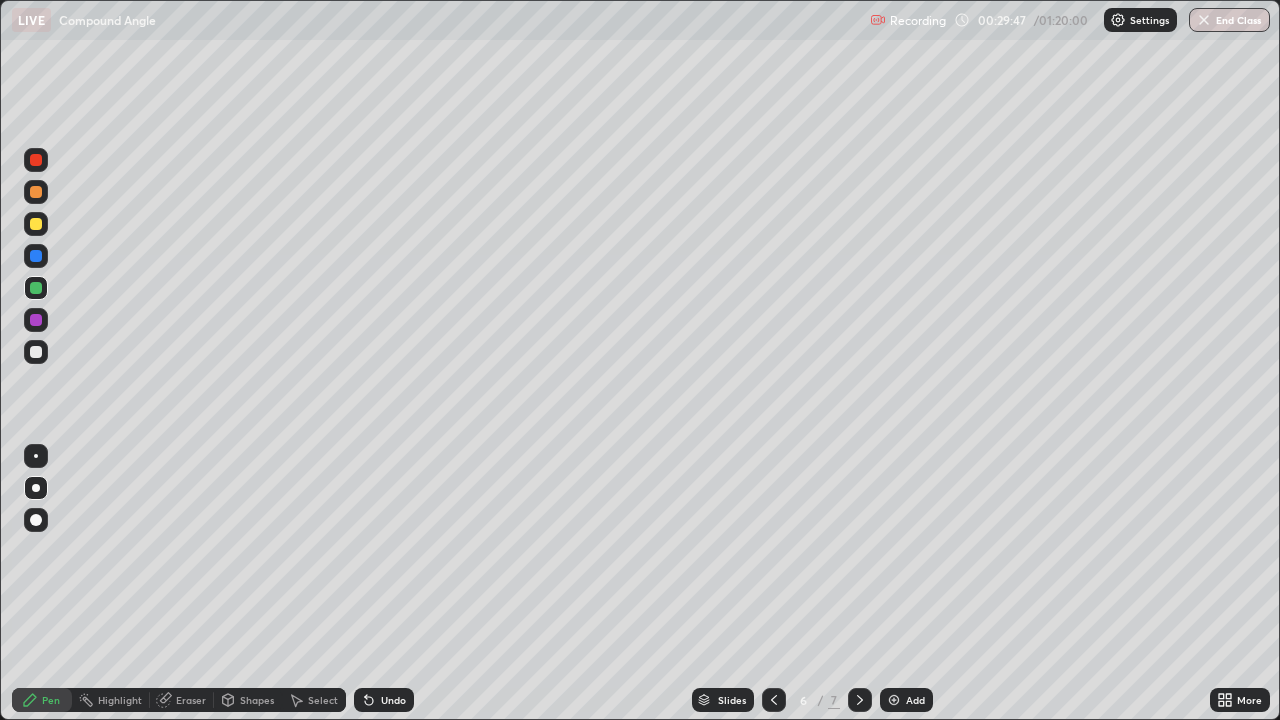 click 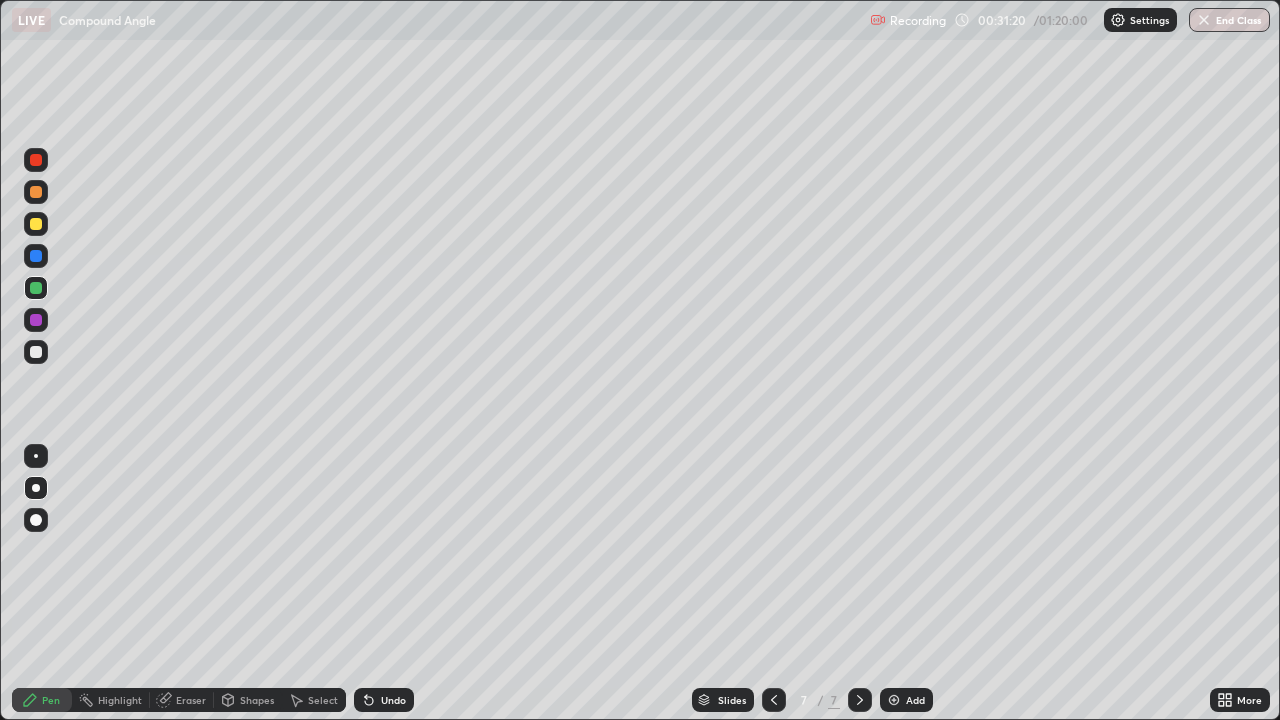 click at bounding box center [894, 700] 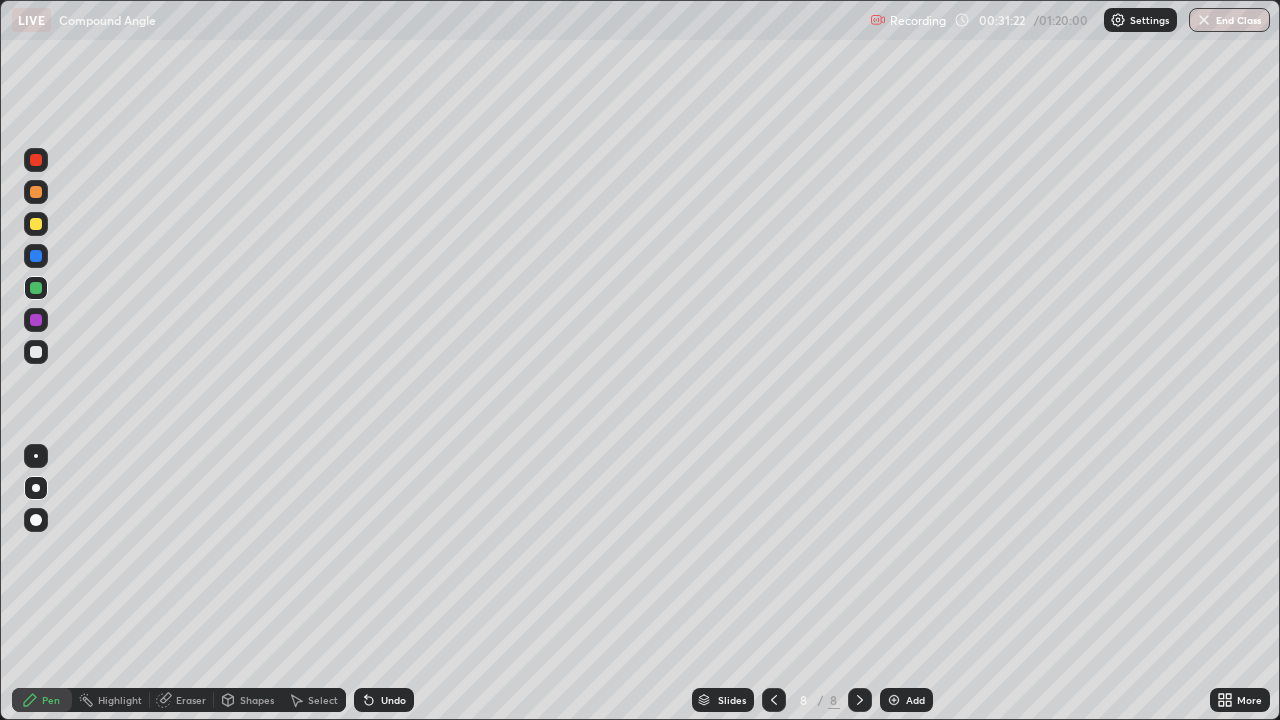click at bounding box center [36, 192] 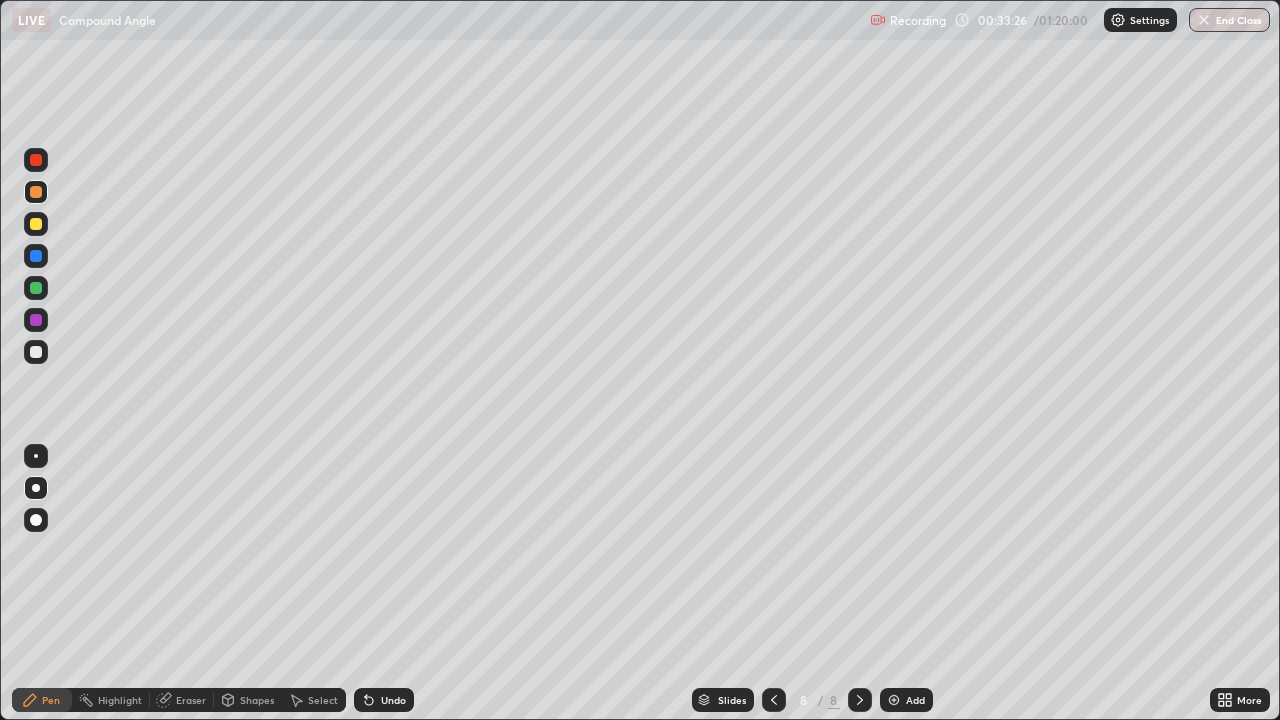 click at bounding box center (36, 288) 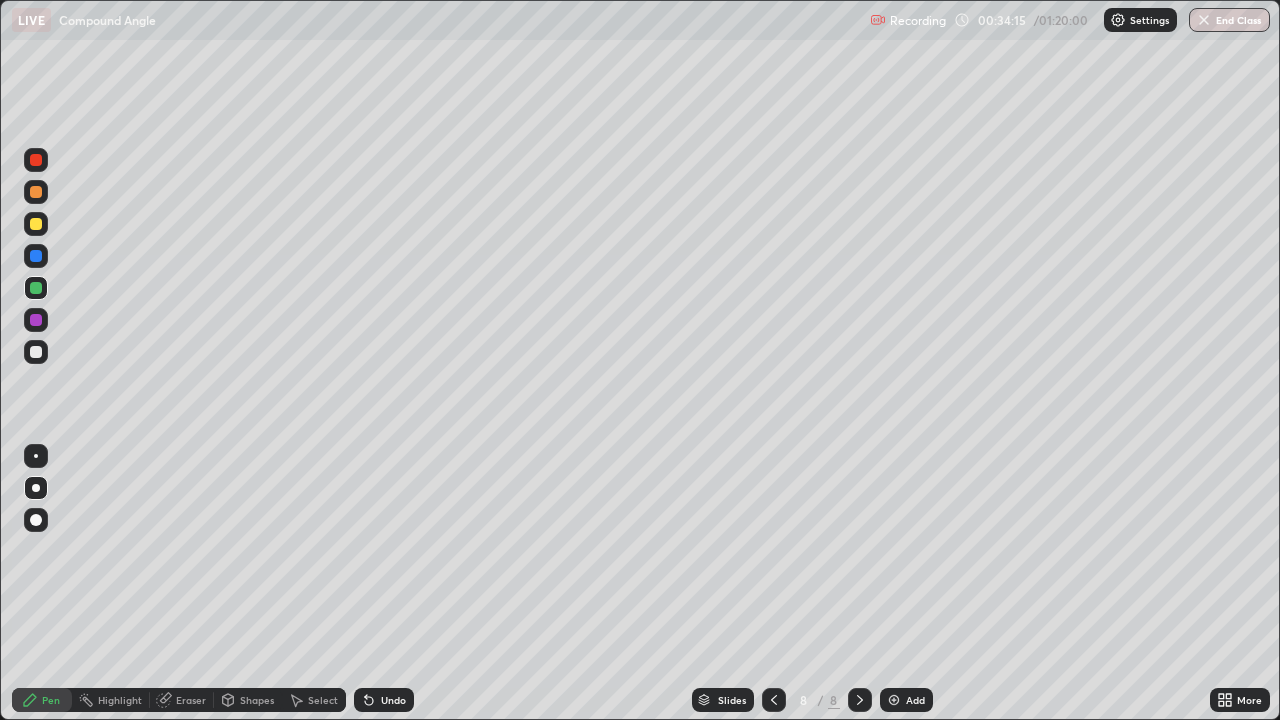 click at bounding box center (36, 256) 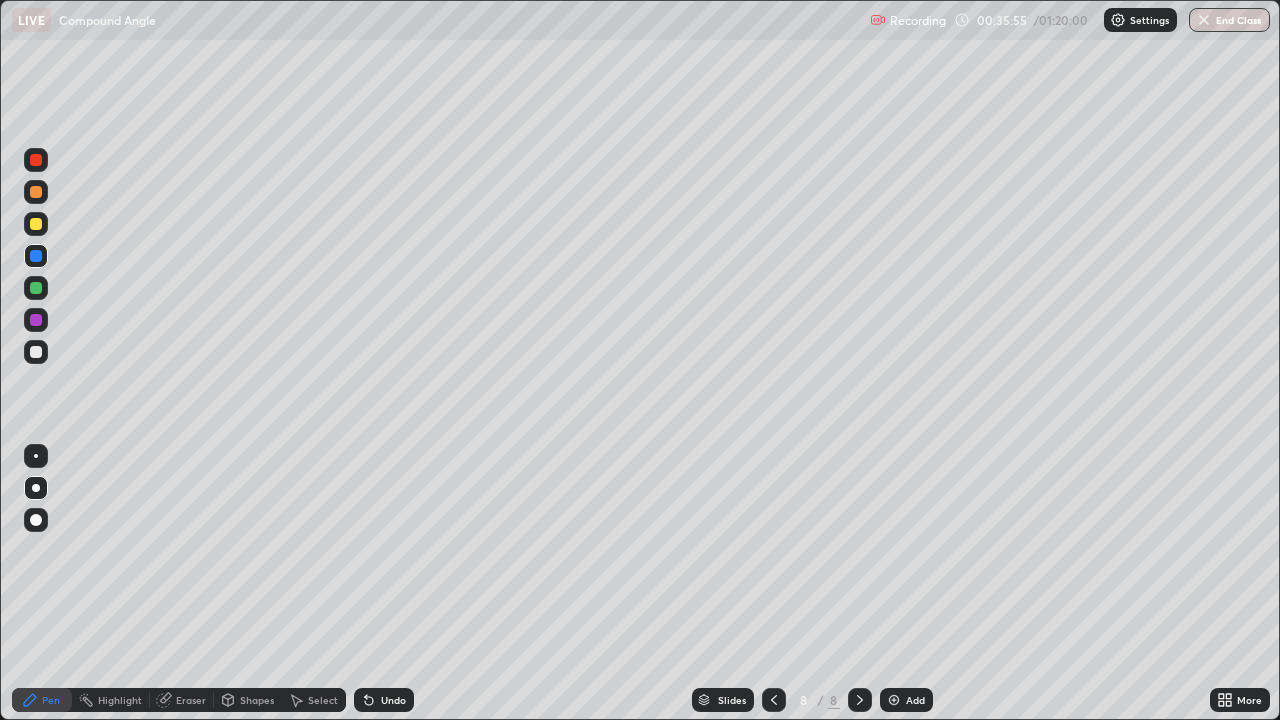 click at bounding box center (36, 352) 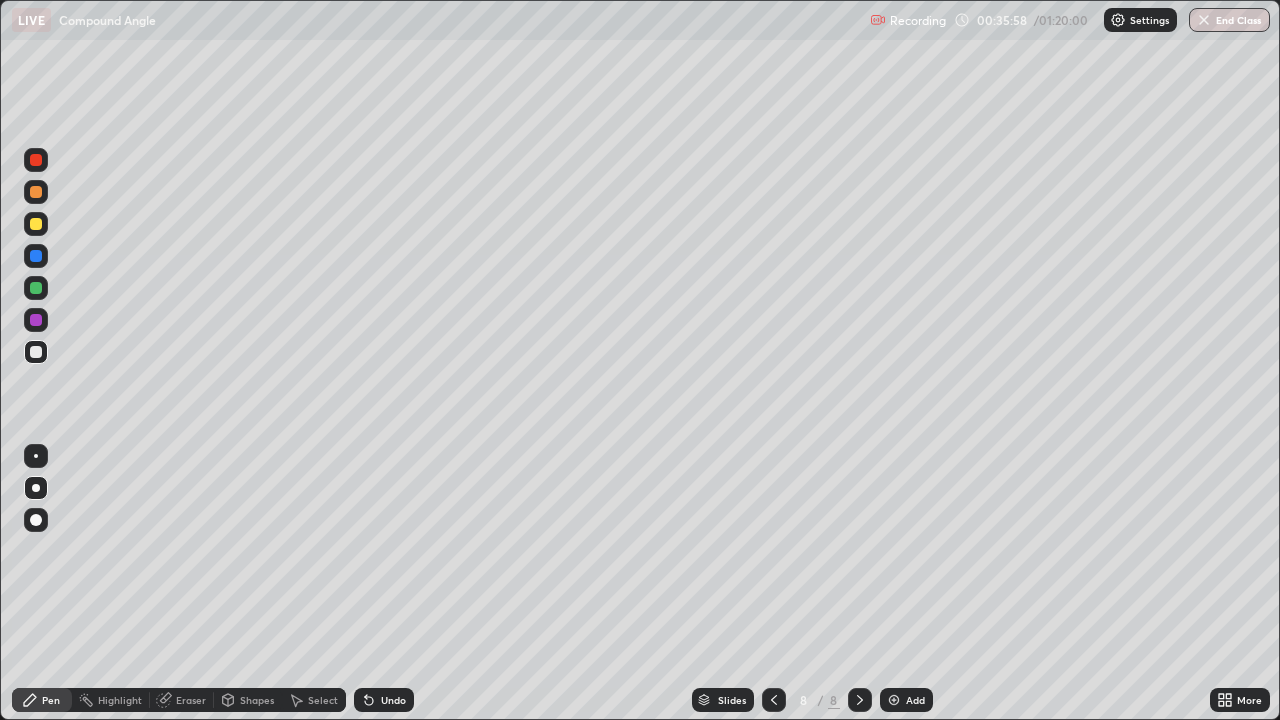 click on "Undo" at bounding box center [384, 700] 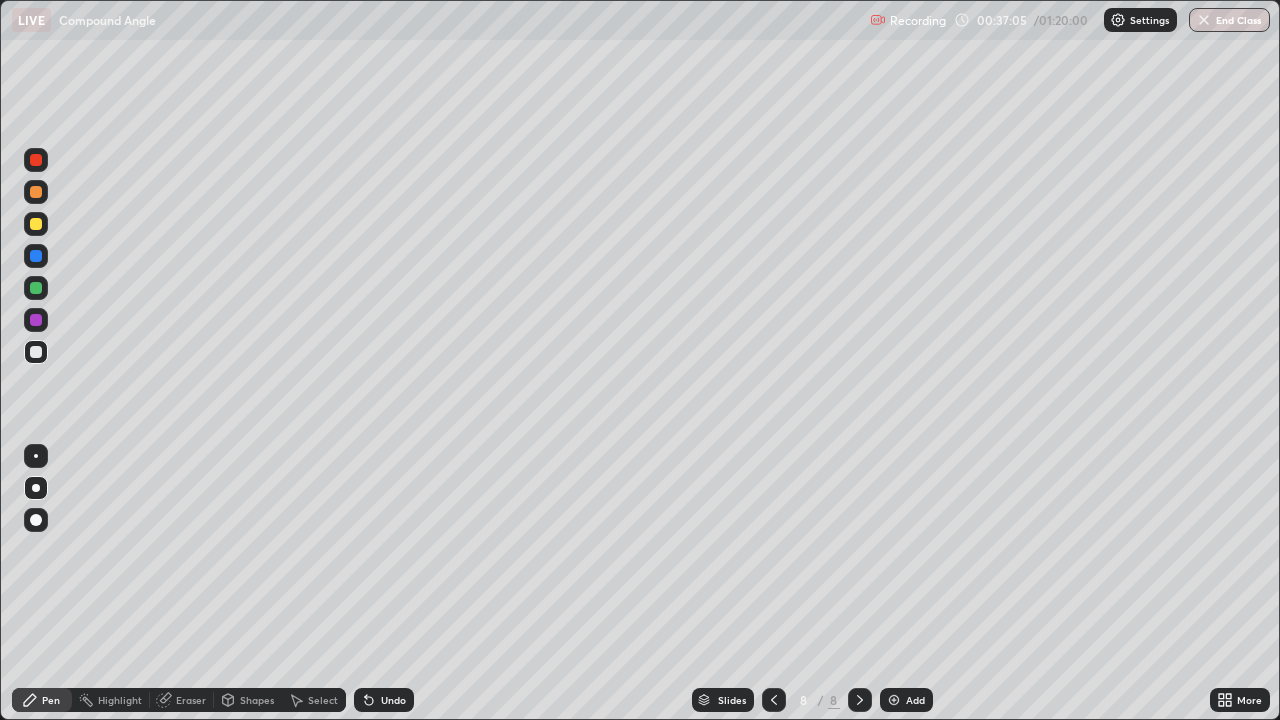 click on "Undo" at bounding box center (393, 700) 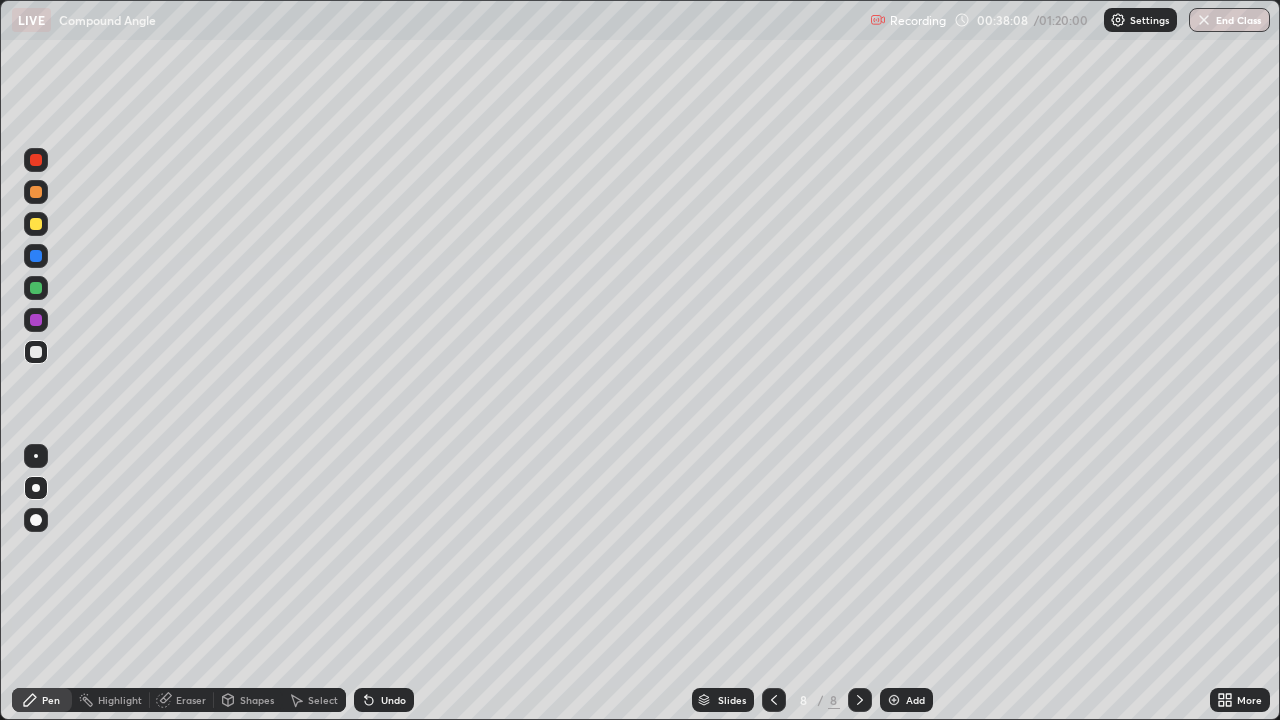 click at bounding box center (894, 700) 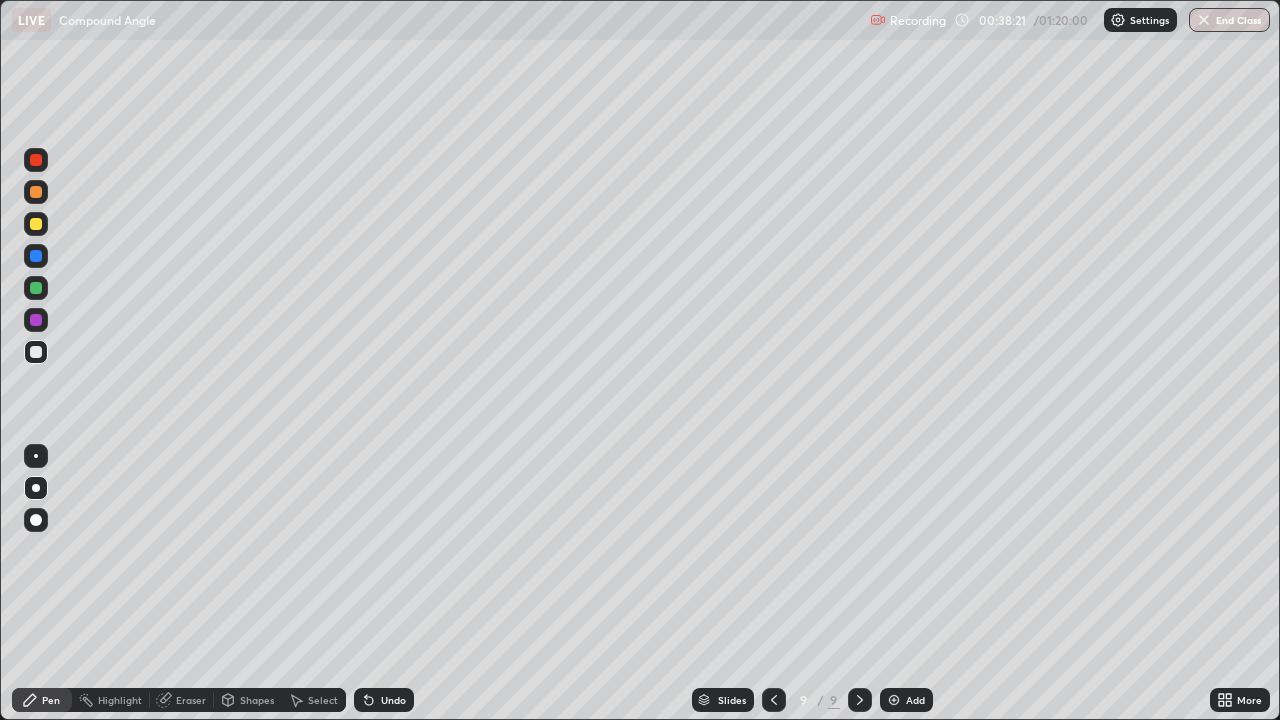 click at bounding box center (36, 256) 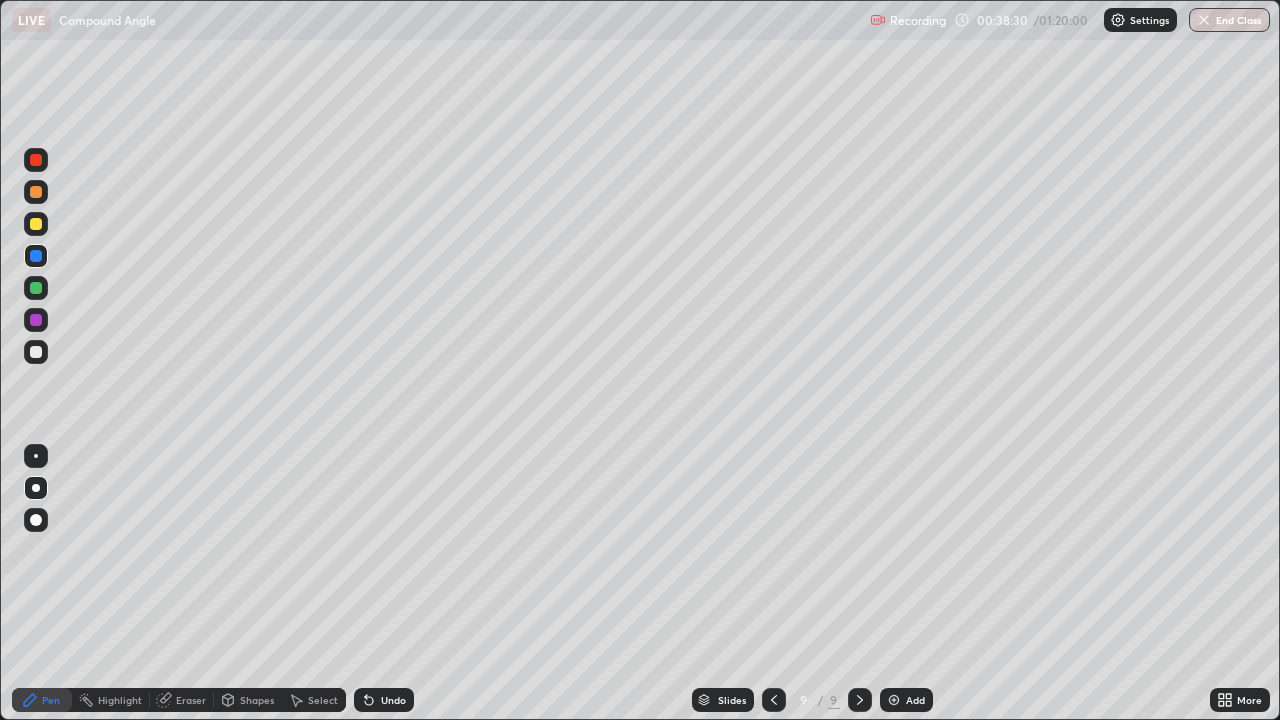 click 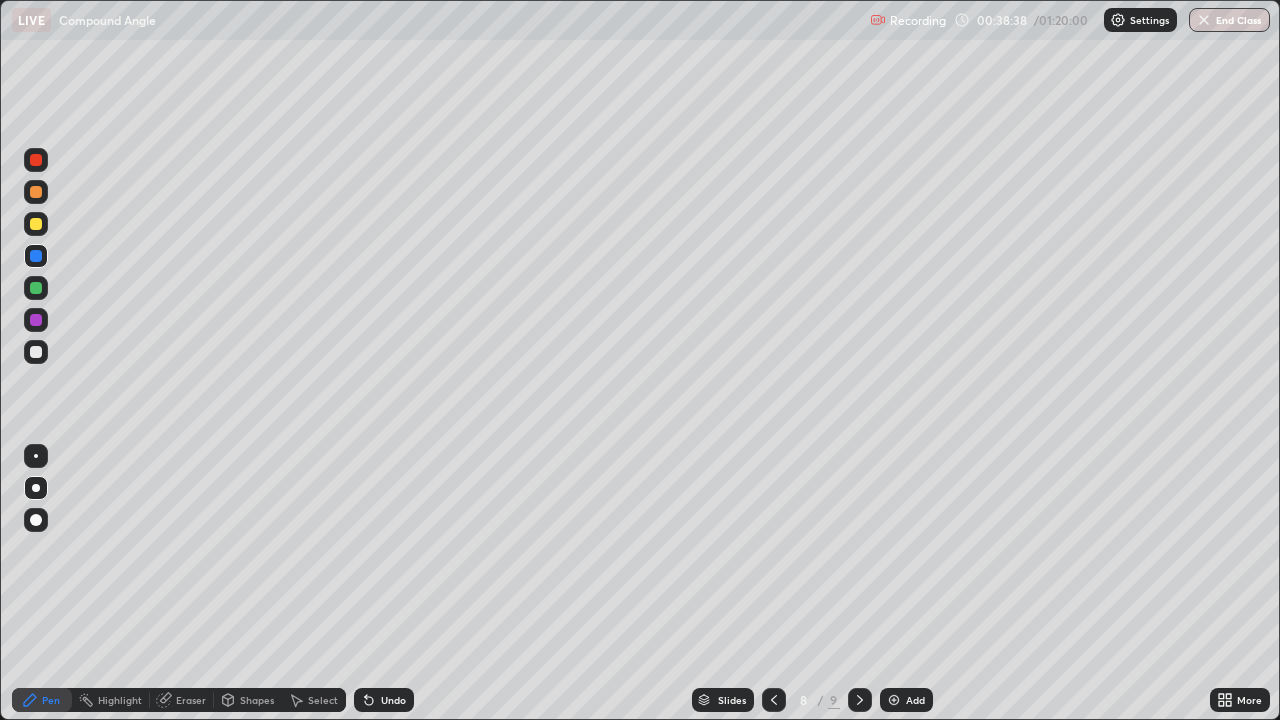click 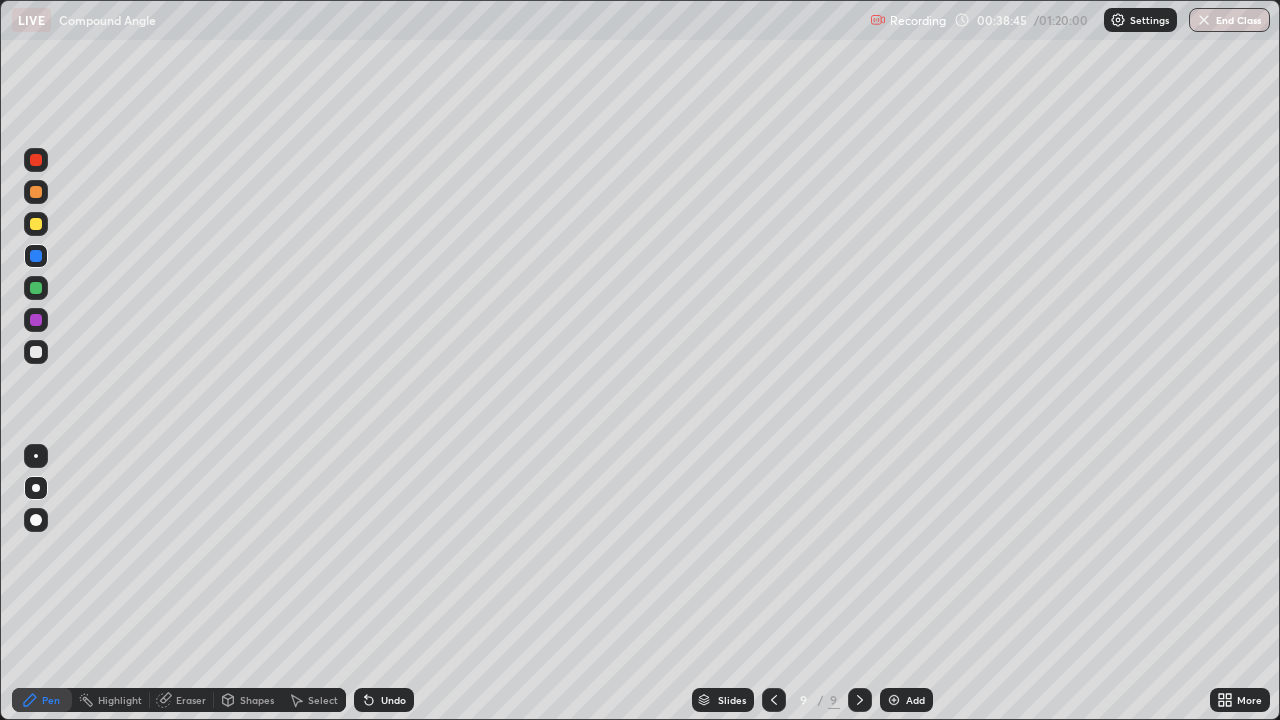 click 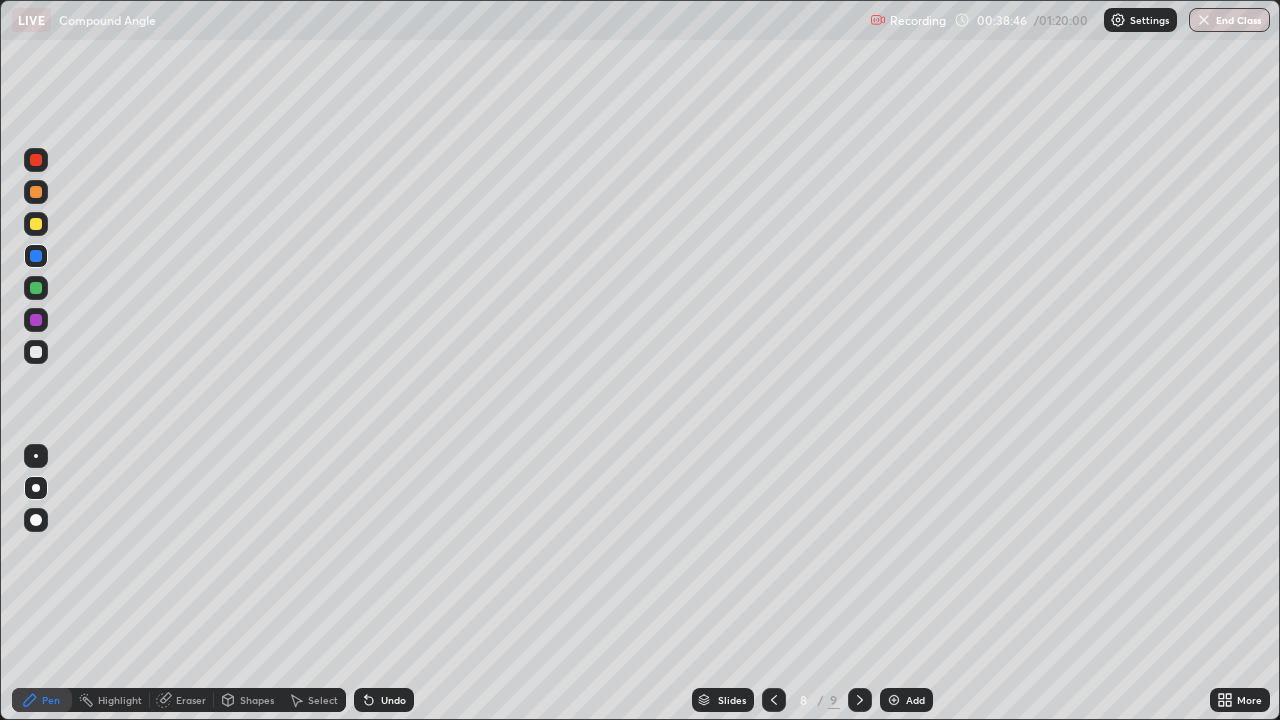 click 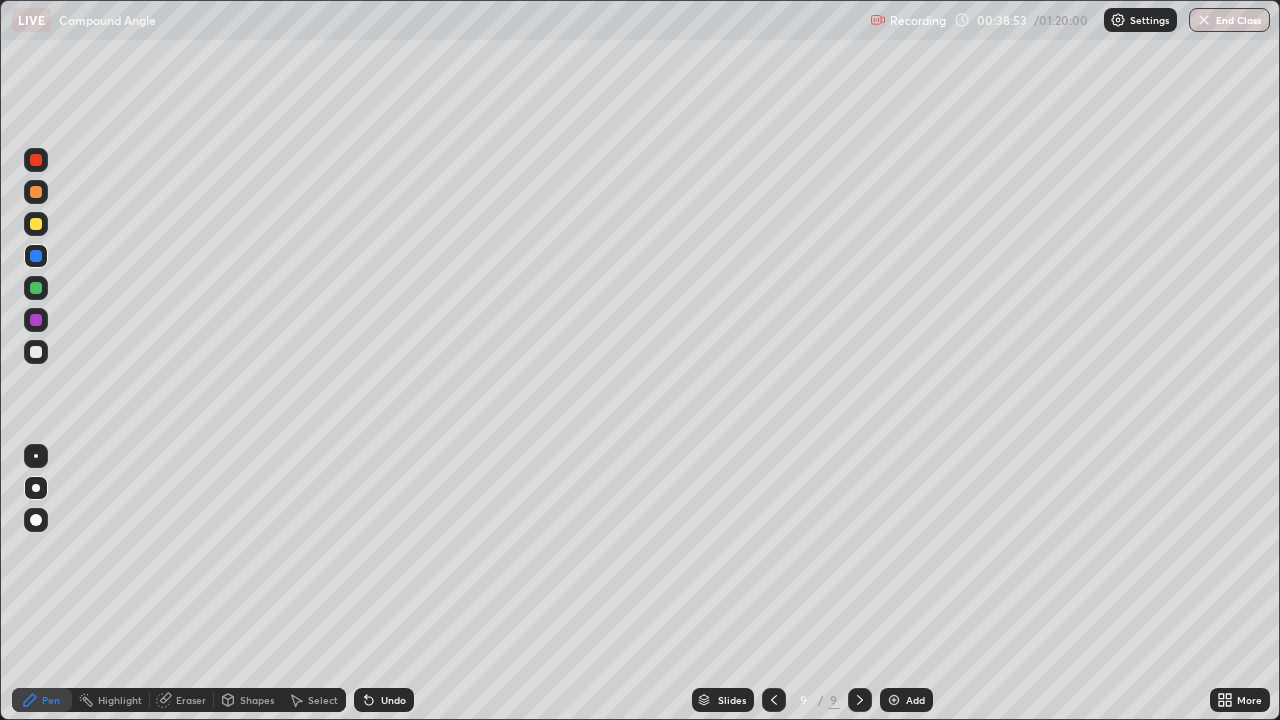 click 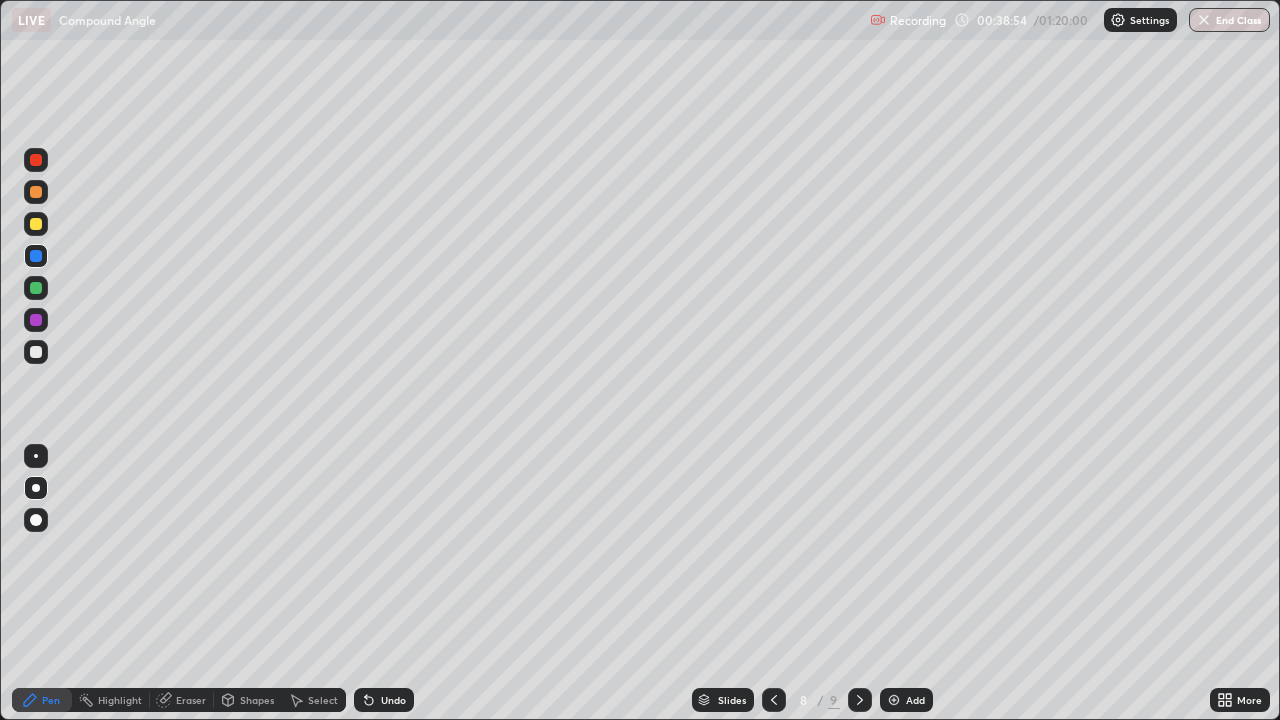 click 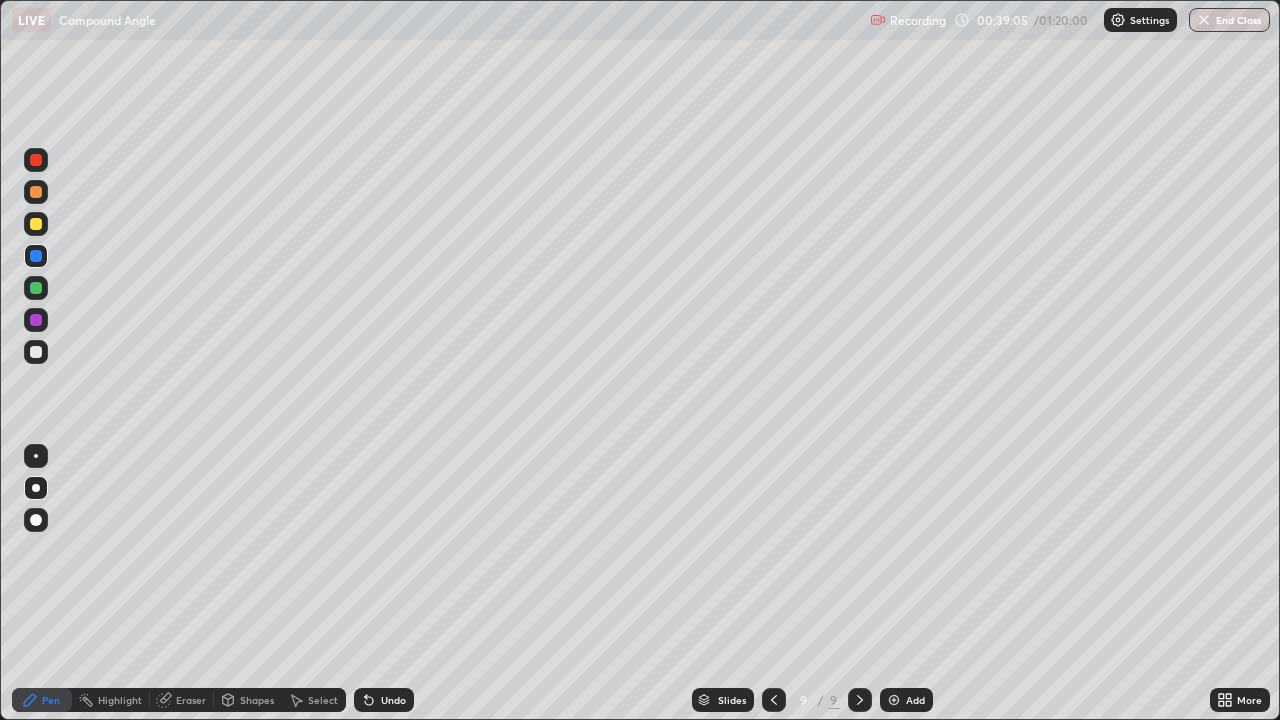 click on "Undo" at bounding box center (384, 700) 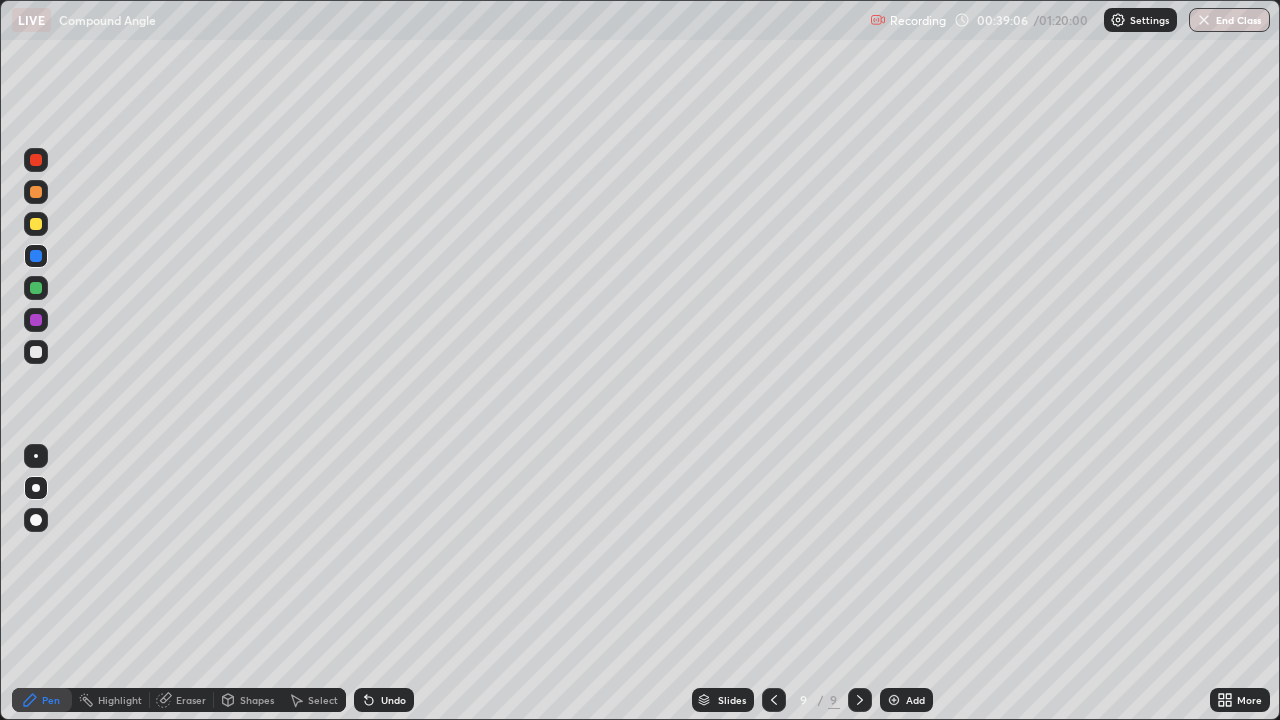 click on "Undo" at bounding box center [384, 700] 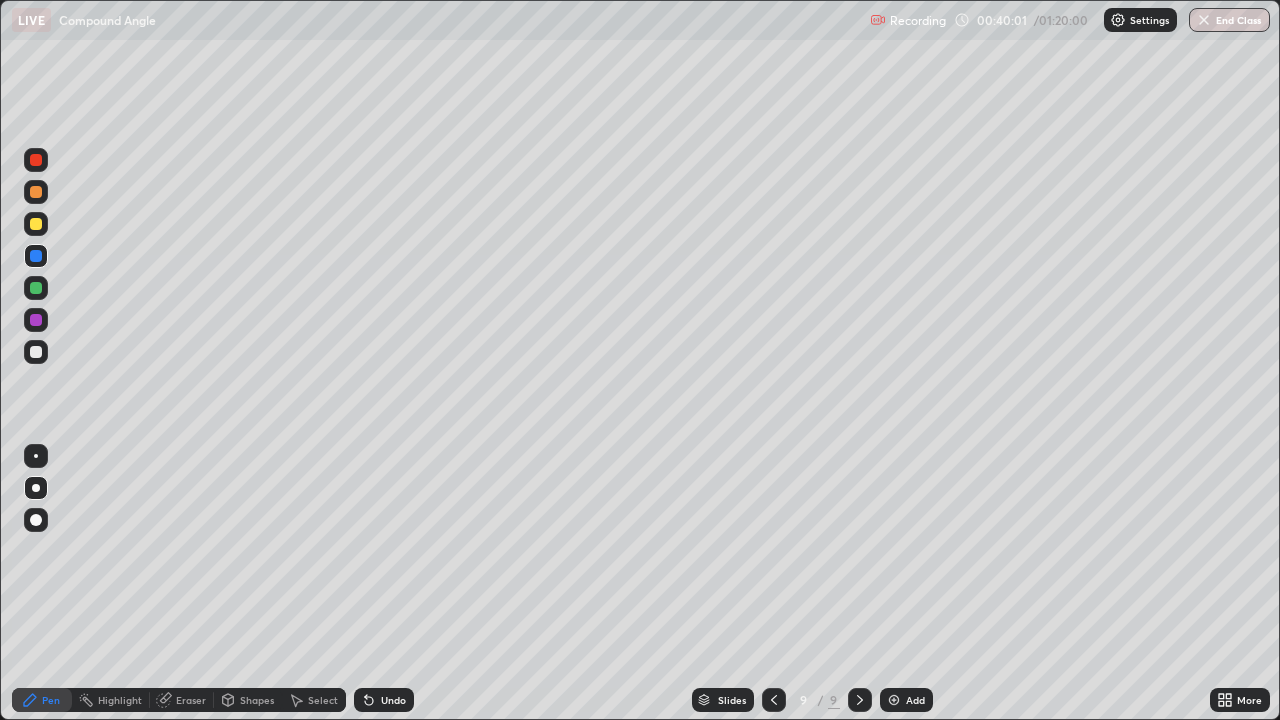 click at bounding box center (36, 288) 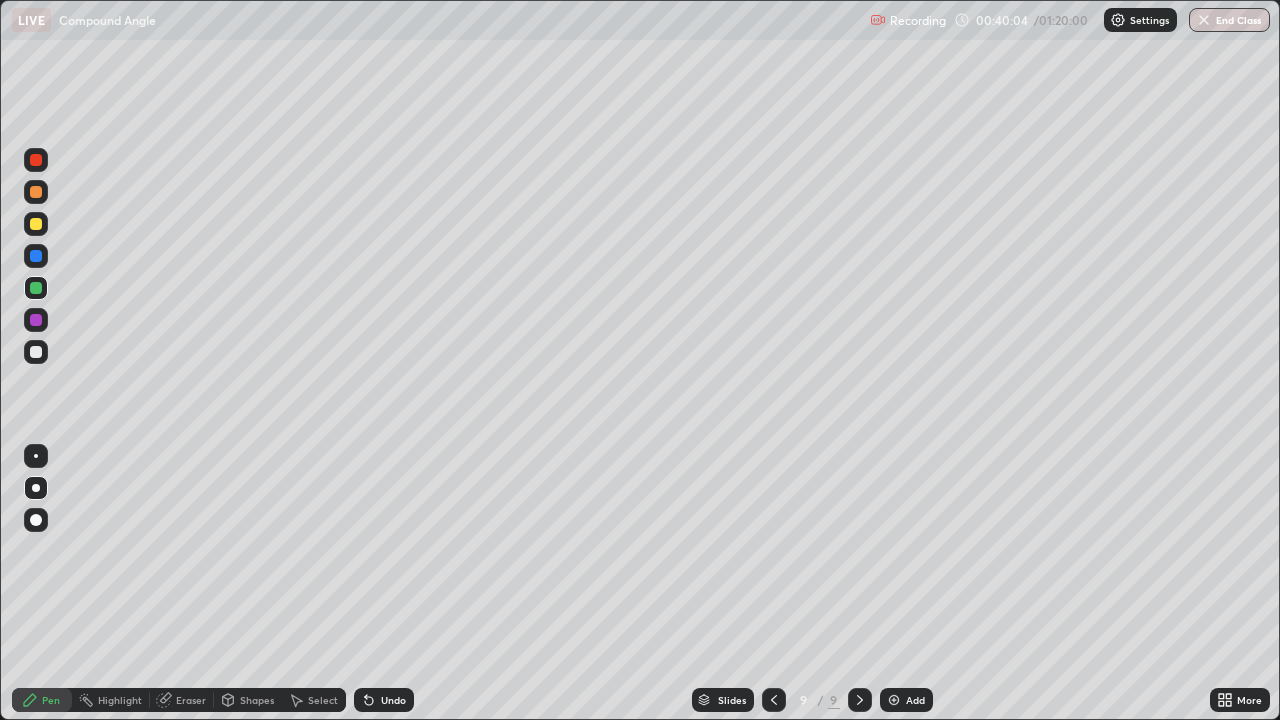 click on "Undo" at bounding box center [384, 700] 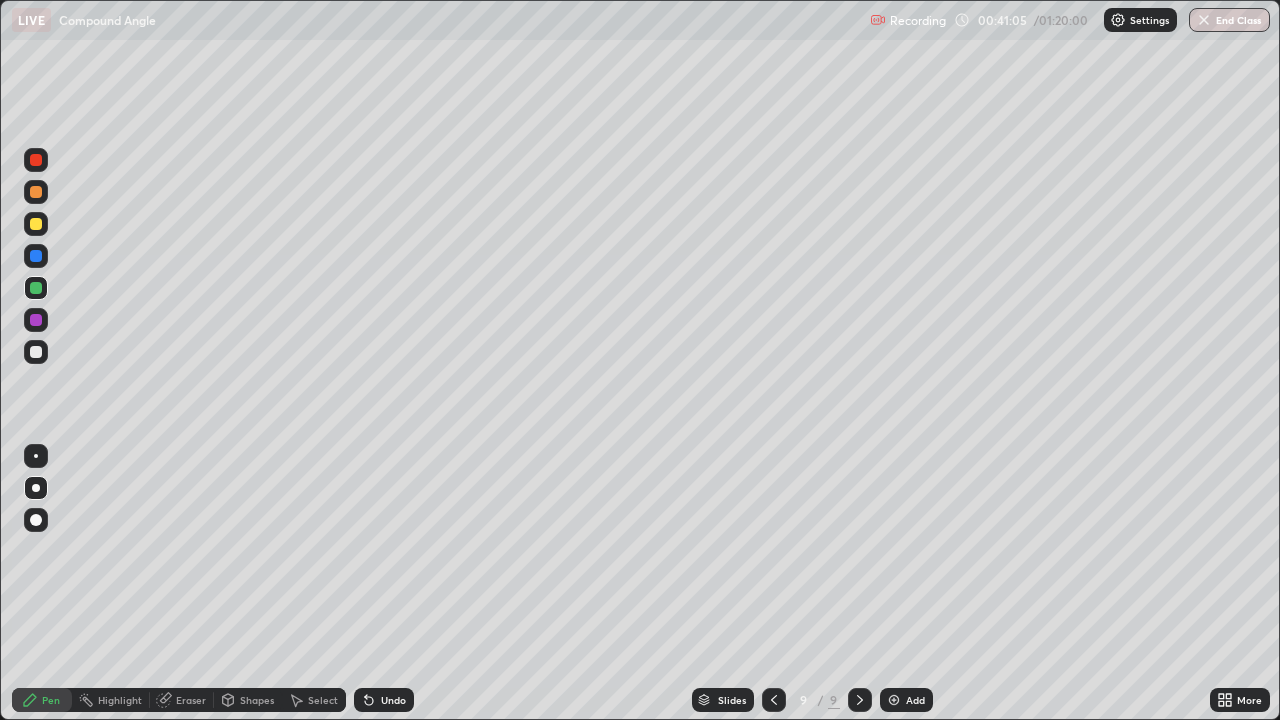 click on "Undo" at bounding box center (384, 700) 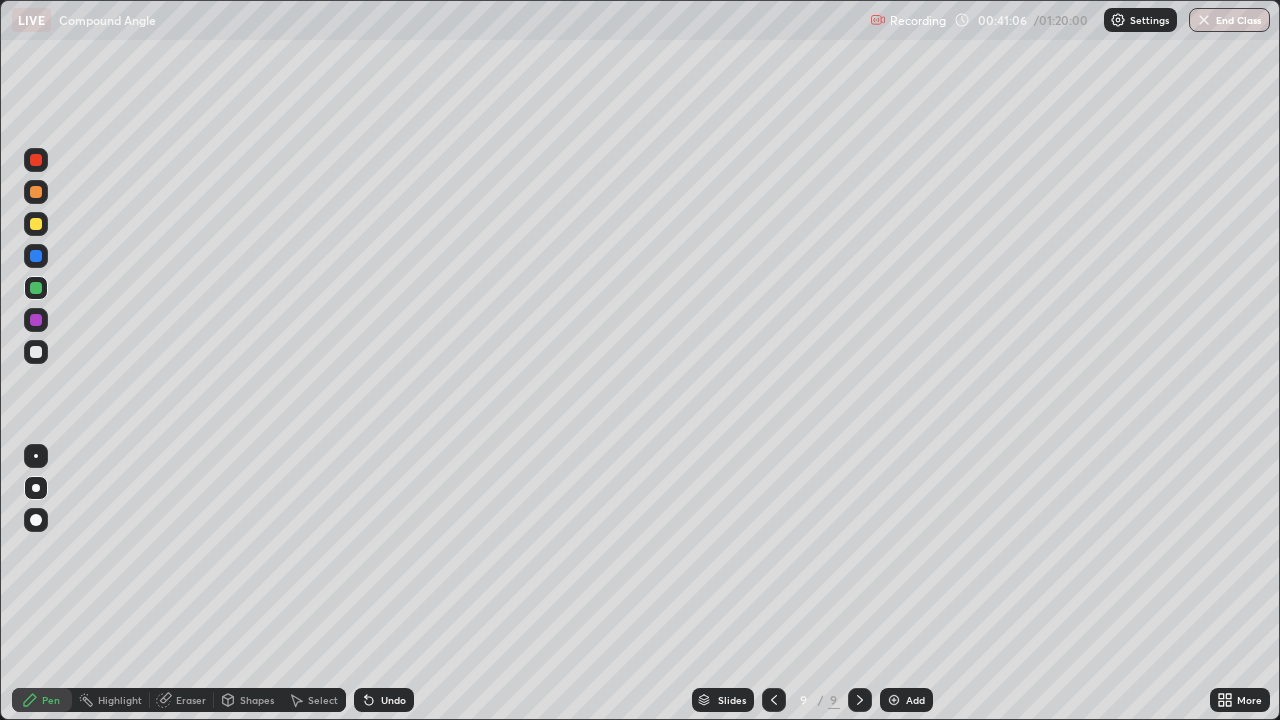 click on "Undo" at bounding box center [393, 700] 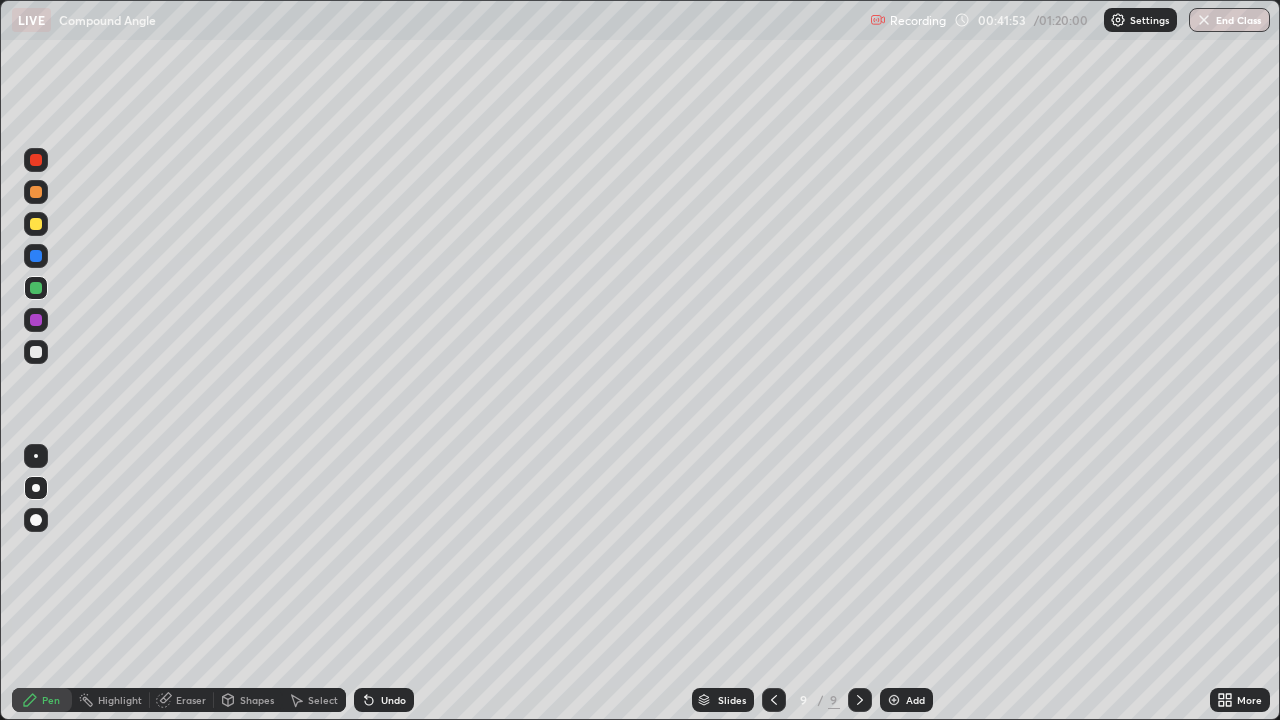 click 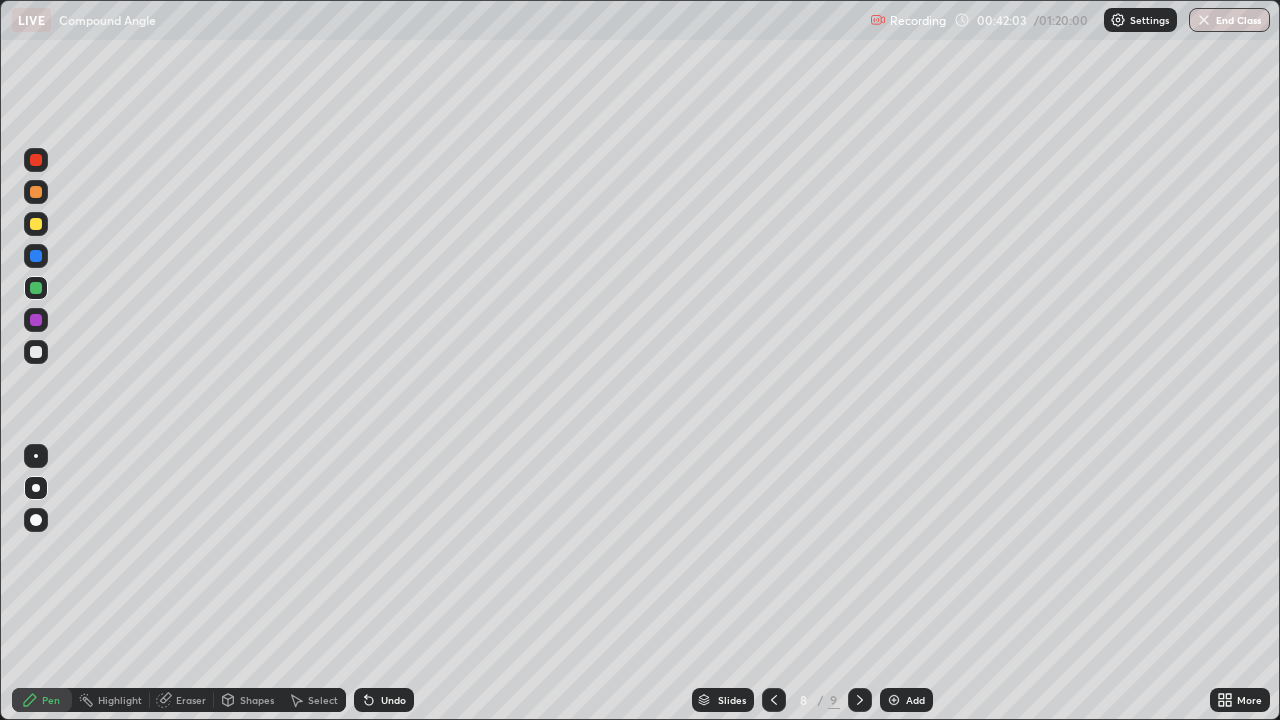 click 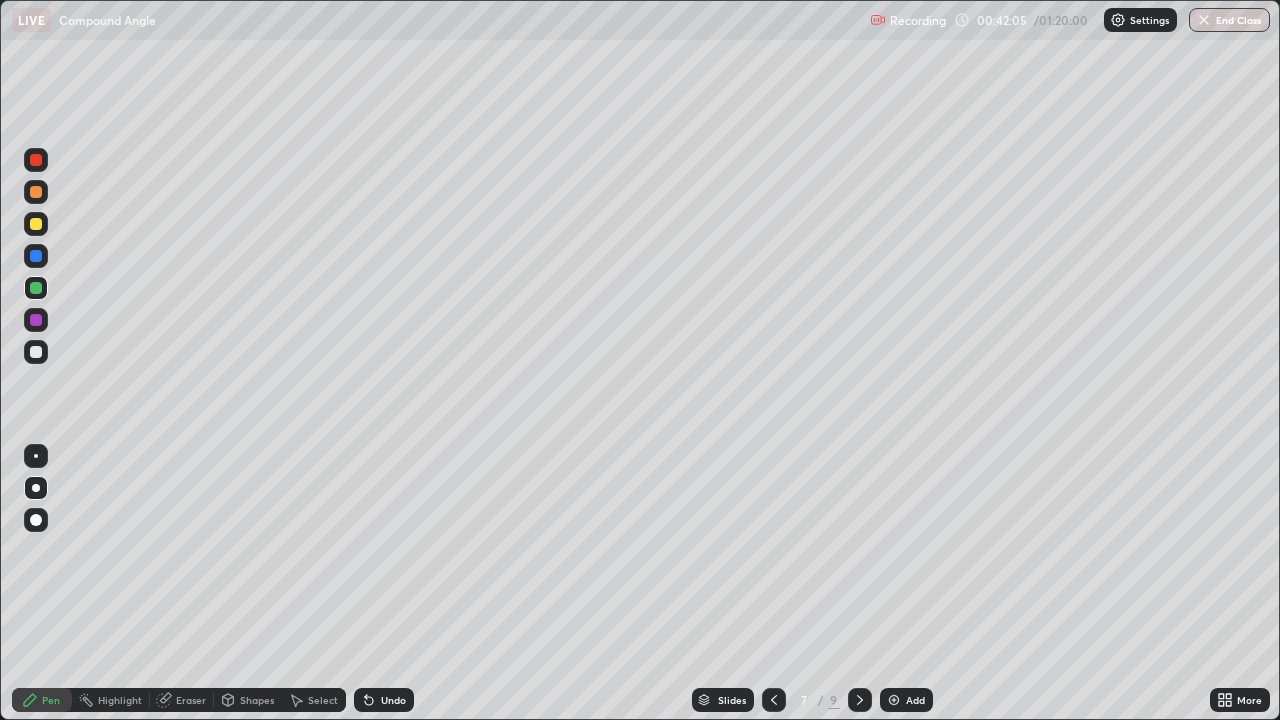 click at bounding box center (860, 700) 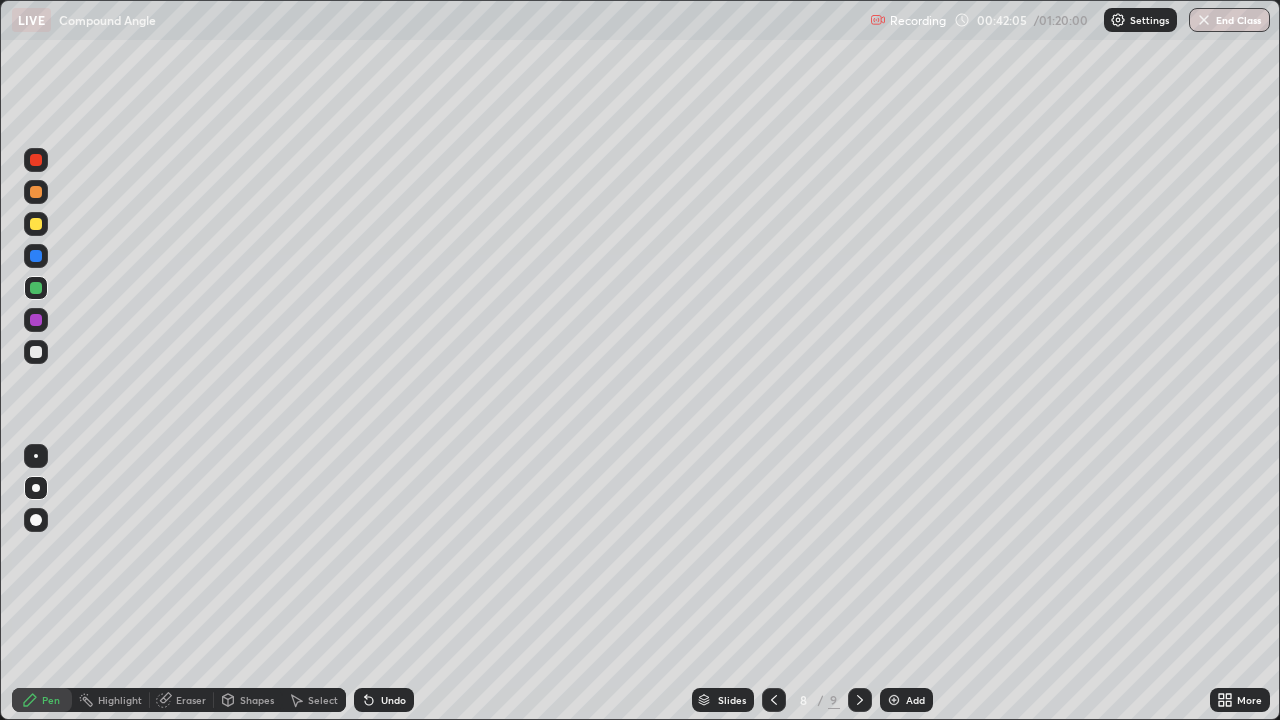 click 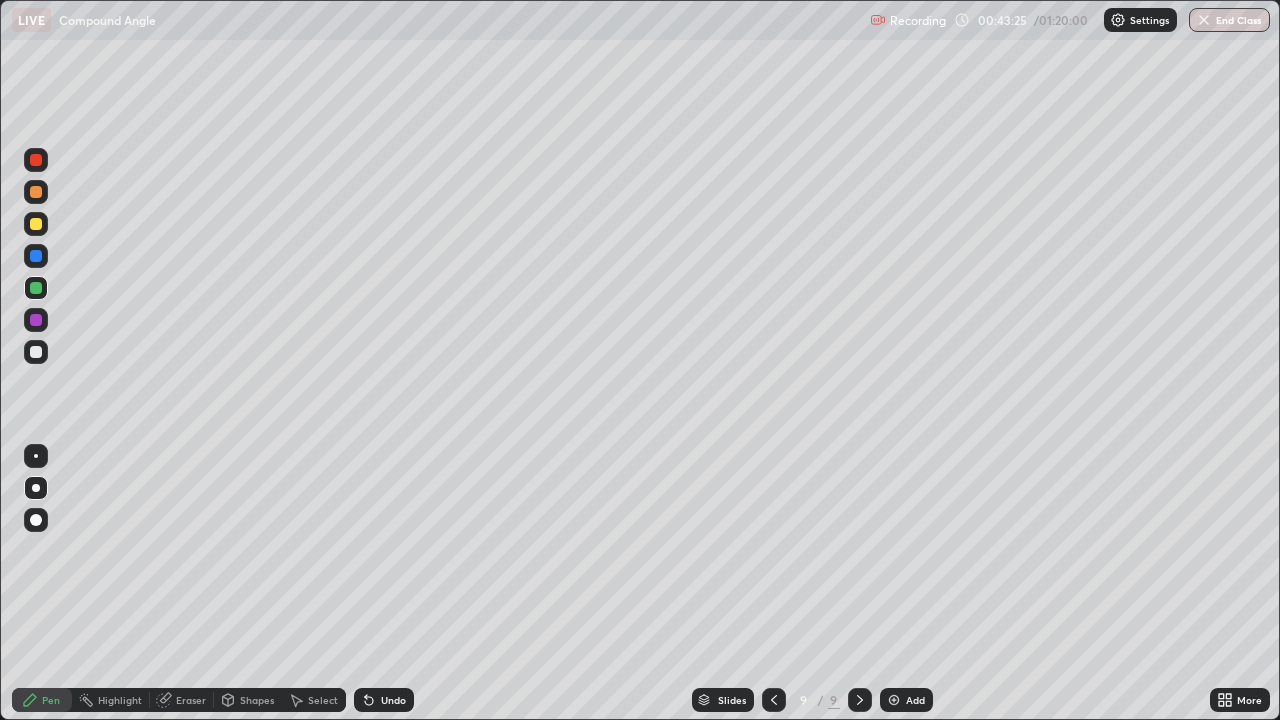 click at bounding box center (894, 700) 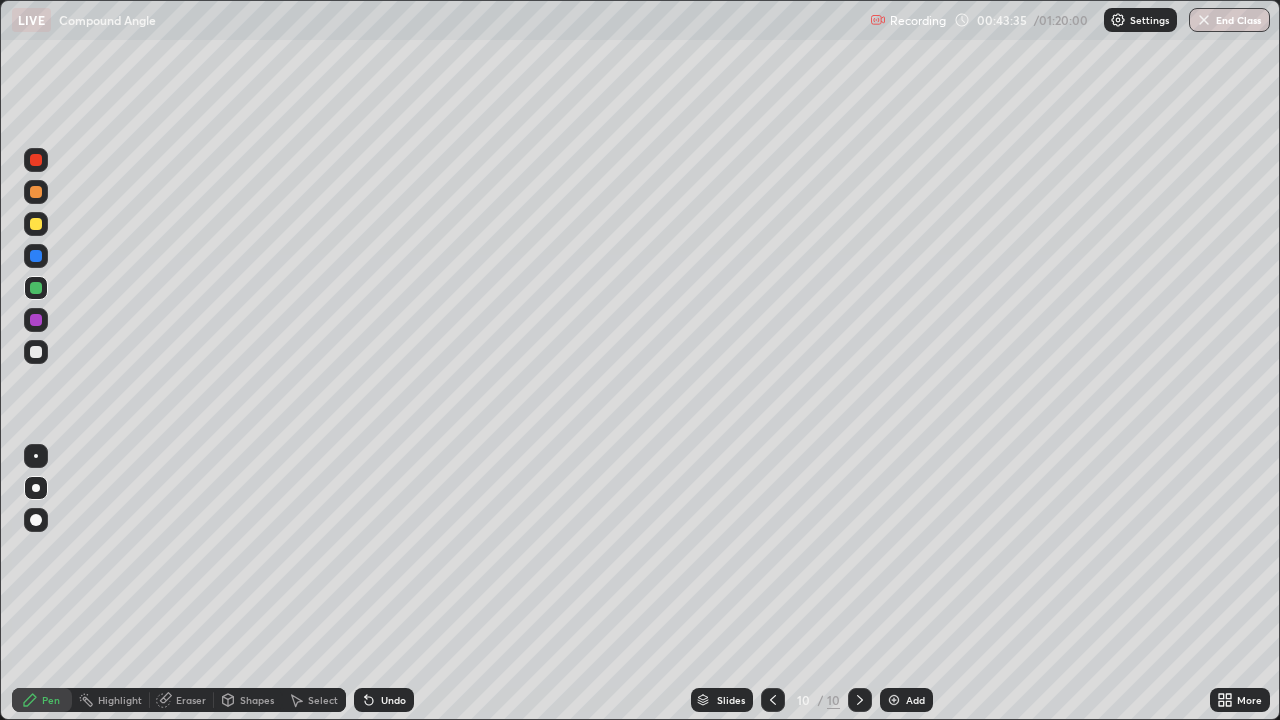 click at bounding box center (36, 224) 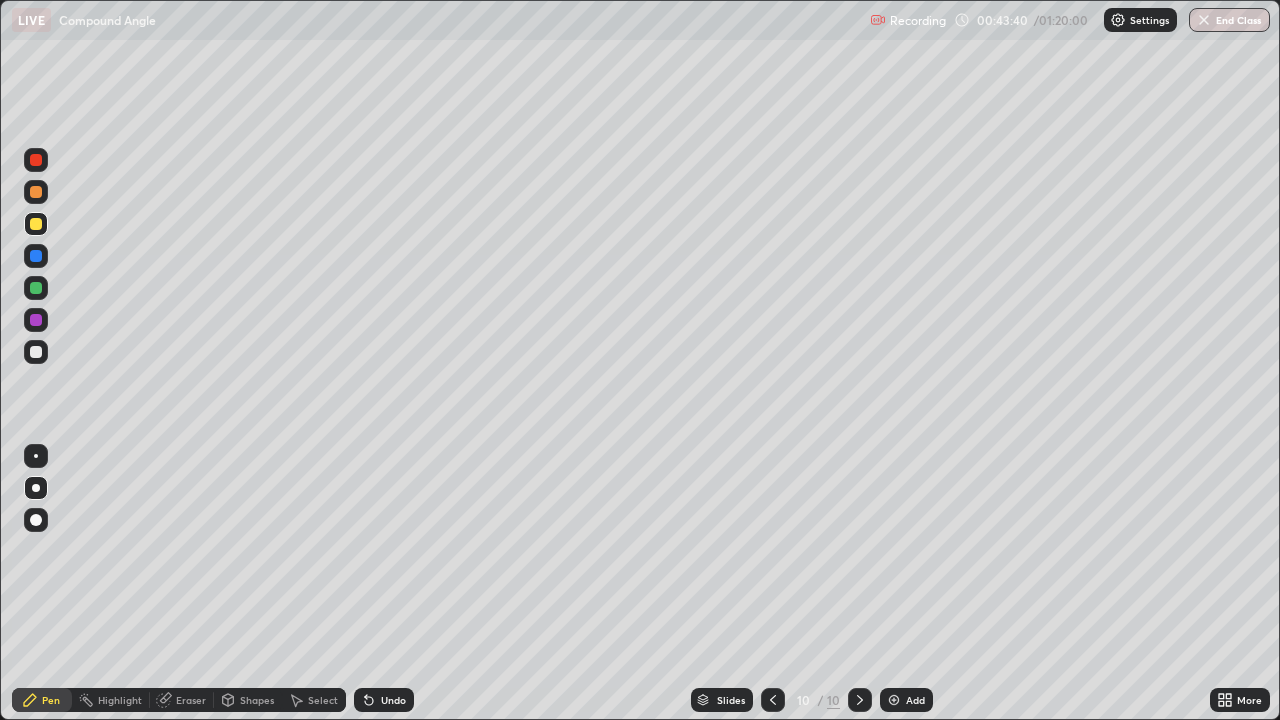 click 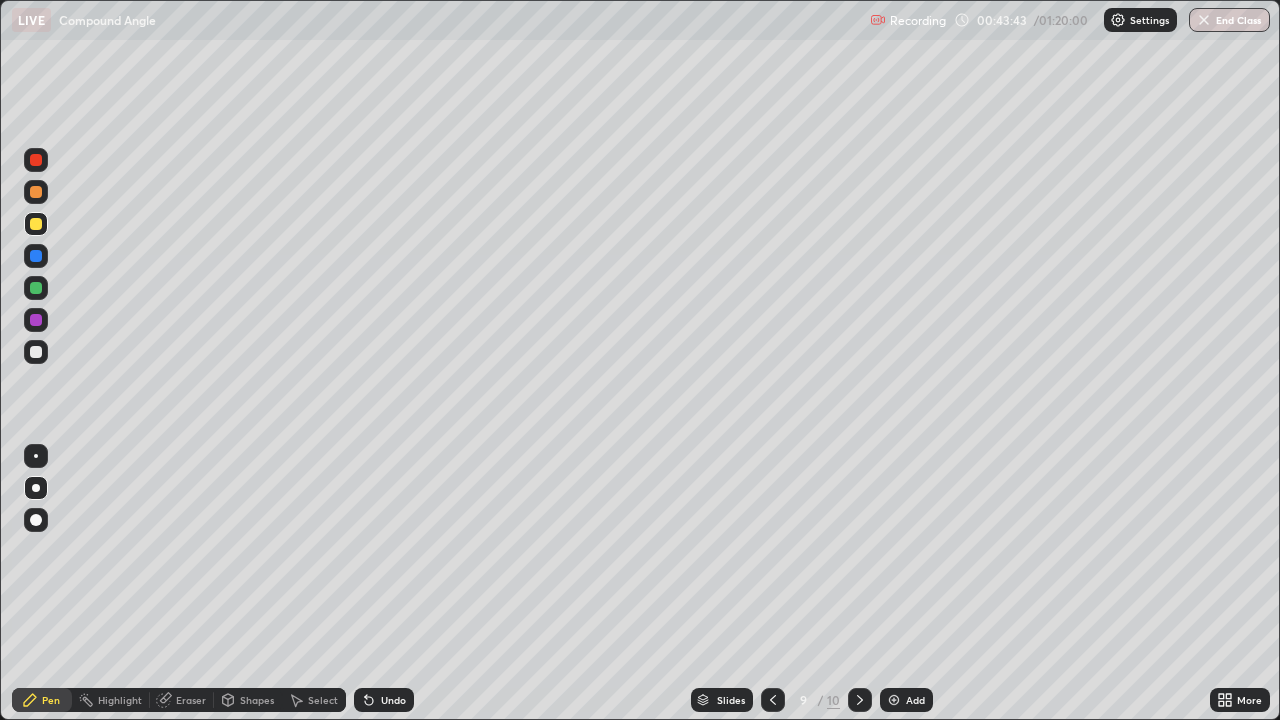 click 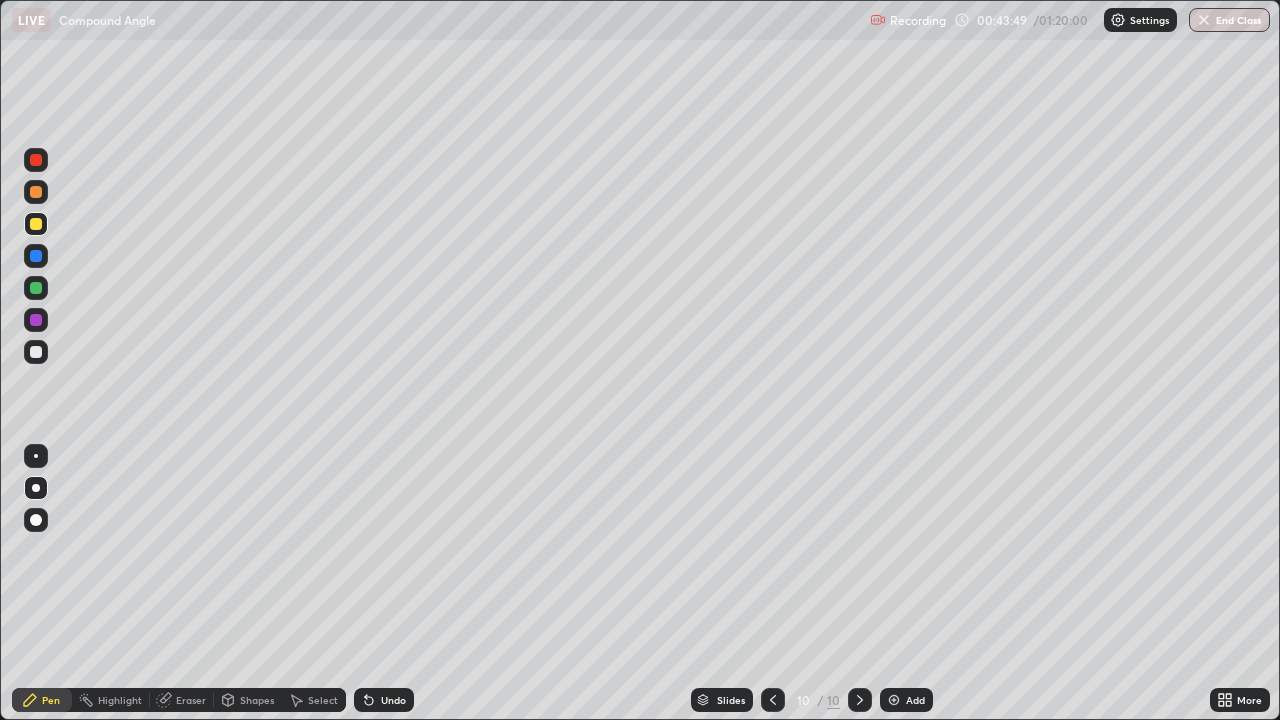 click at bounding box center (773, 700) 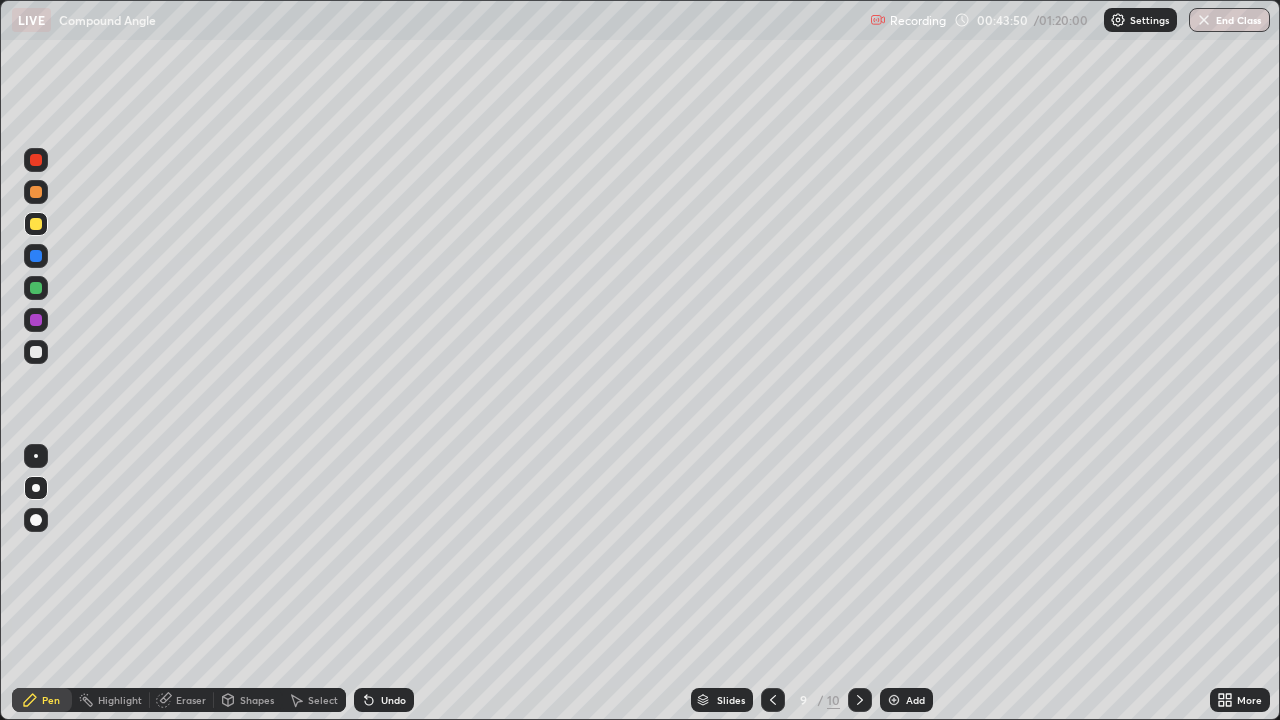 click 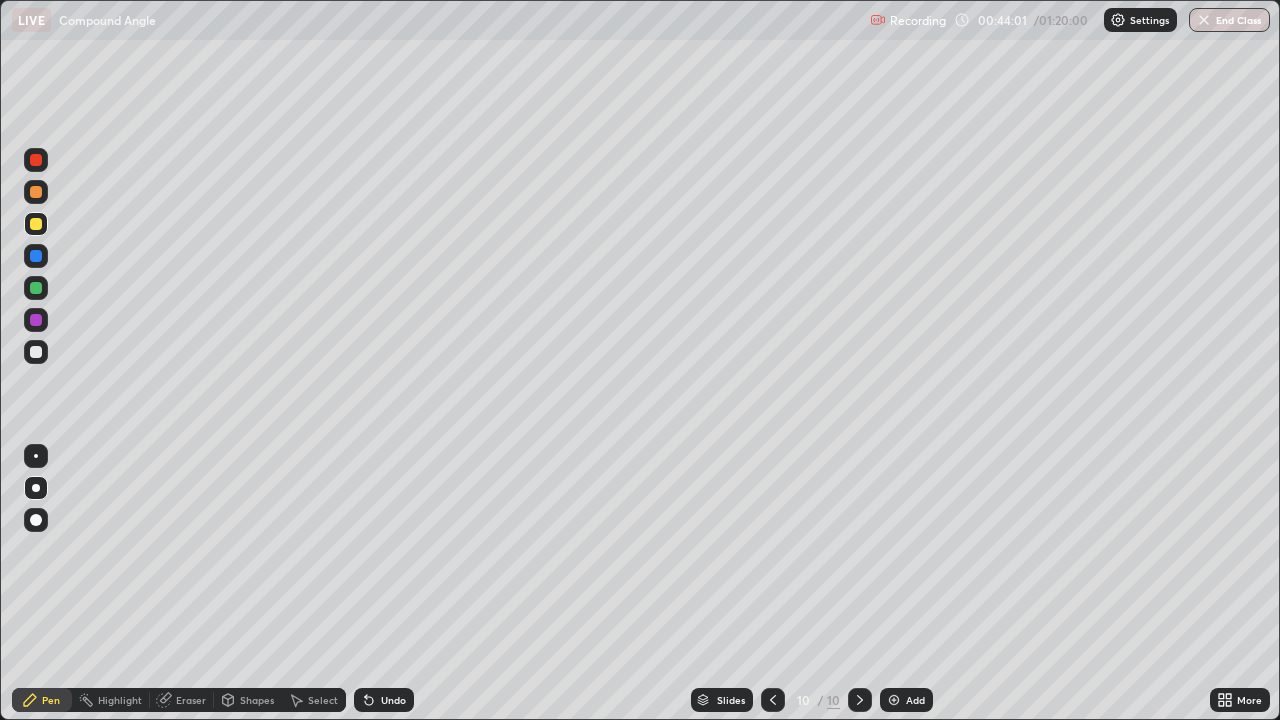 click at bounding box center (36, 256) 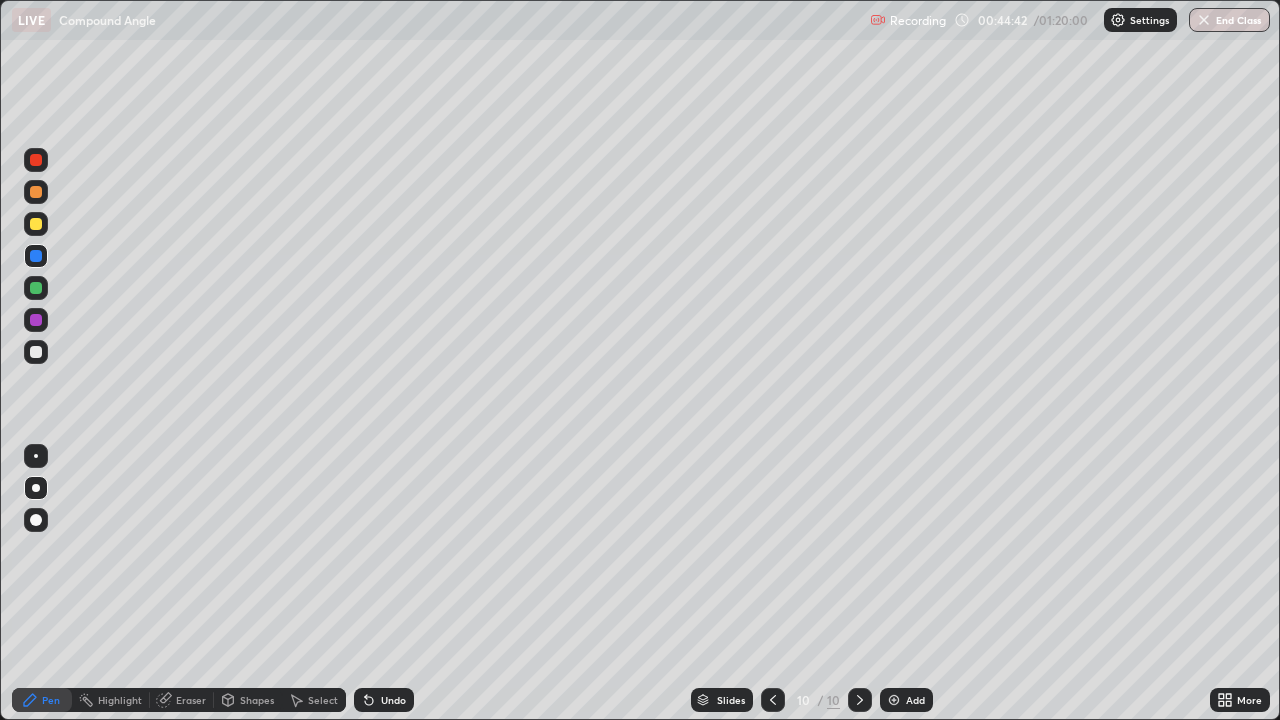 click on "Undo" at bounding box center [384, 700] 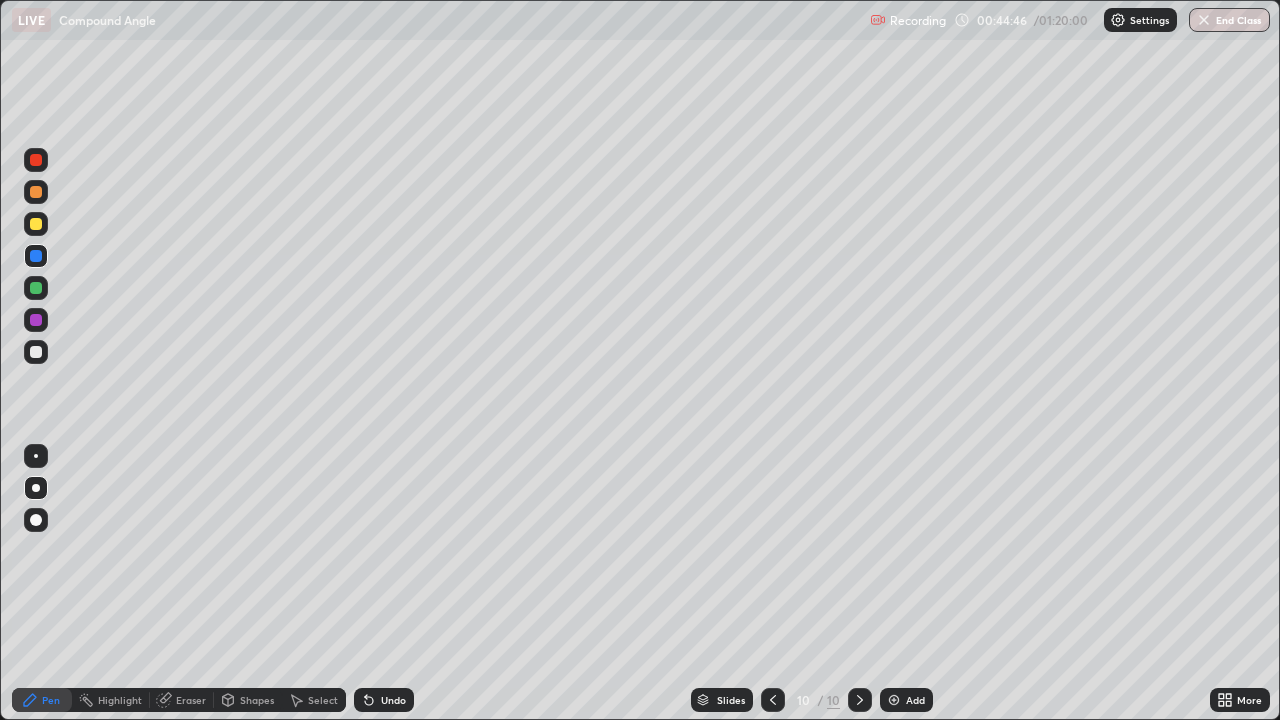 click at bounding box center (36, 320) 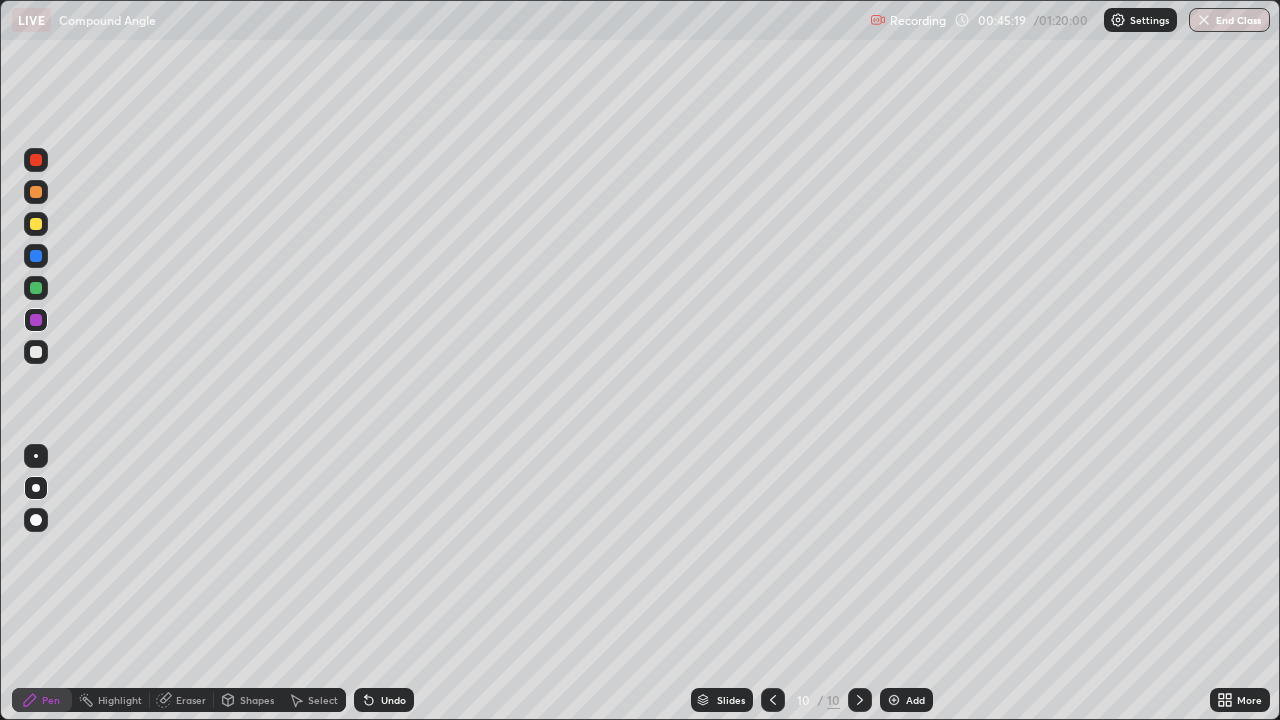 click on "Add" at bounding box center [906, 700] 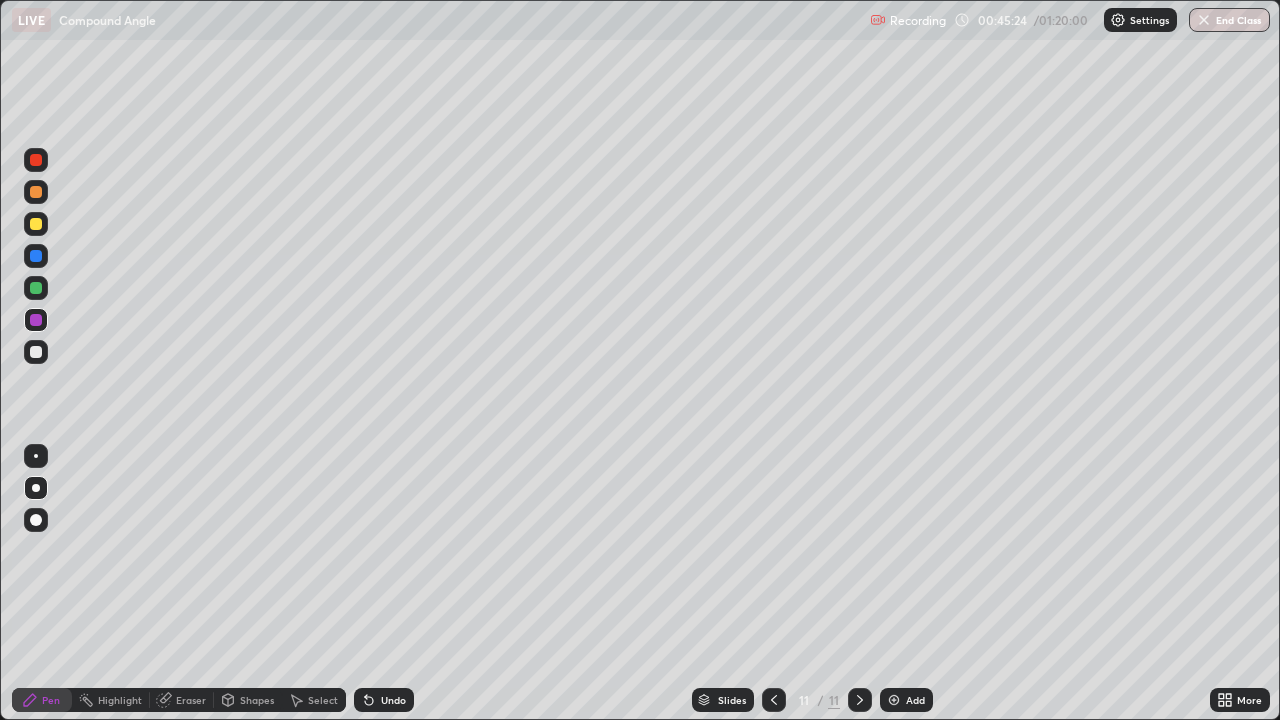 click at bounding box center [36, 192] 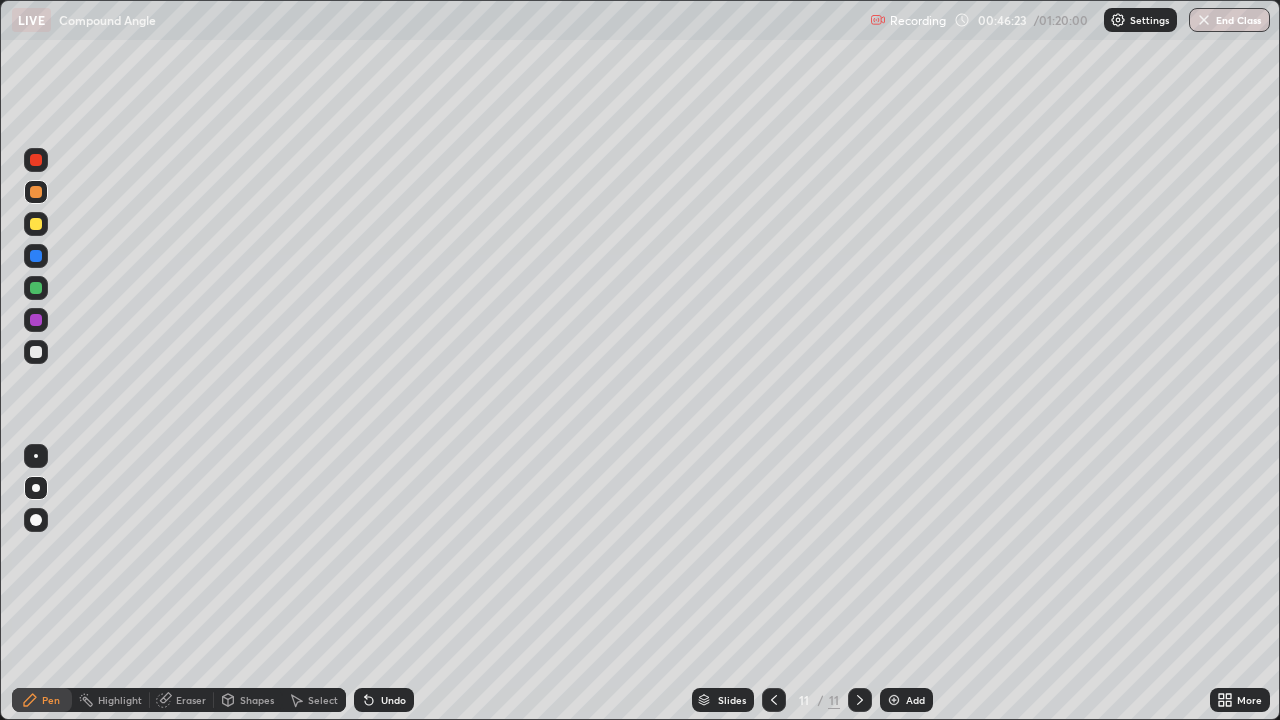 click on "Undo" at bounding box center [393, 700] 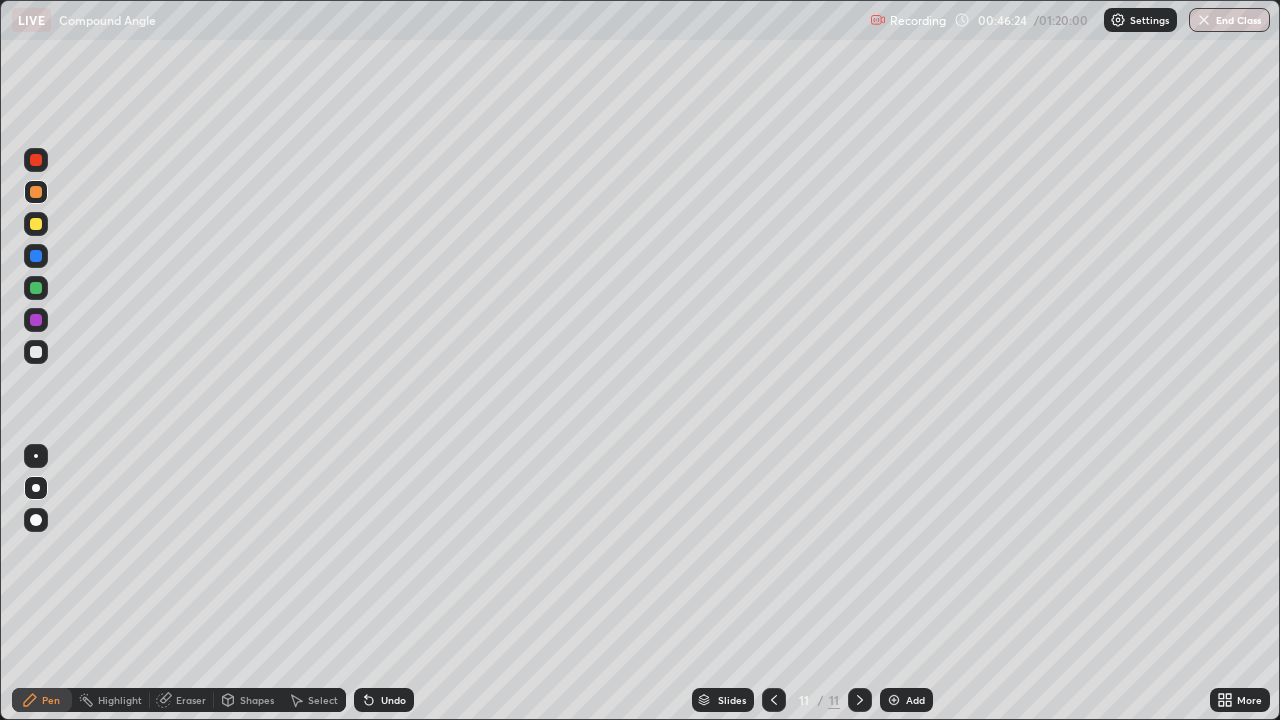 click on "Undo" at bounding box center [384, 700] 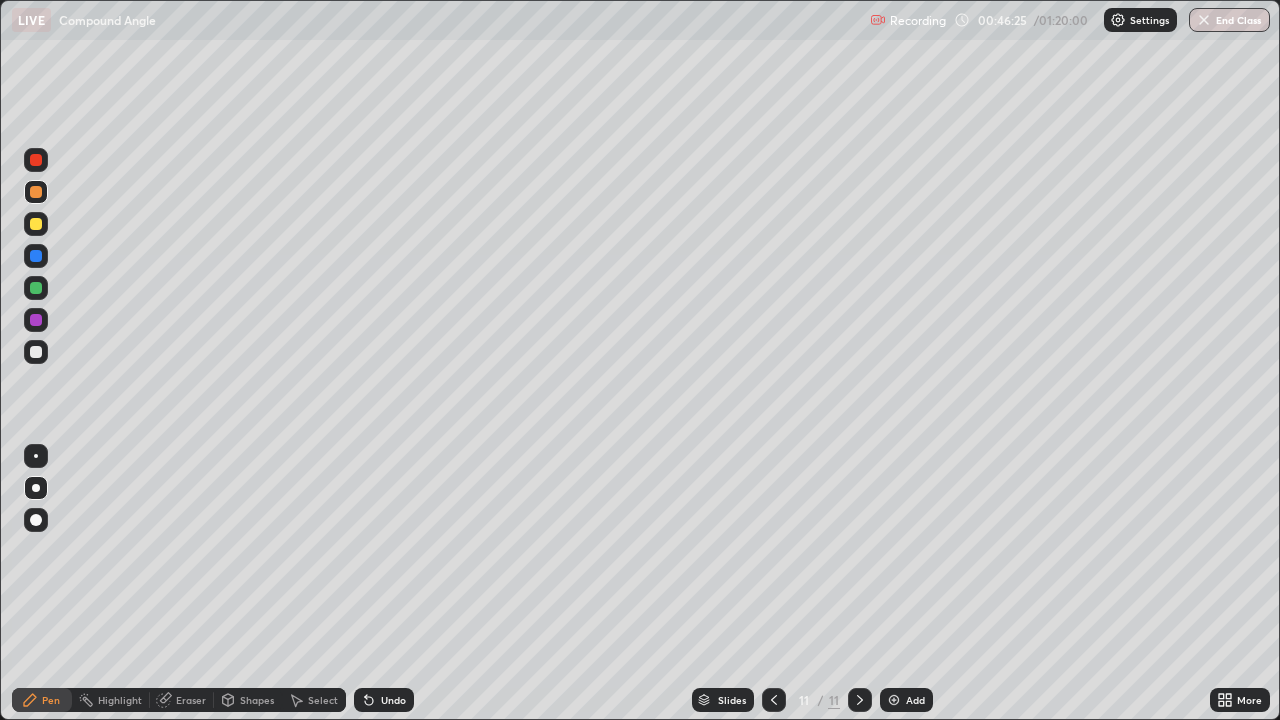 click on "Undo" at bounding box center [384, 700] 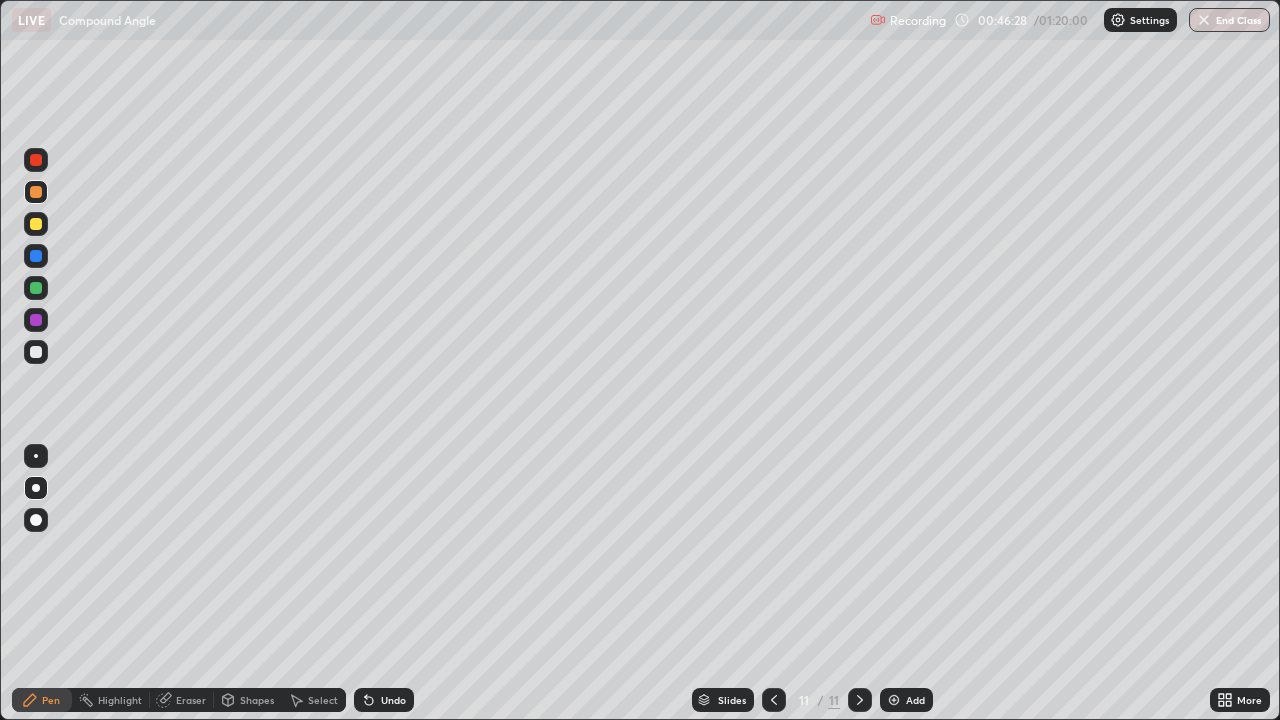 click at bounding box center [36, 224] 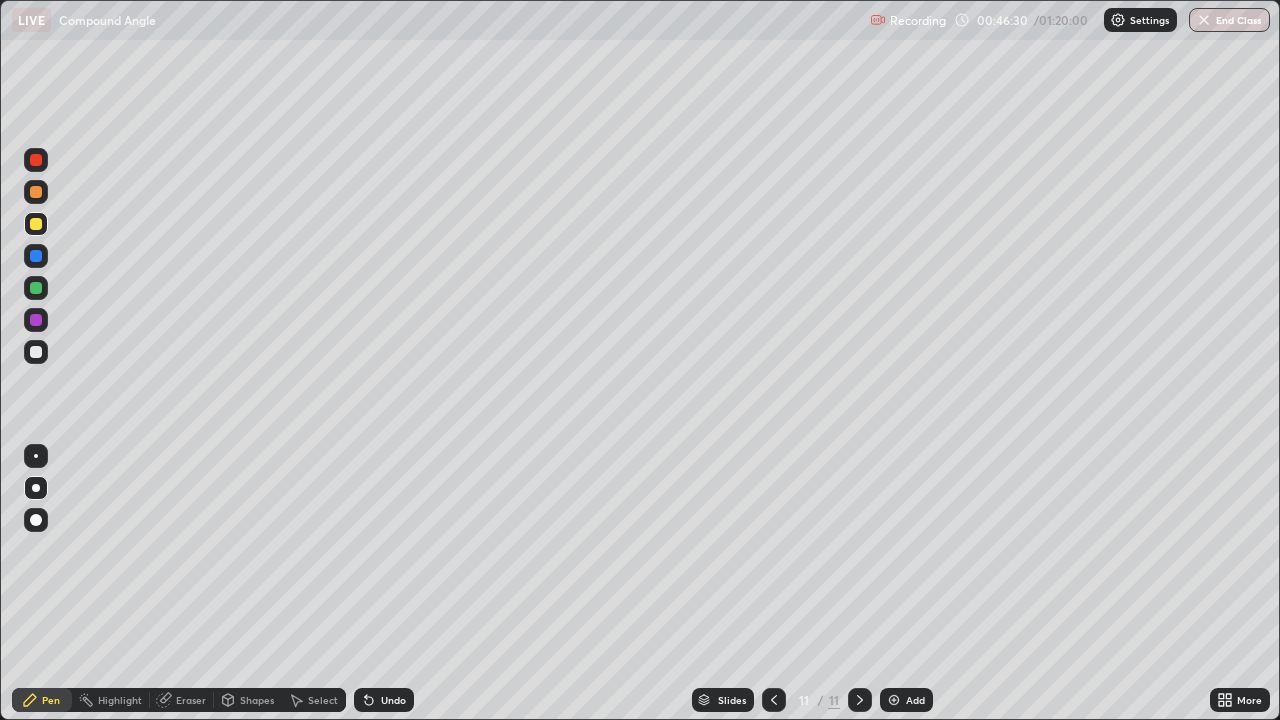 click at bounding box center [36, 288] 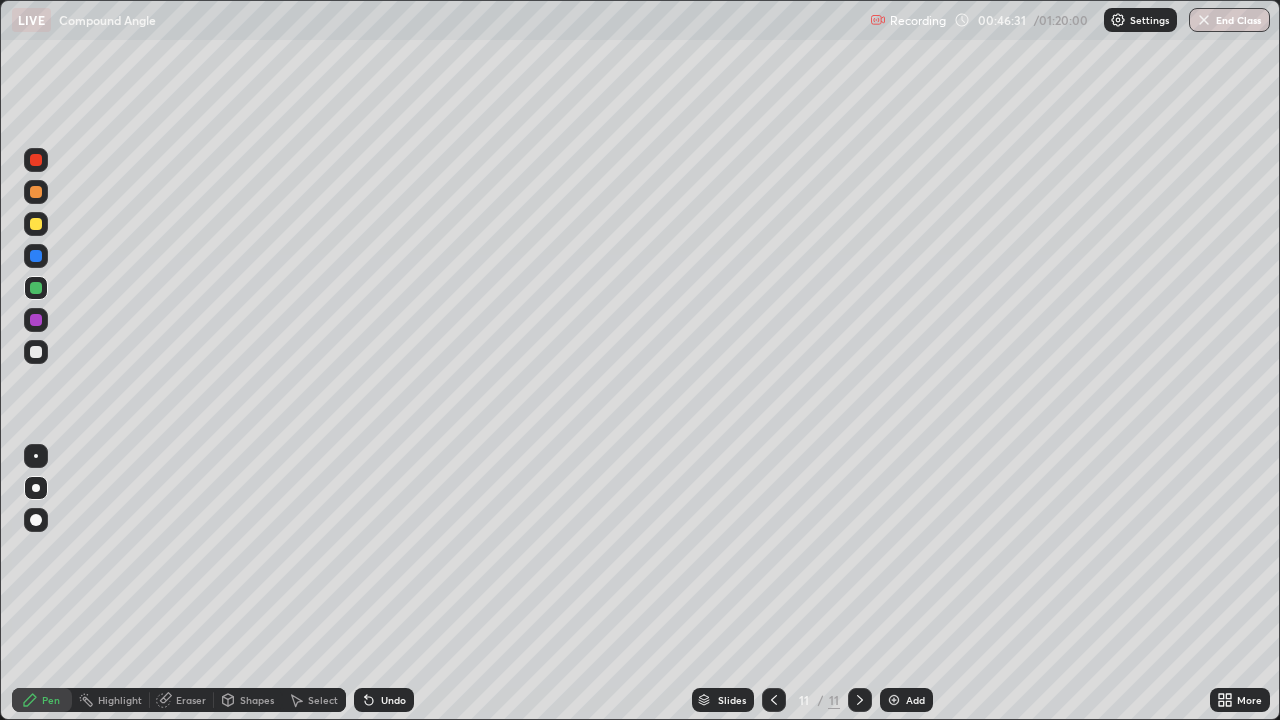 click at bounding box center [36, 256] 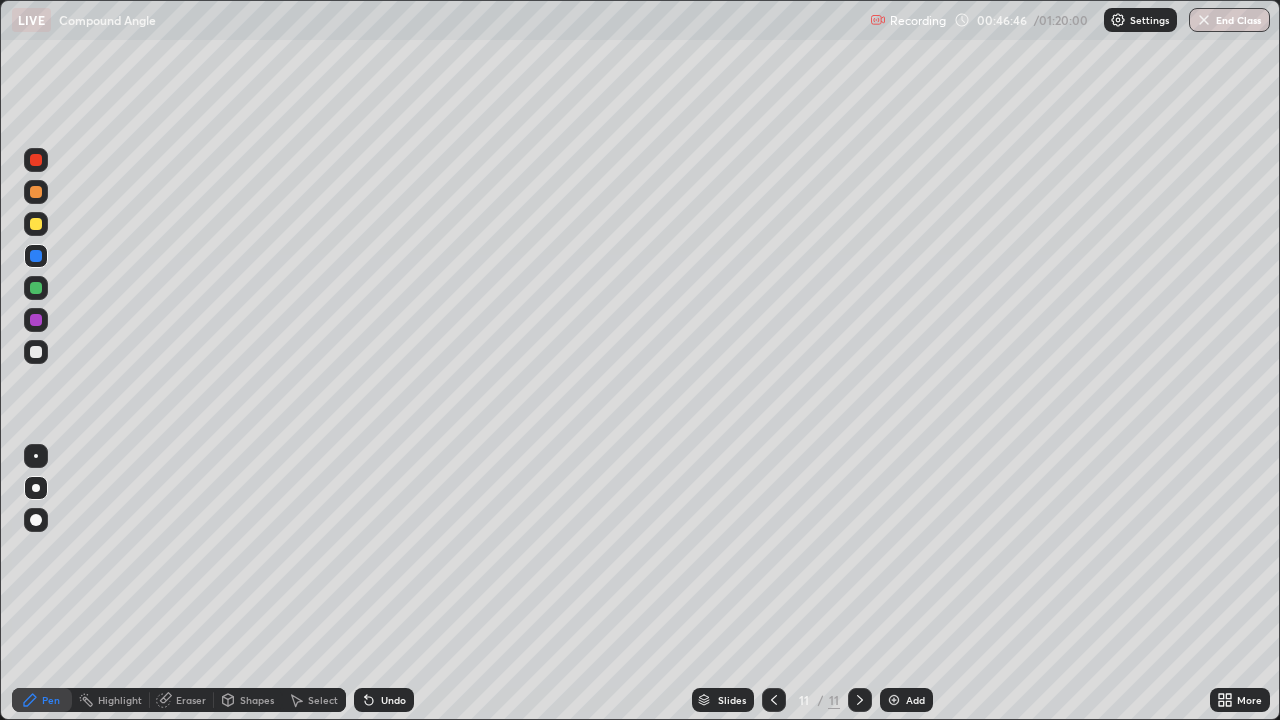 click on "Undo" at bounding box center (384, 700) 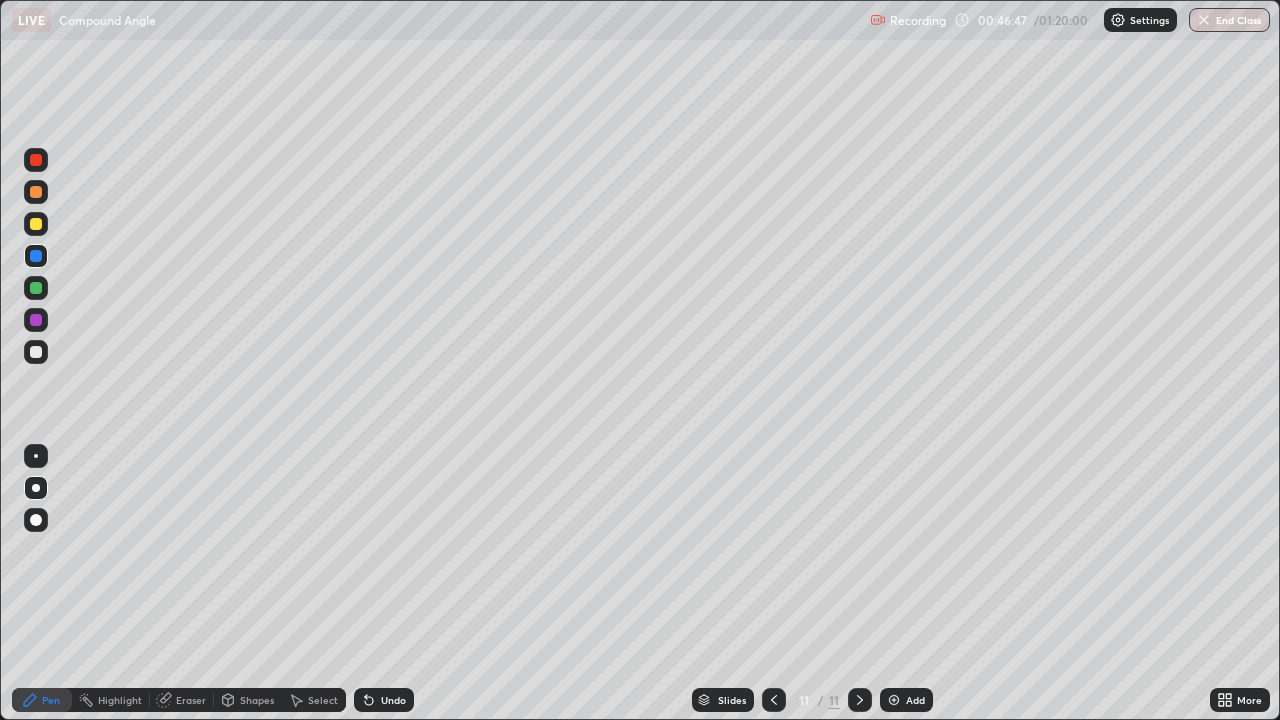 click 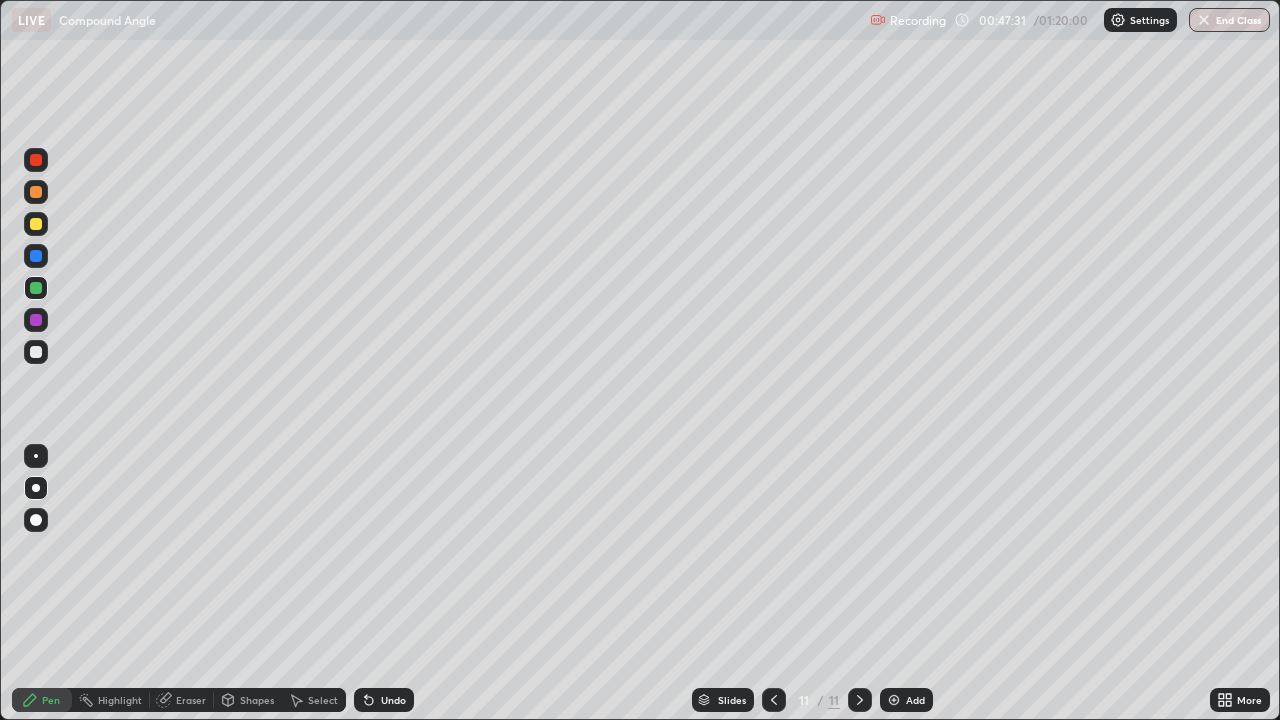 click on "Undo" at bounding box center [393, 700] 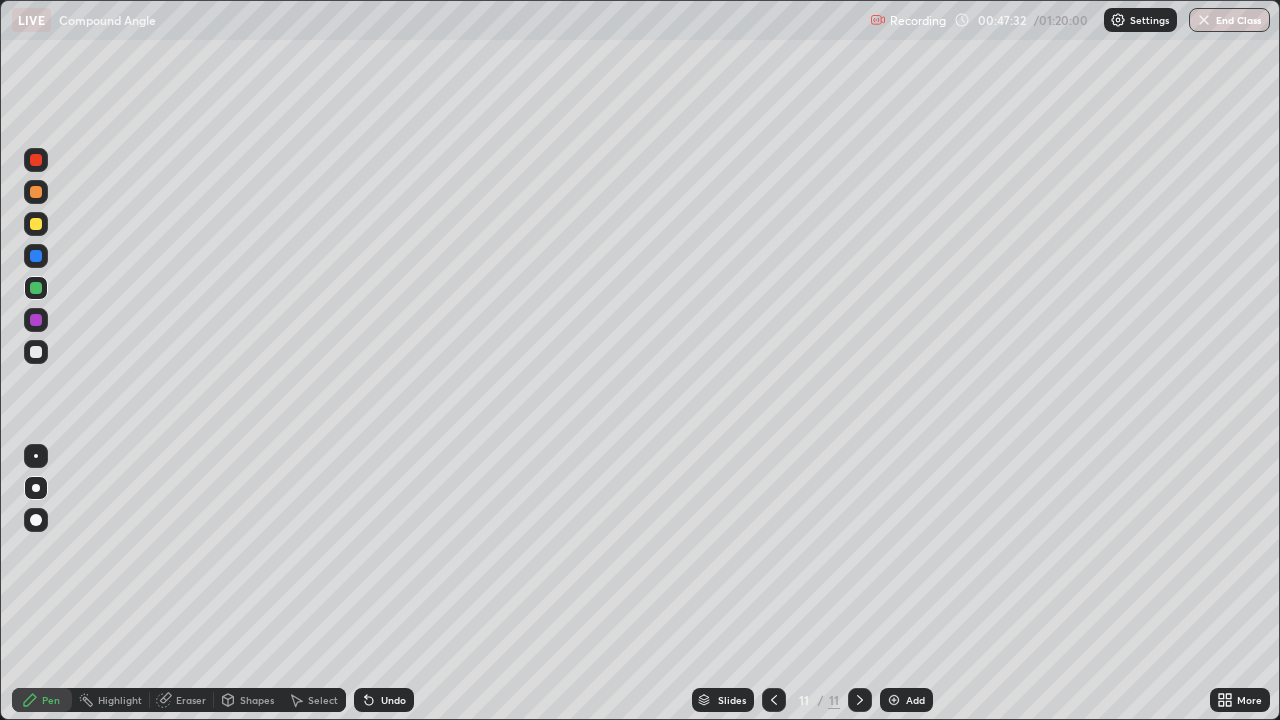click on "Undo" at bounding box center [384, 700] 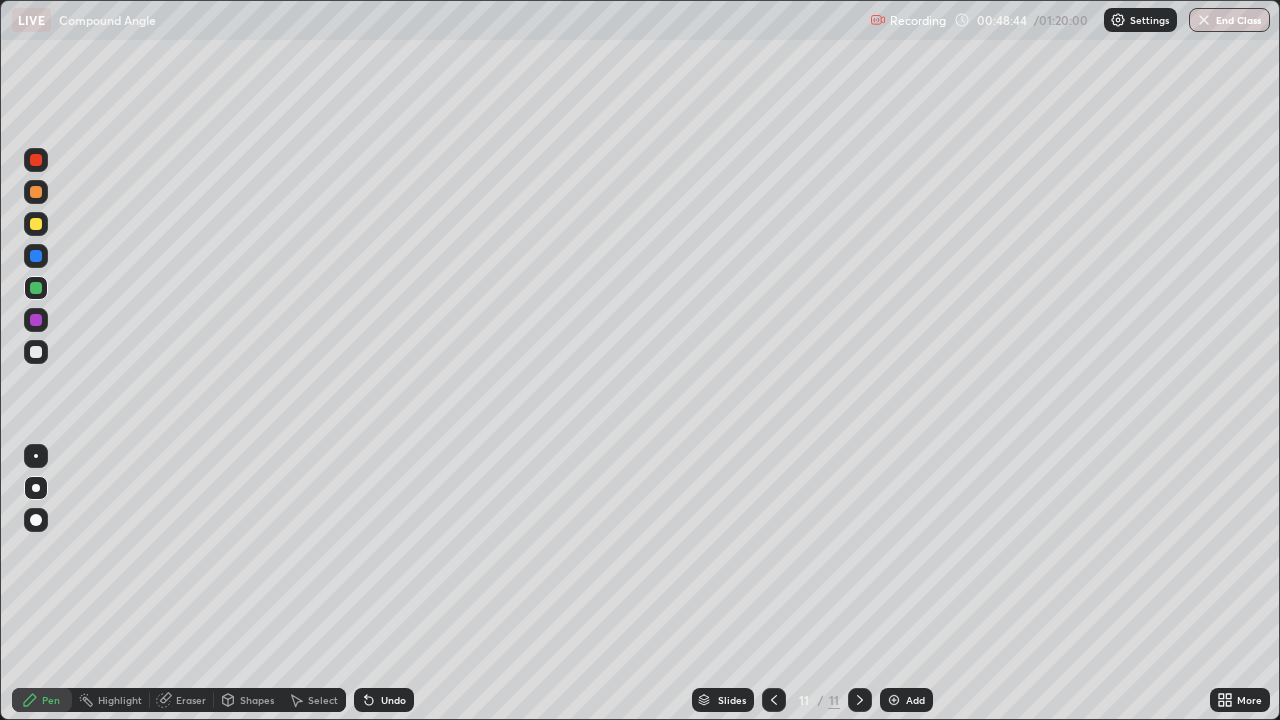 click on "Add" at bounding box center (906, 700) 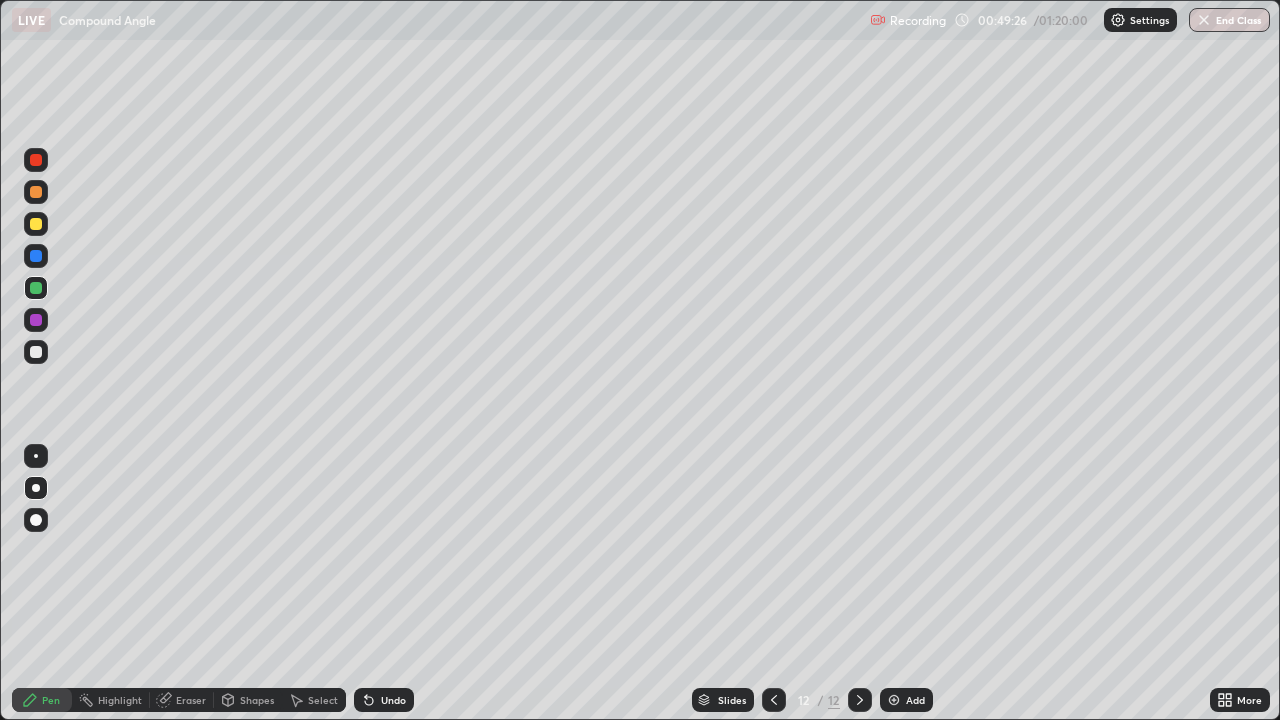 click 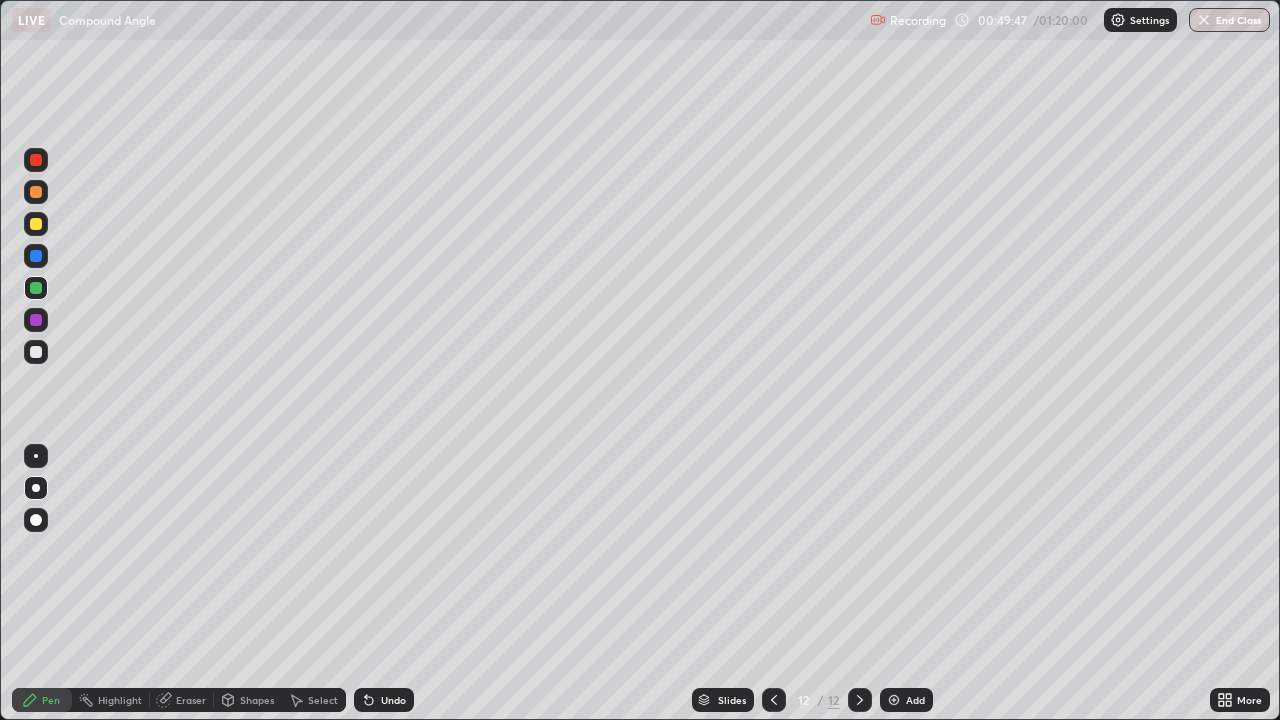 click at bounding box center [36, 352] 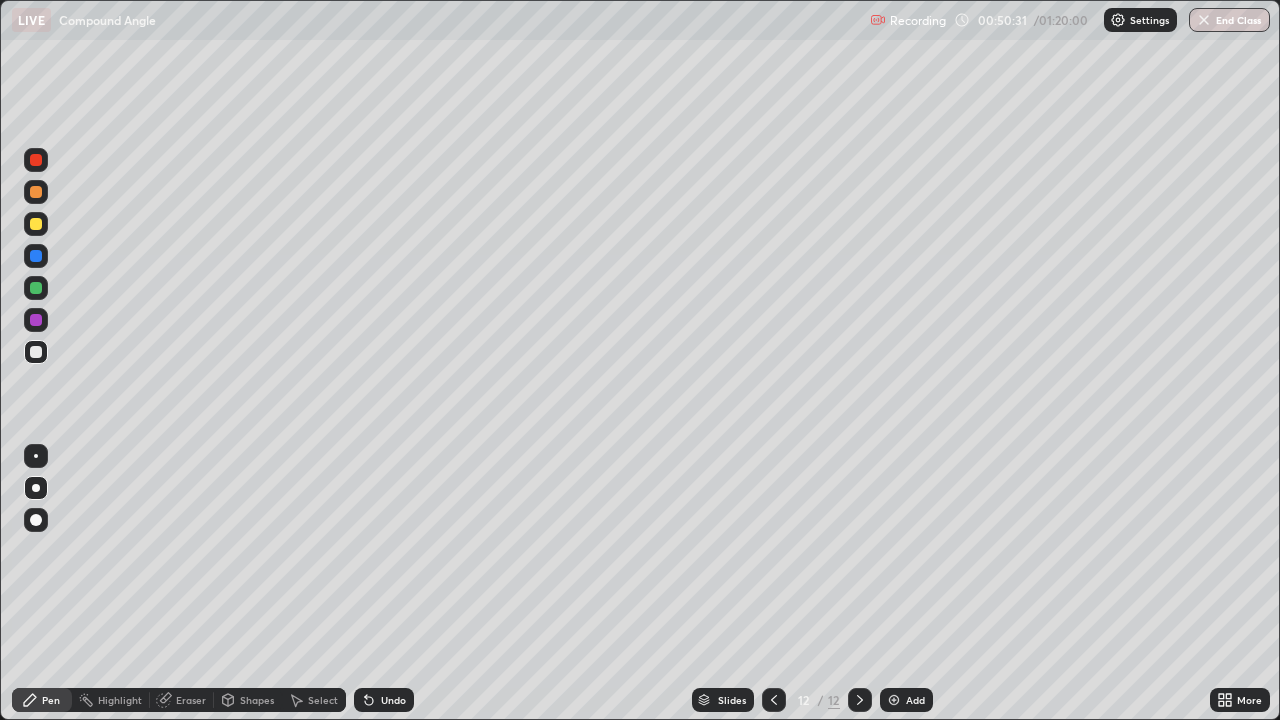 click on "Undo" at bounding box center [384, 700] 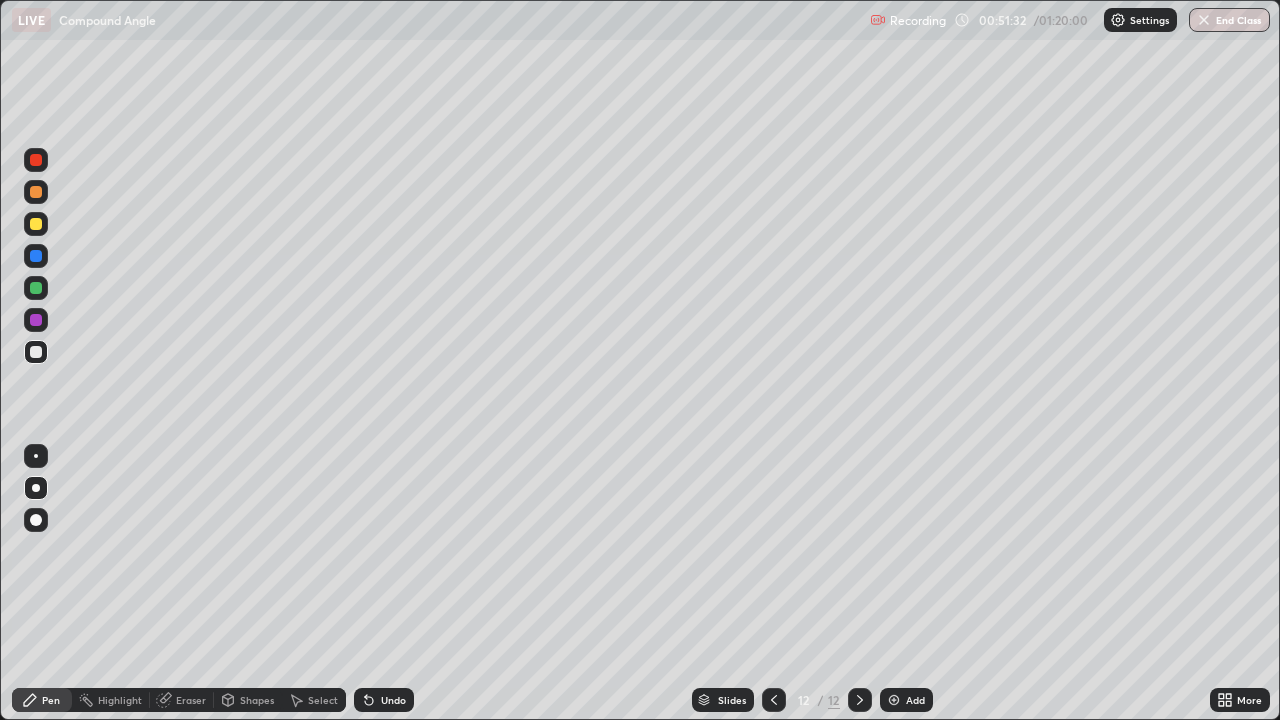 click on "Undo" at bounding box center [393, 700] 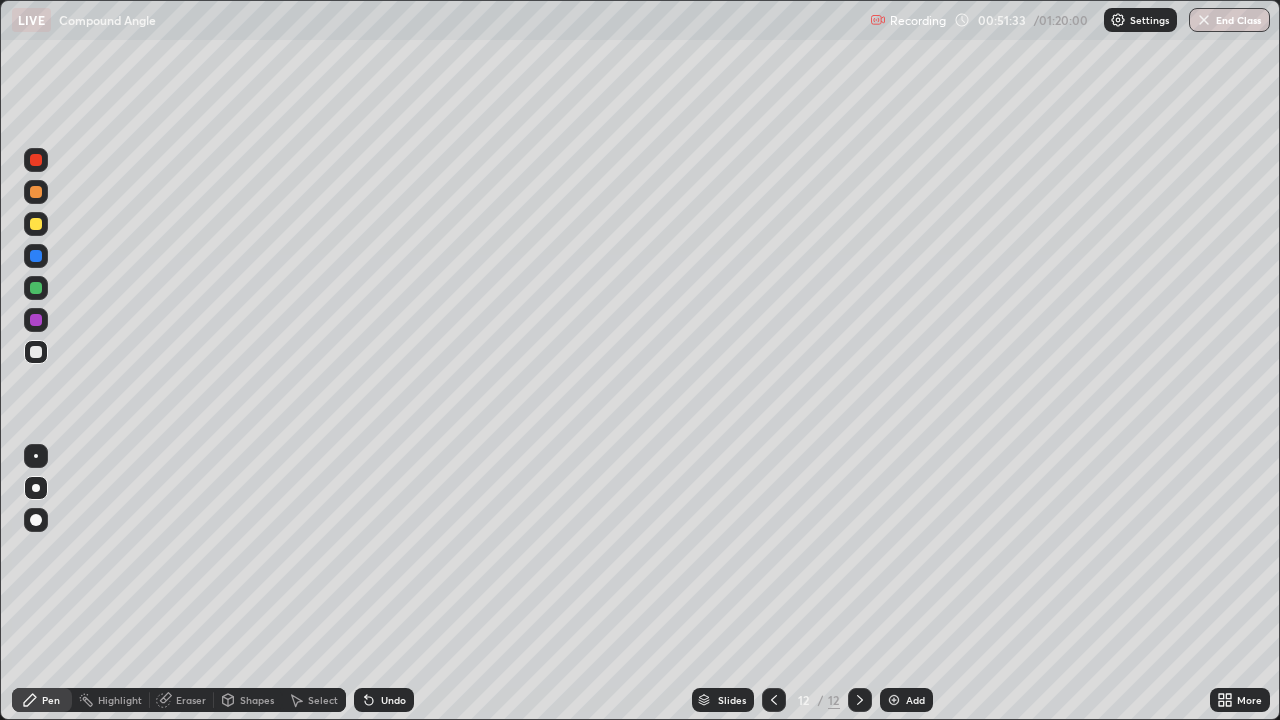 click at bounding box center (36, 256) 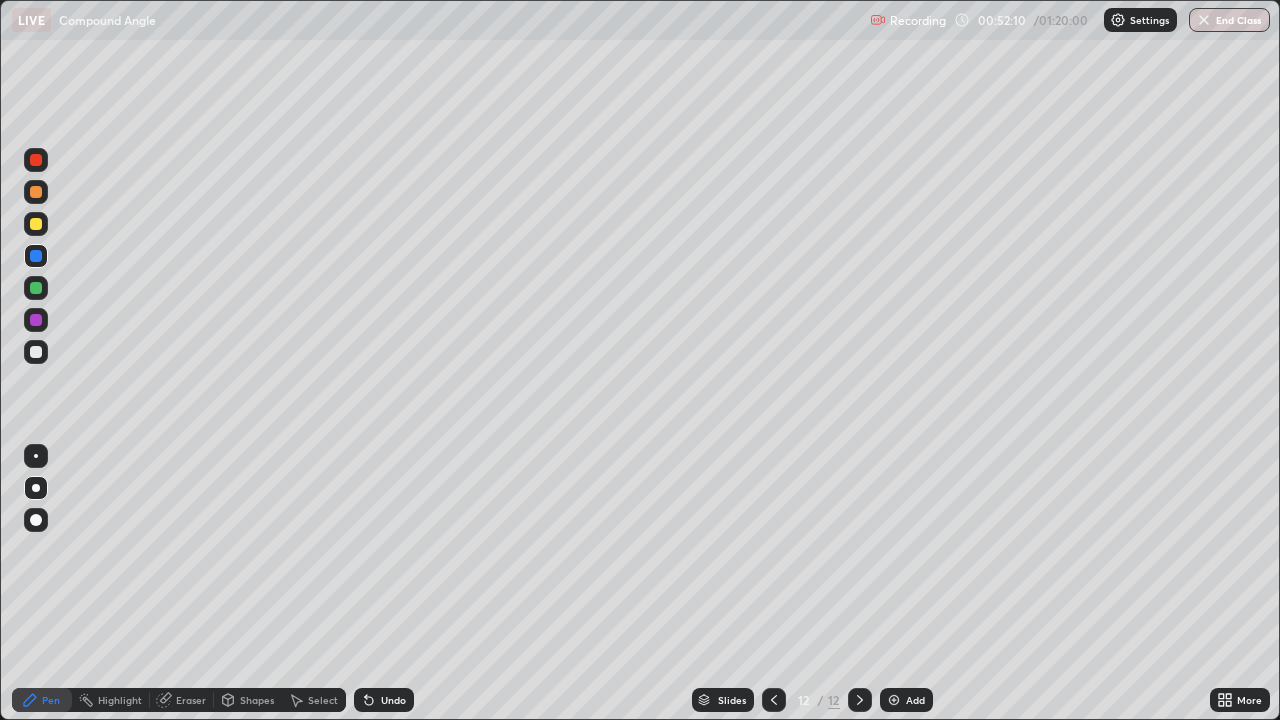 click 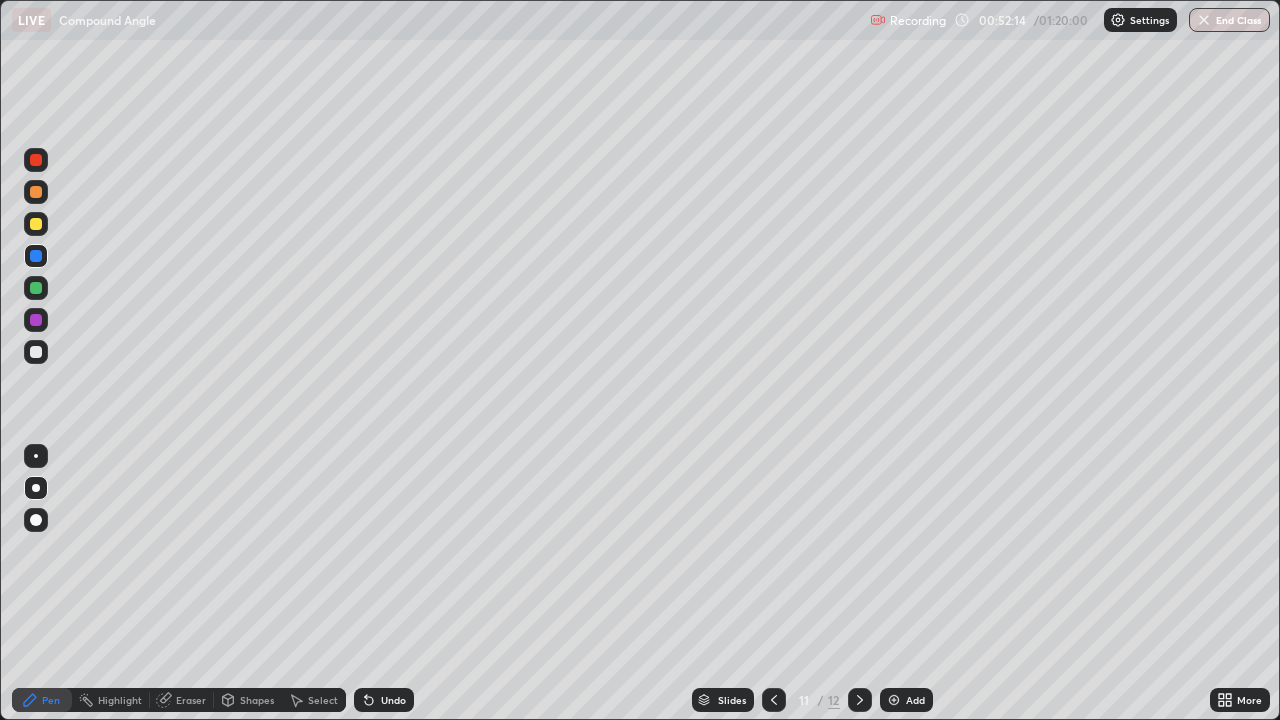 click at bounding box center [774, 700] 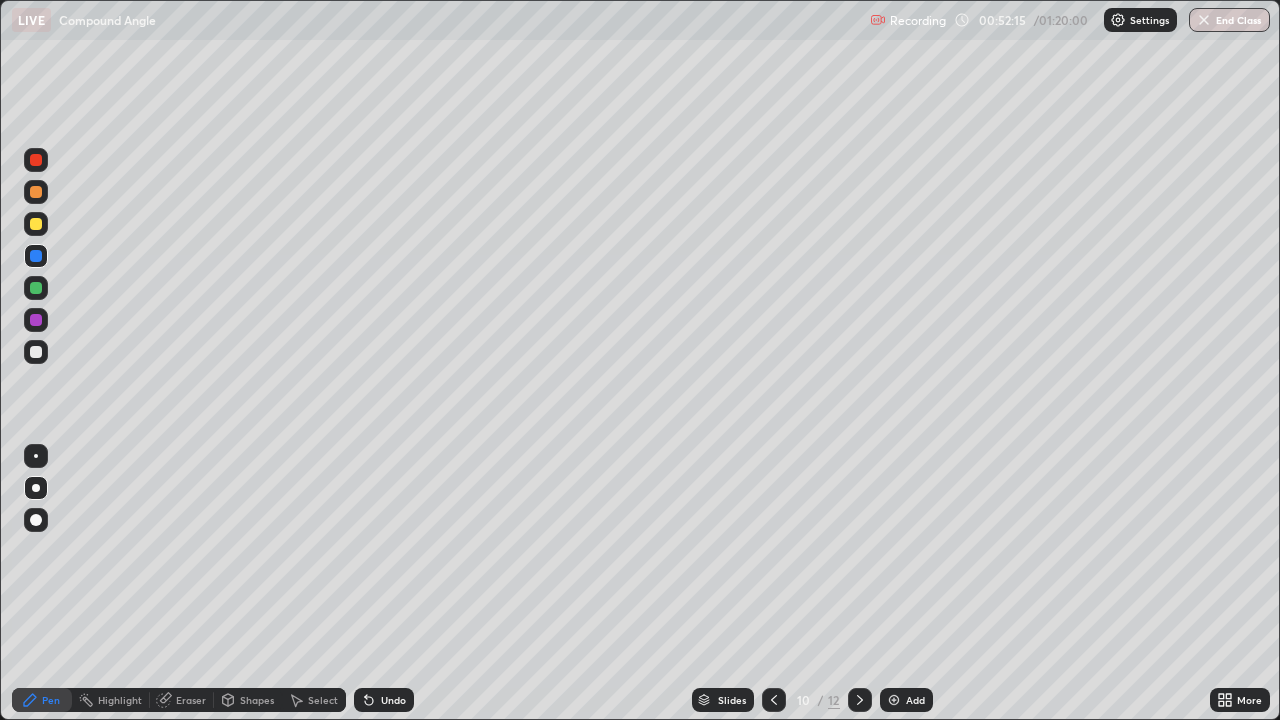 click 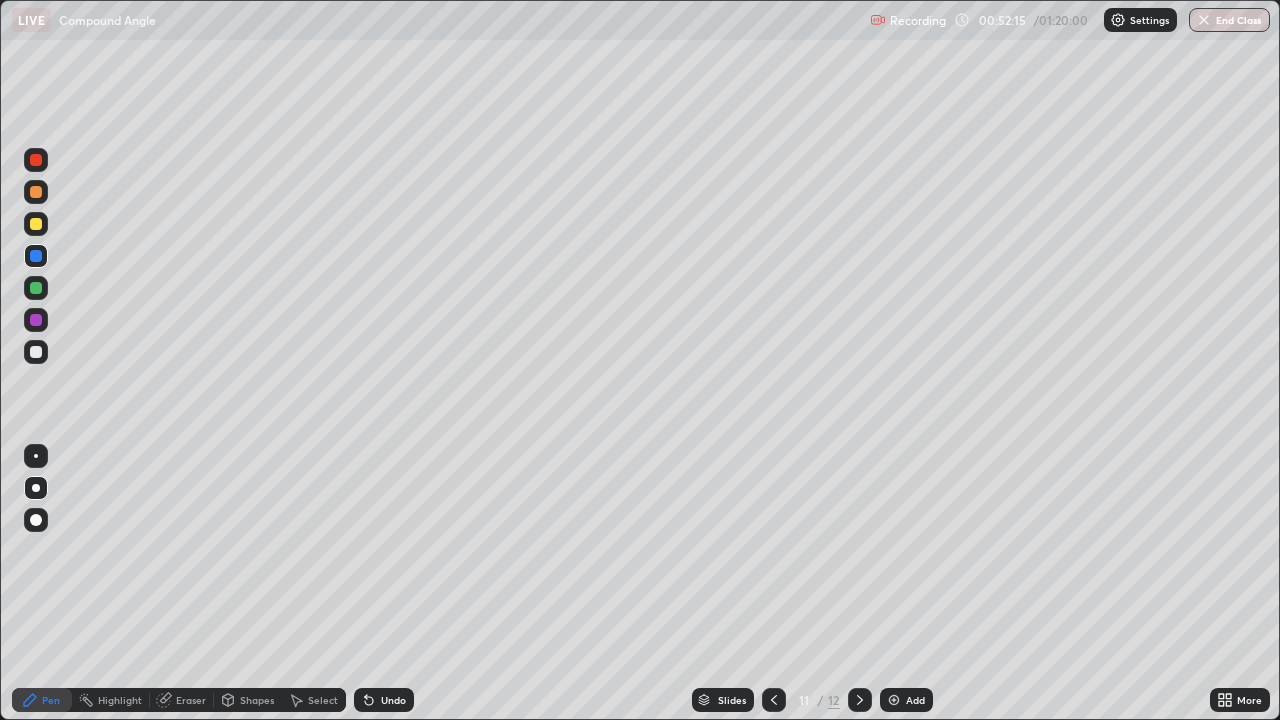 click 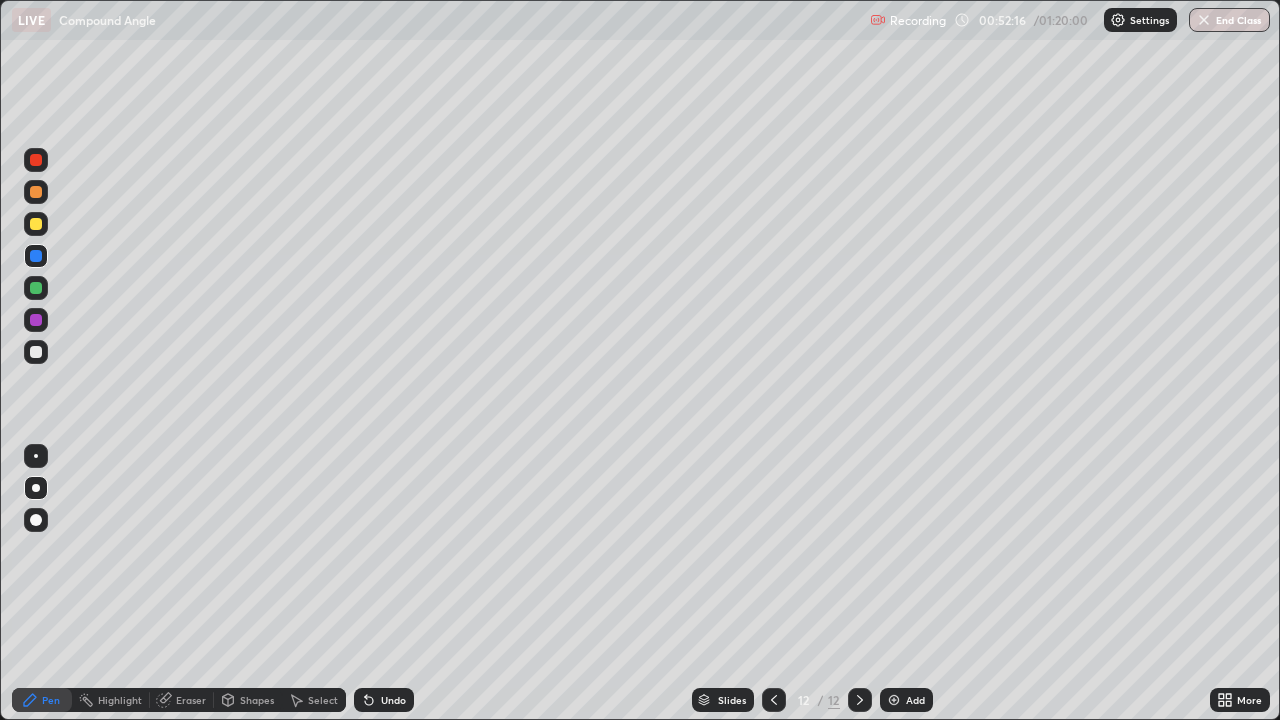 click 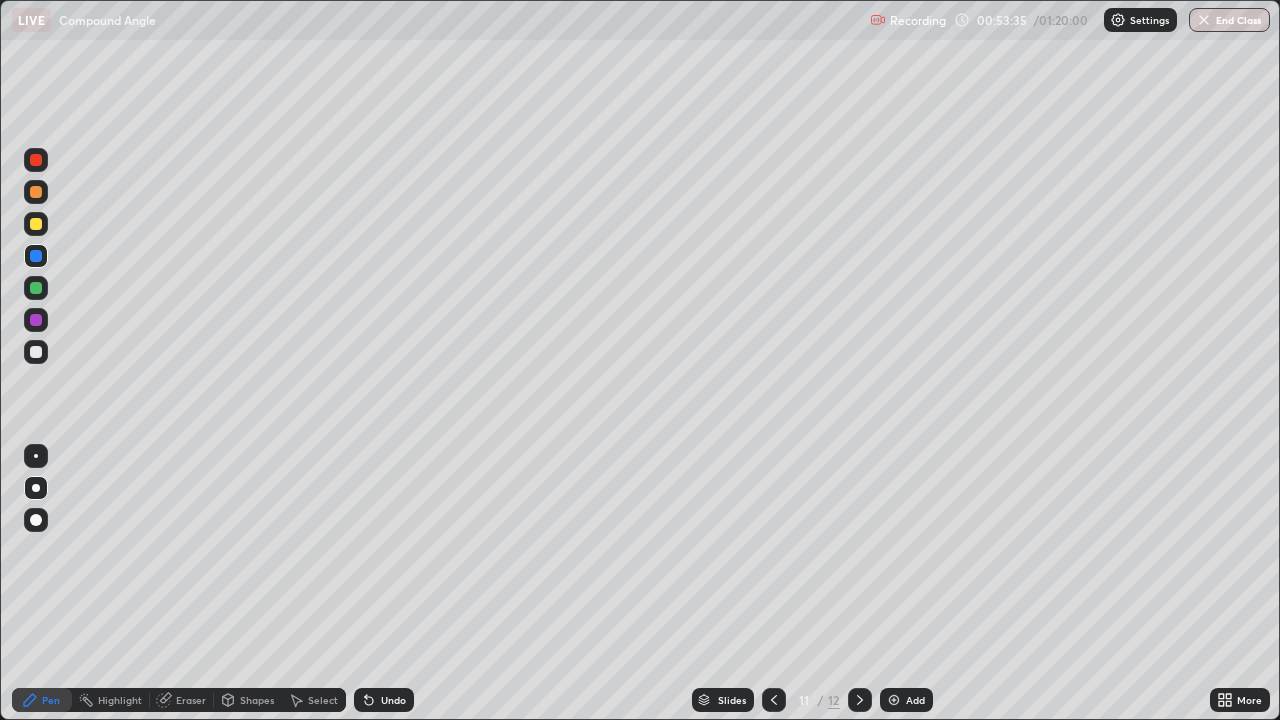 click 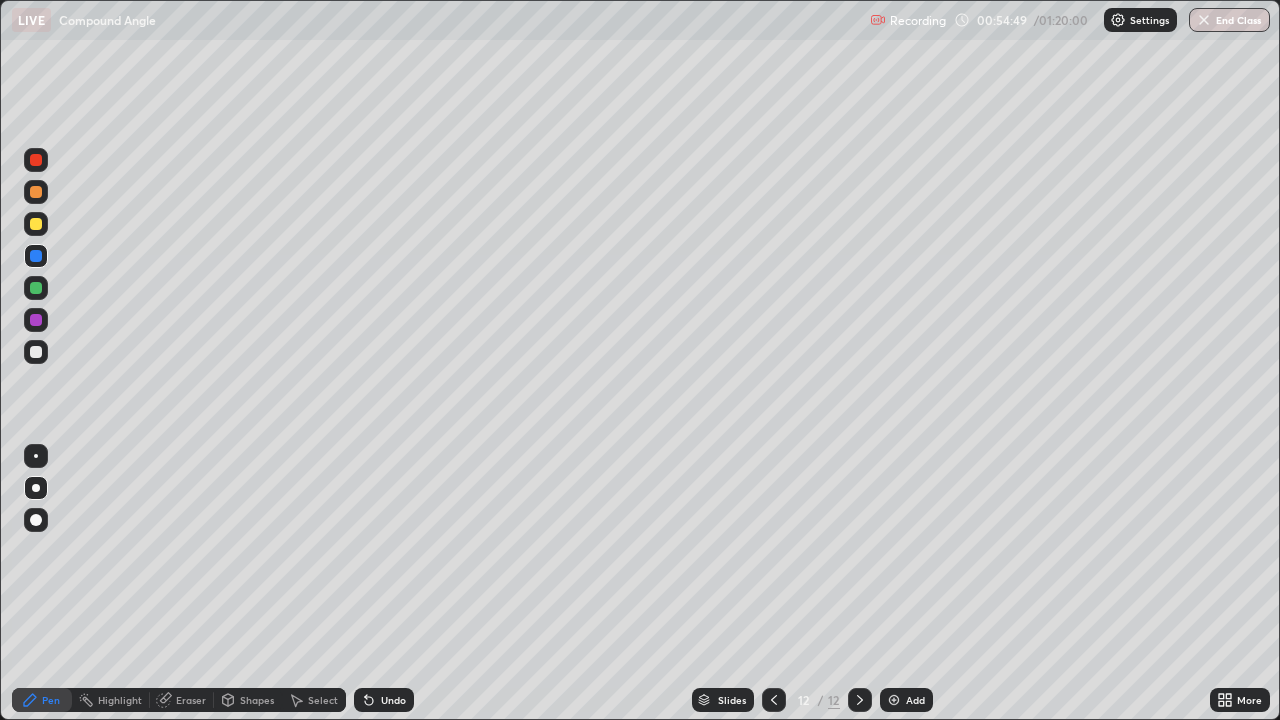 click at bounding box center (894, 700) 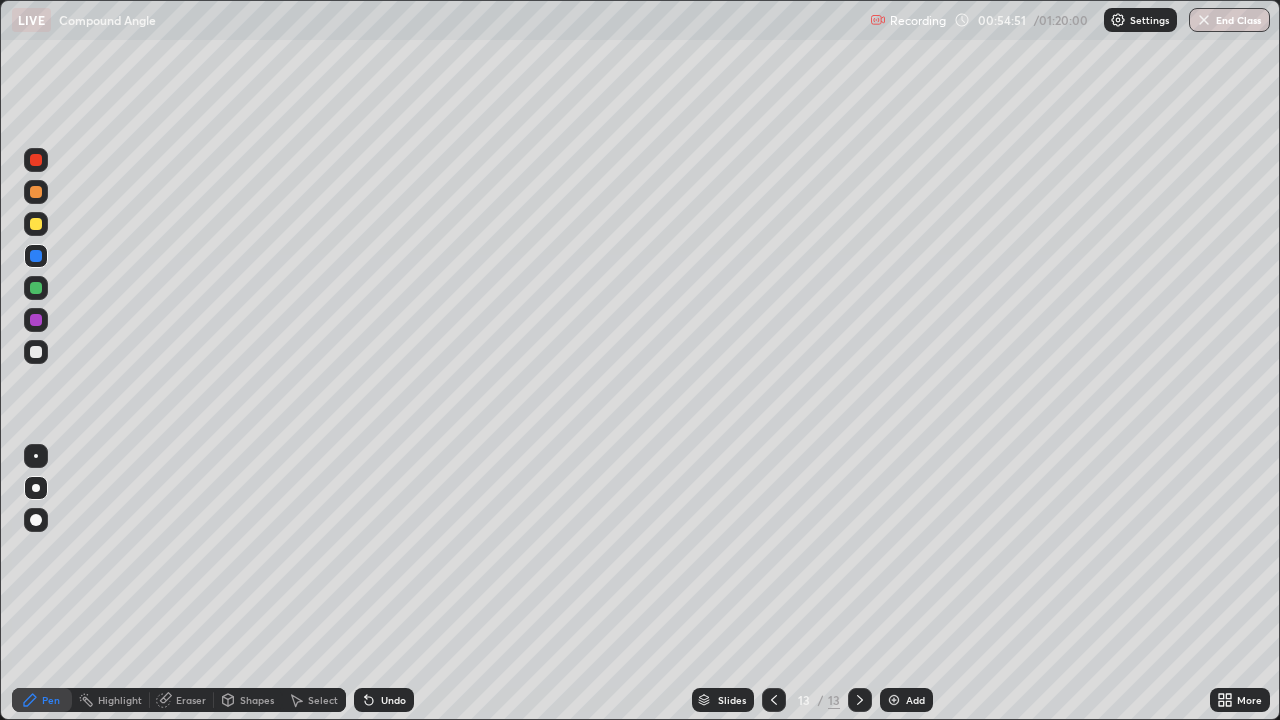 click at bounding box center (36, 192) 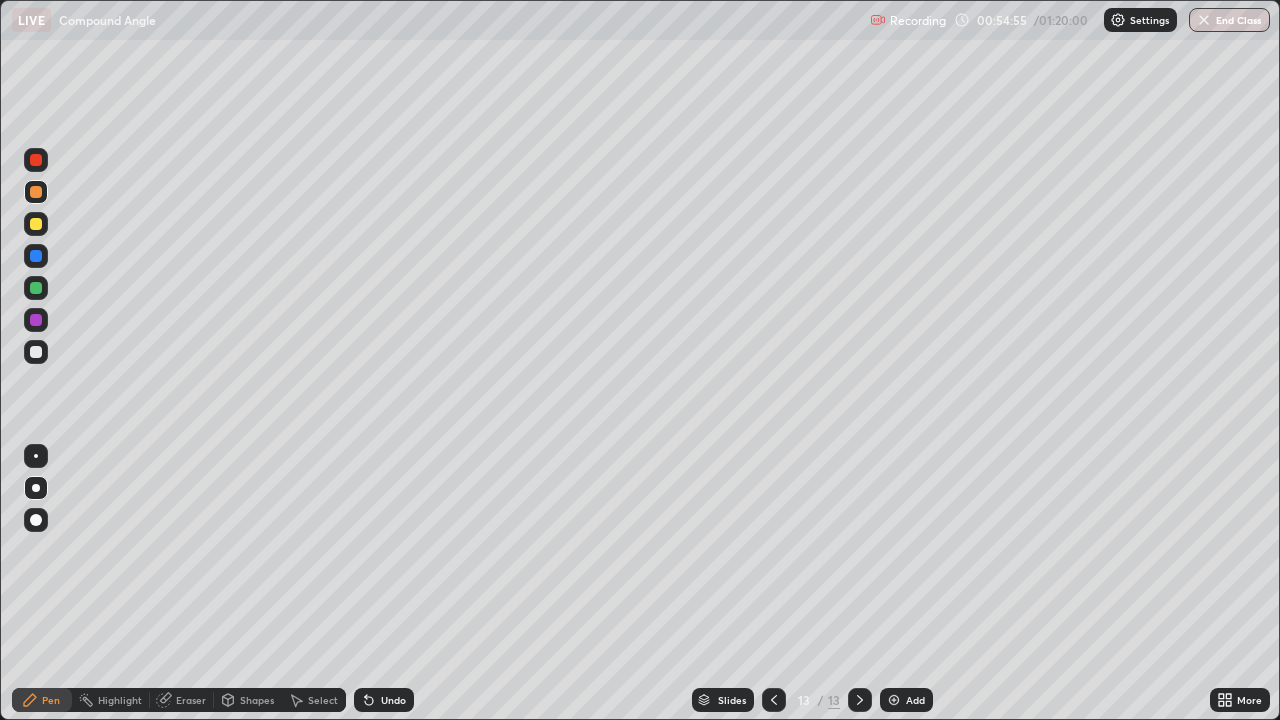 click at bounding box center (36, 224) 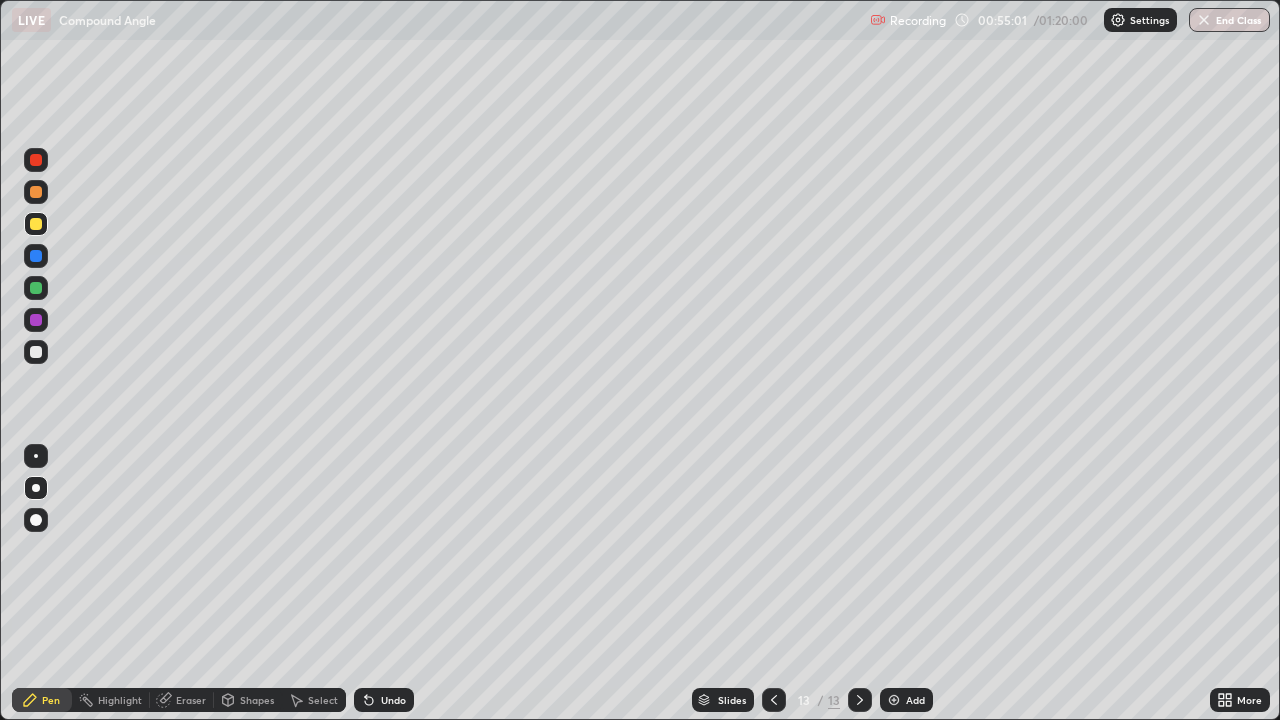 click at bounding box center [36, 256] 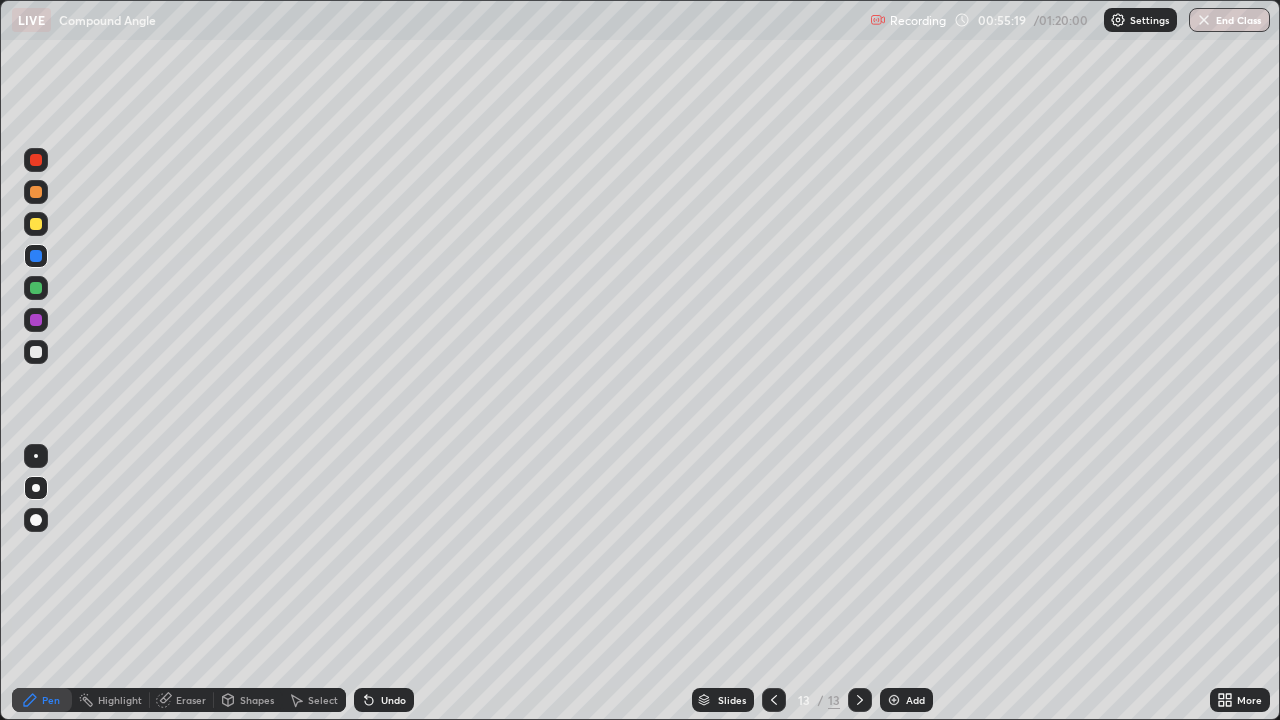 click at bounding box center [36, 288] 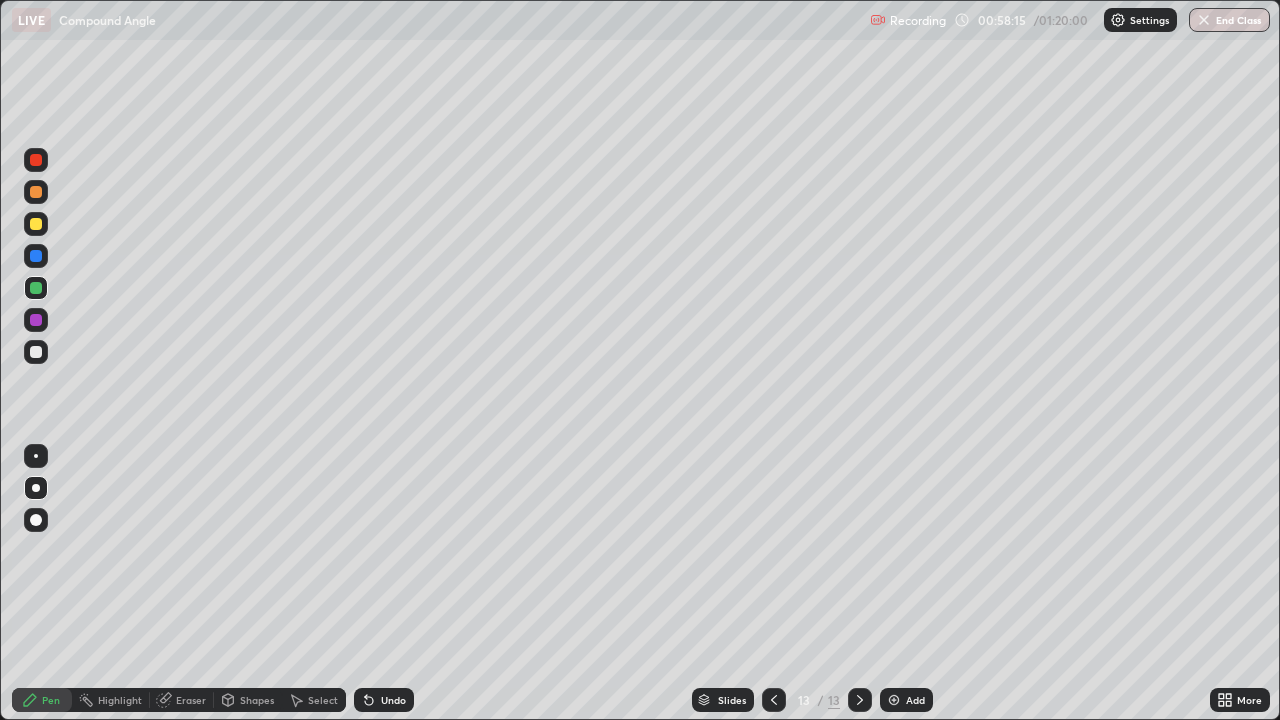 click at bounding box center (36, 320) 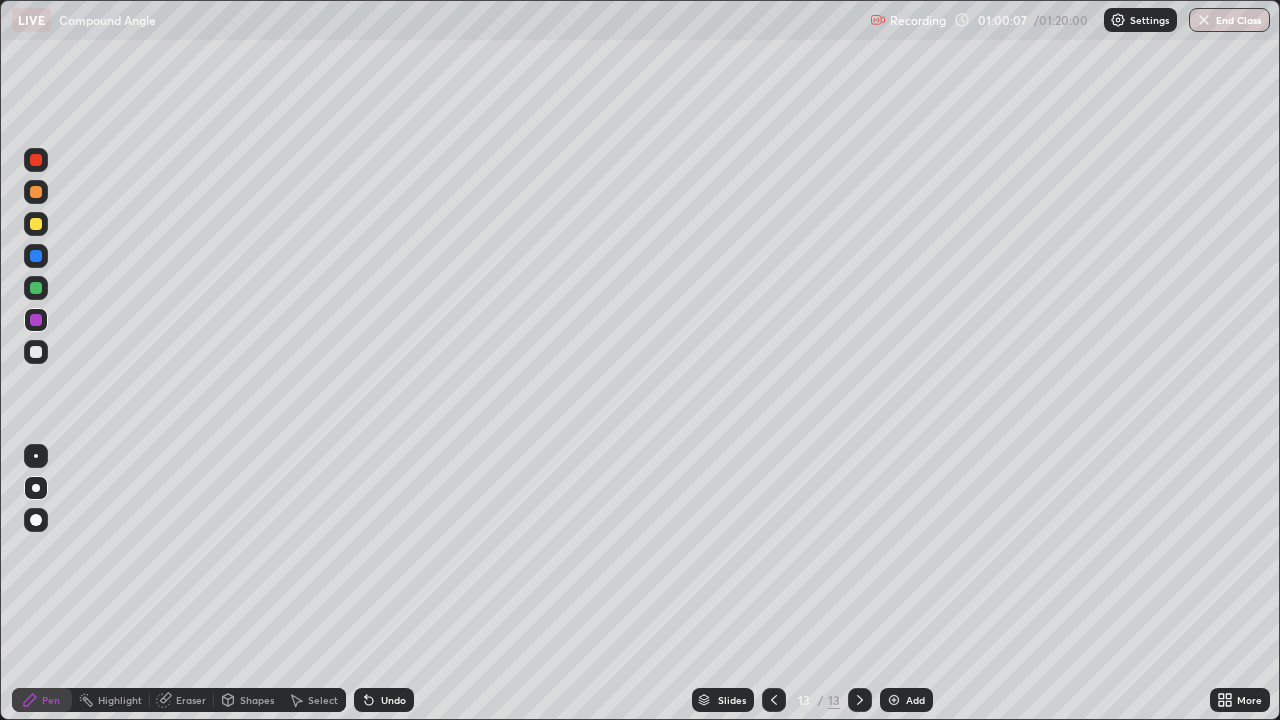 click at bounding box center [894, 700] 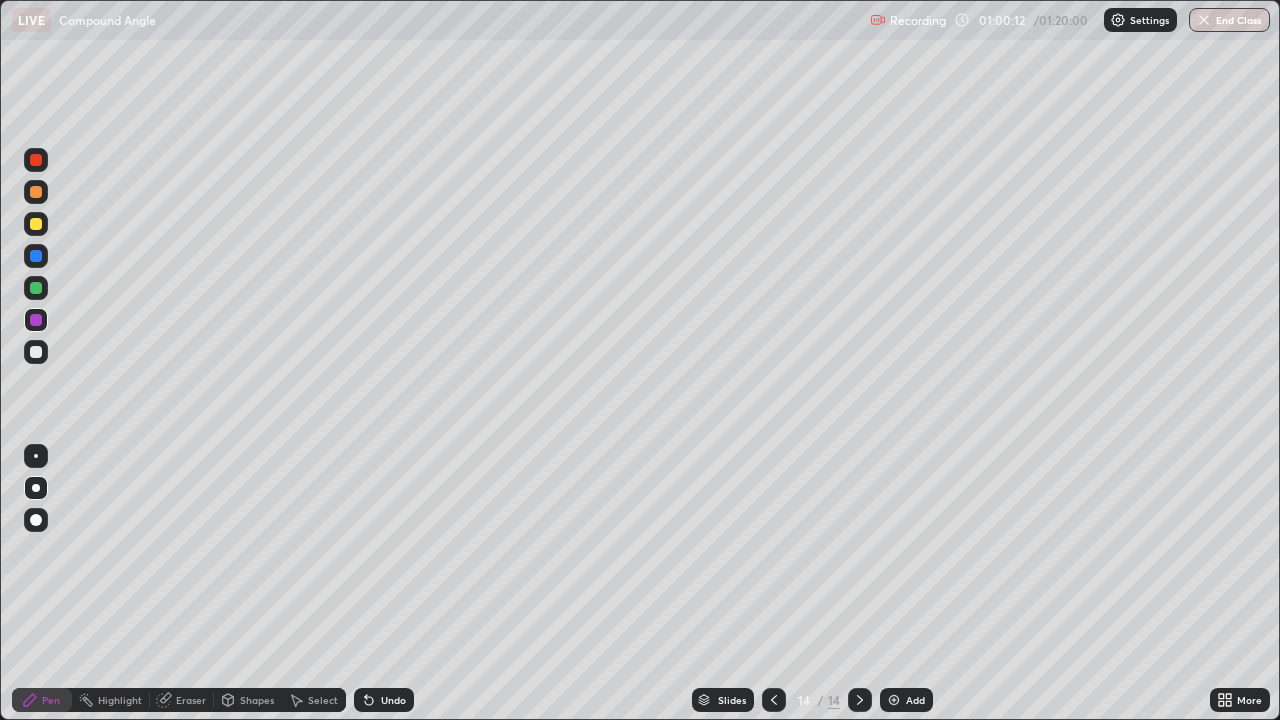click at bounding box center [36, 256] 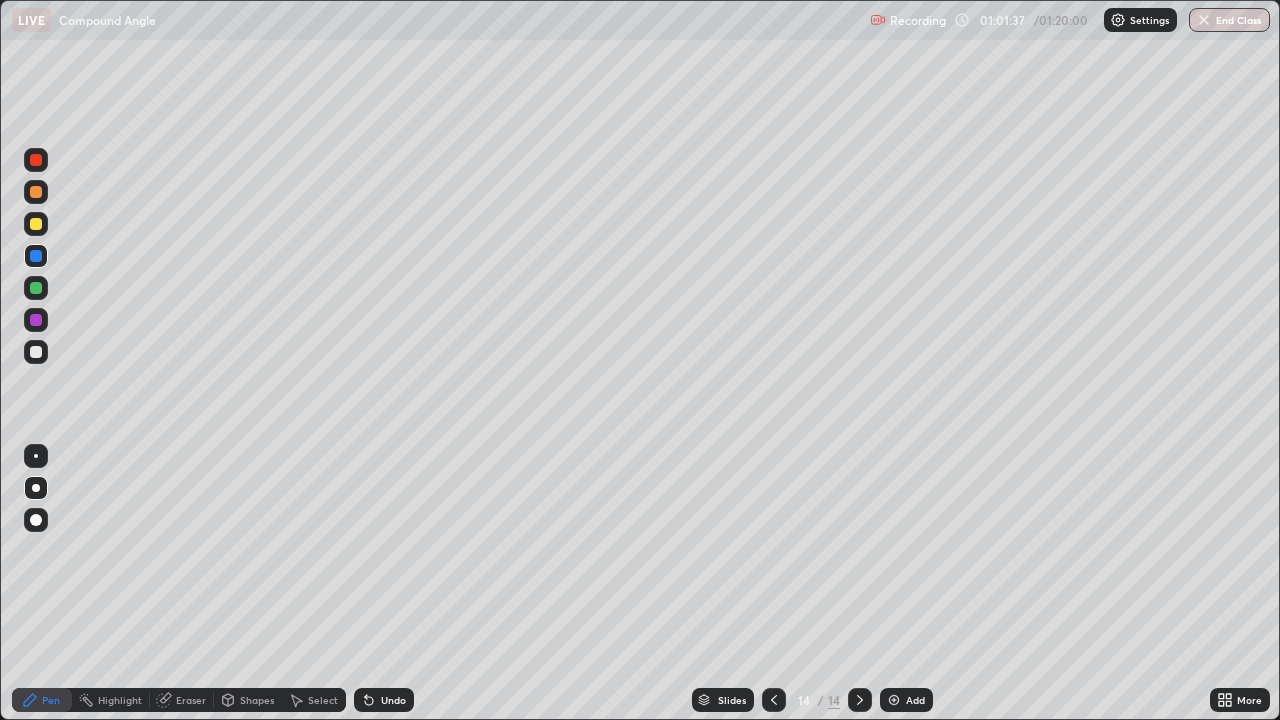 click at bounding box center [36, 320] 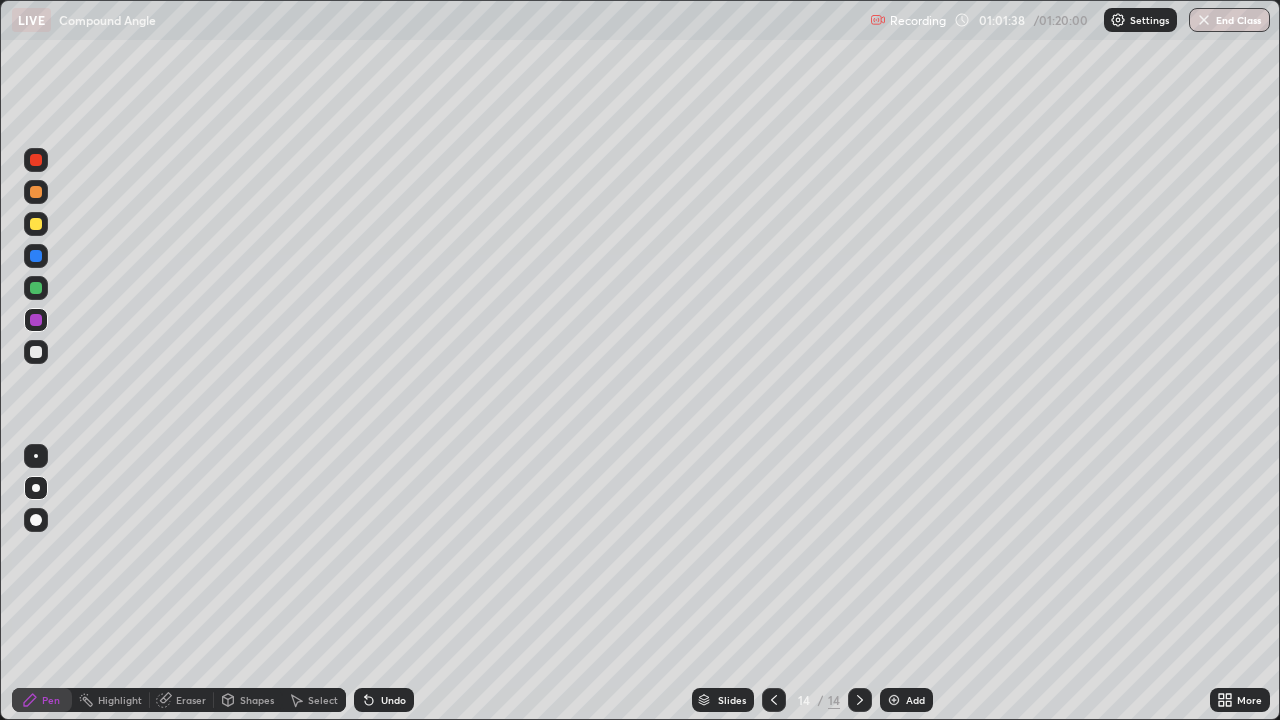 click at bounding box center (36, 288) 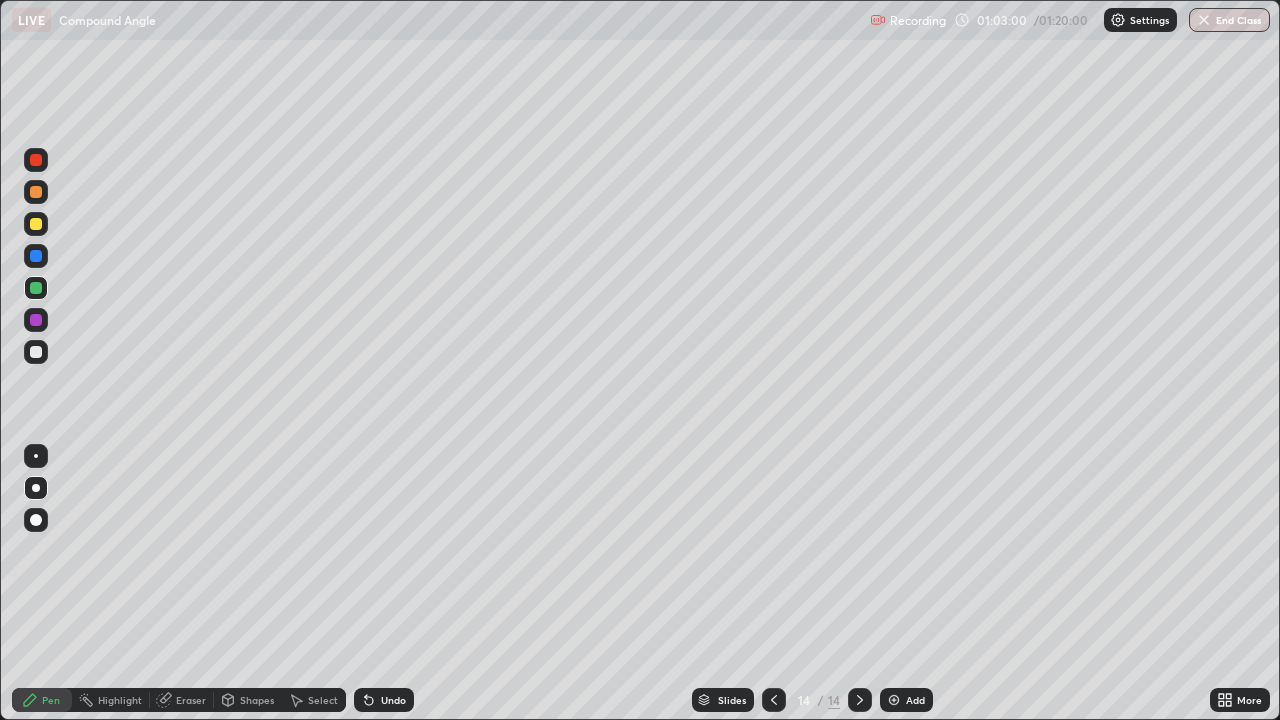 click on "Eraser" at bounding box center (191, 700) 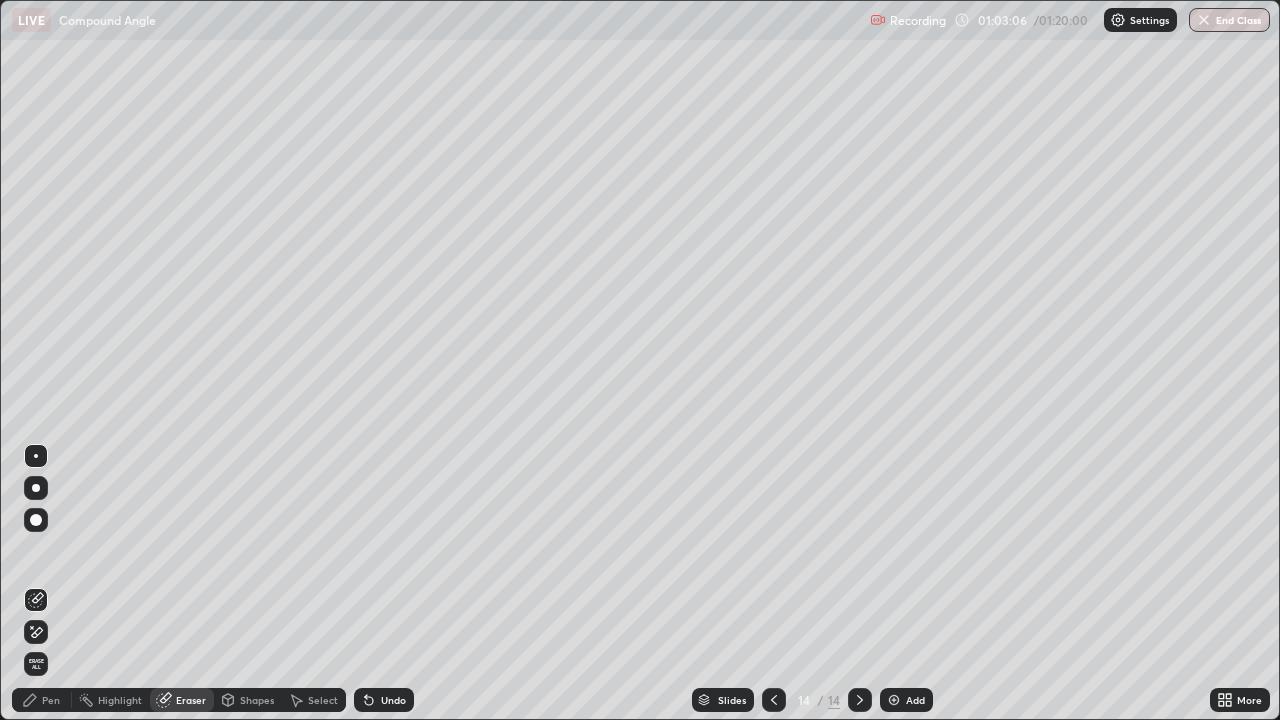 click on "Pen" at bounding box center [51, 700] 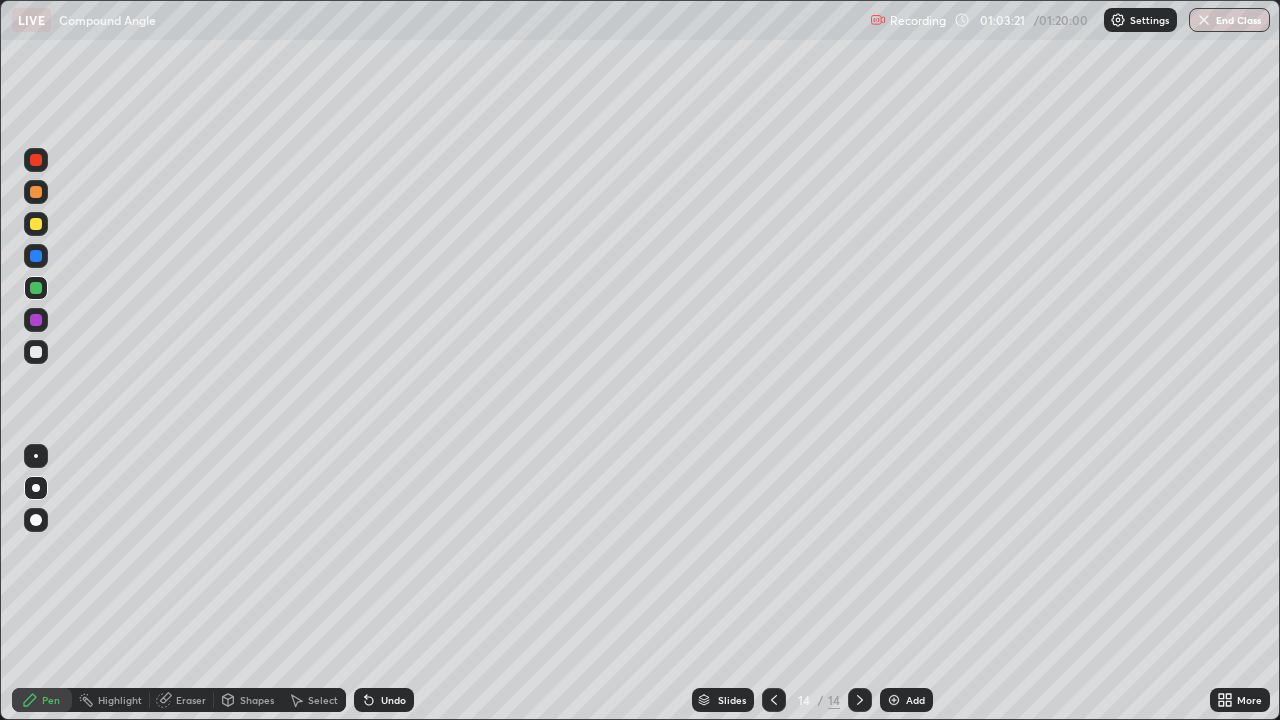 click at bounding box center [36, 352] 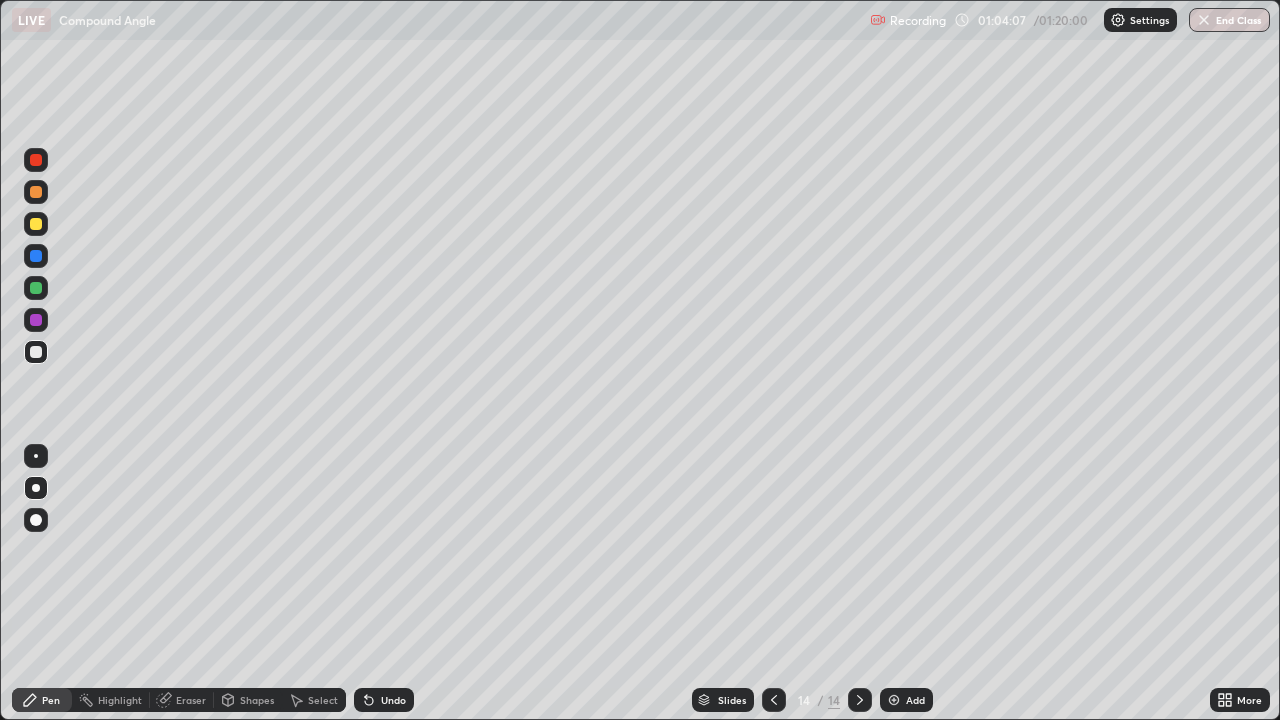 click on "Undo" at bounding box center [384, 700] 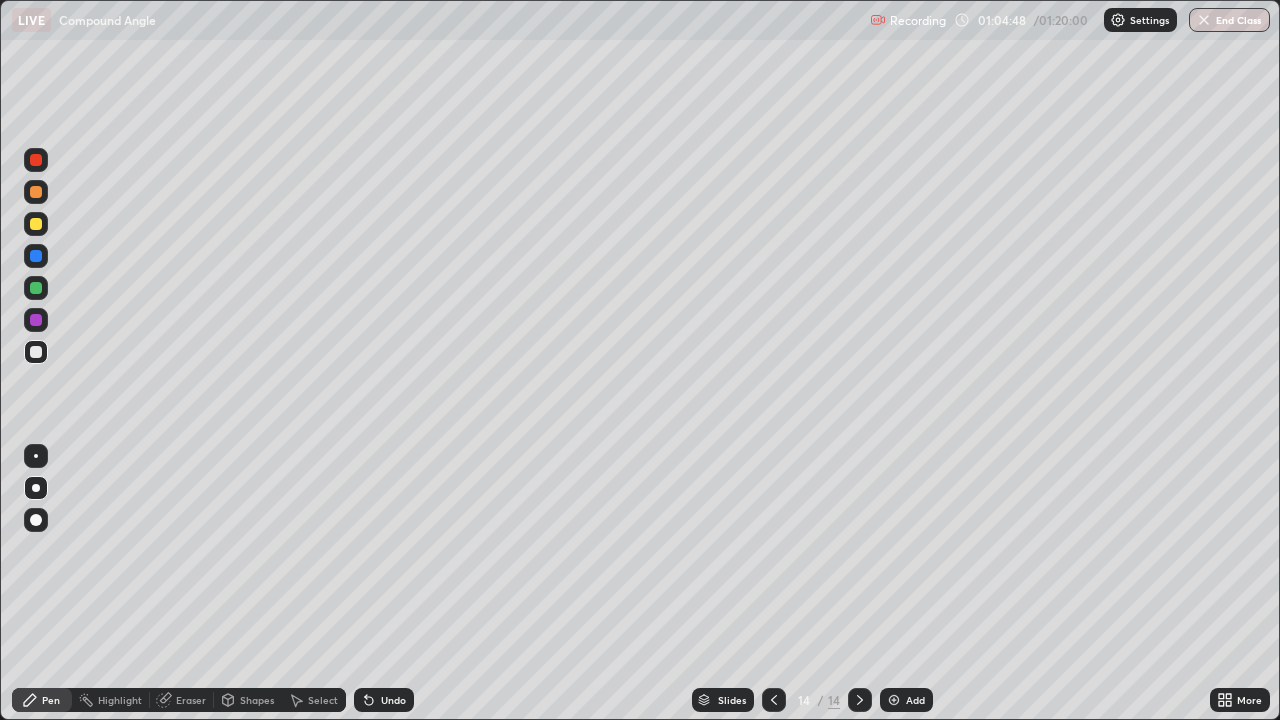 click on "Undo" at bounding box center (384, 700) 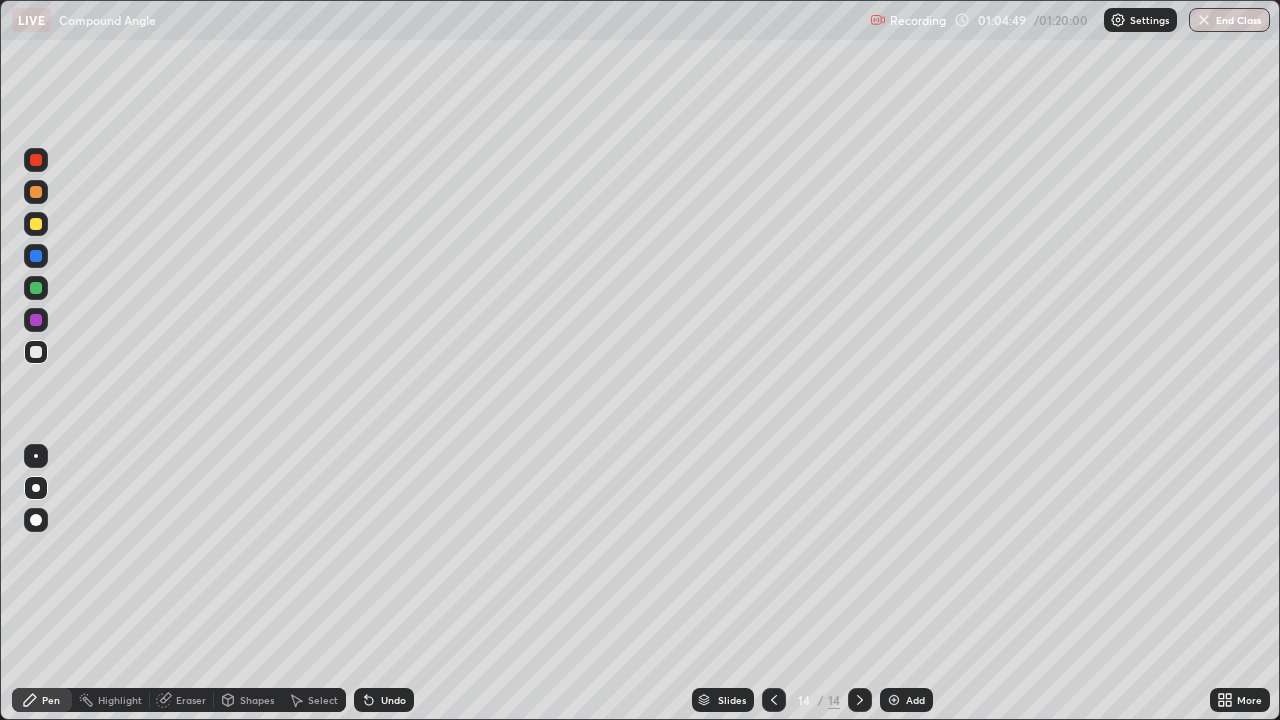 click on "Undo" at bounding box center [384, 700] 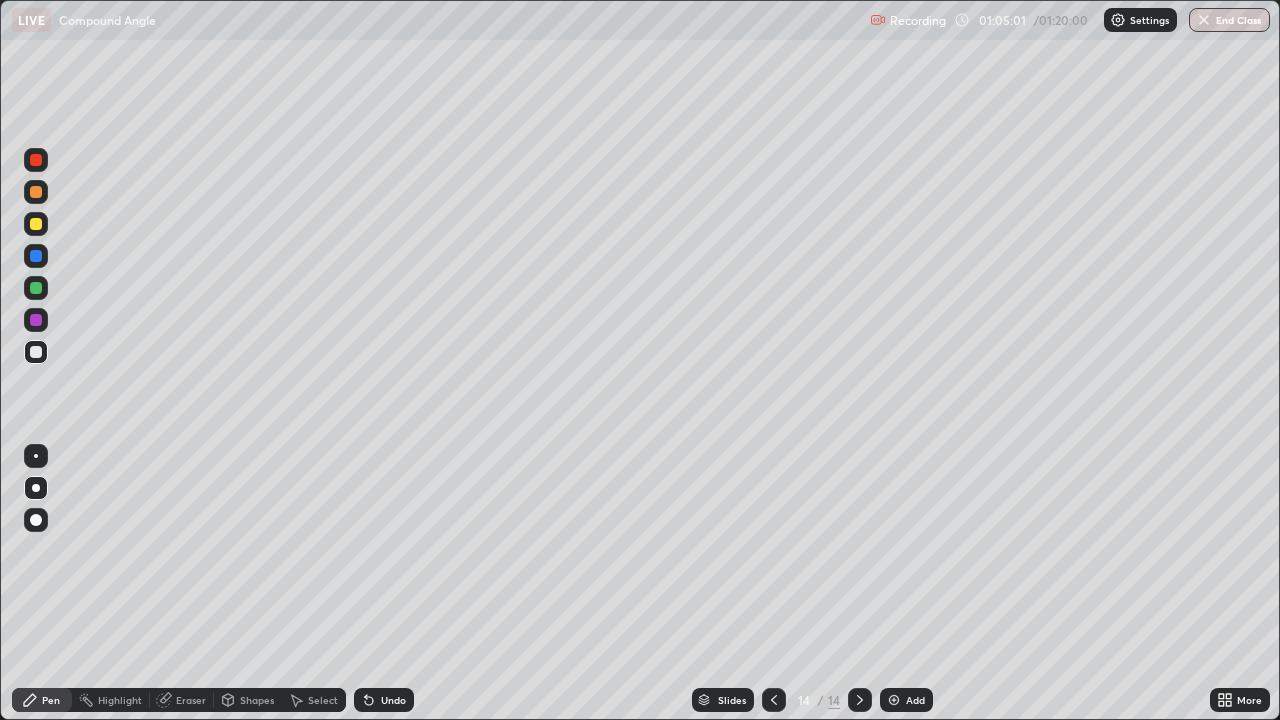 click on "Undo" at bounding box center (393, 700) 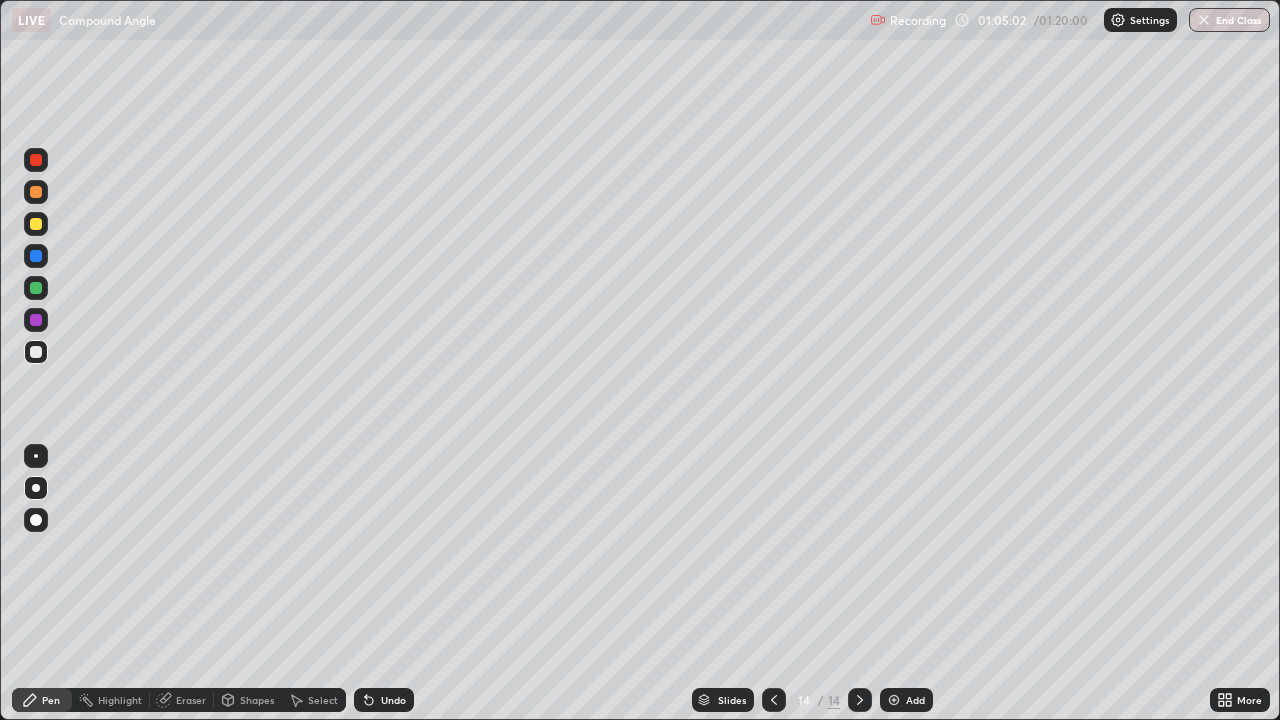 click on "Undo" at bounding box center [393, 700] 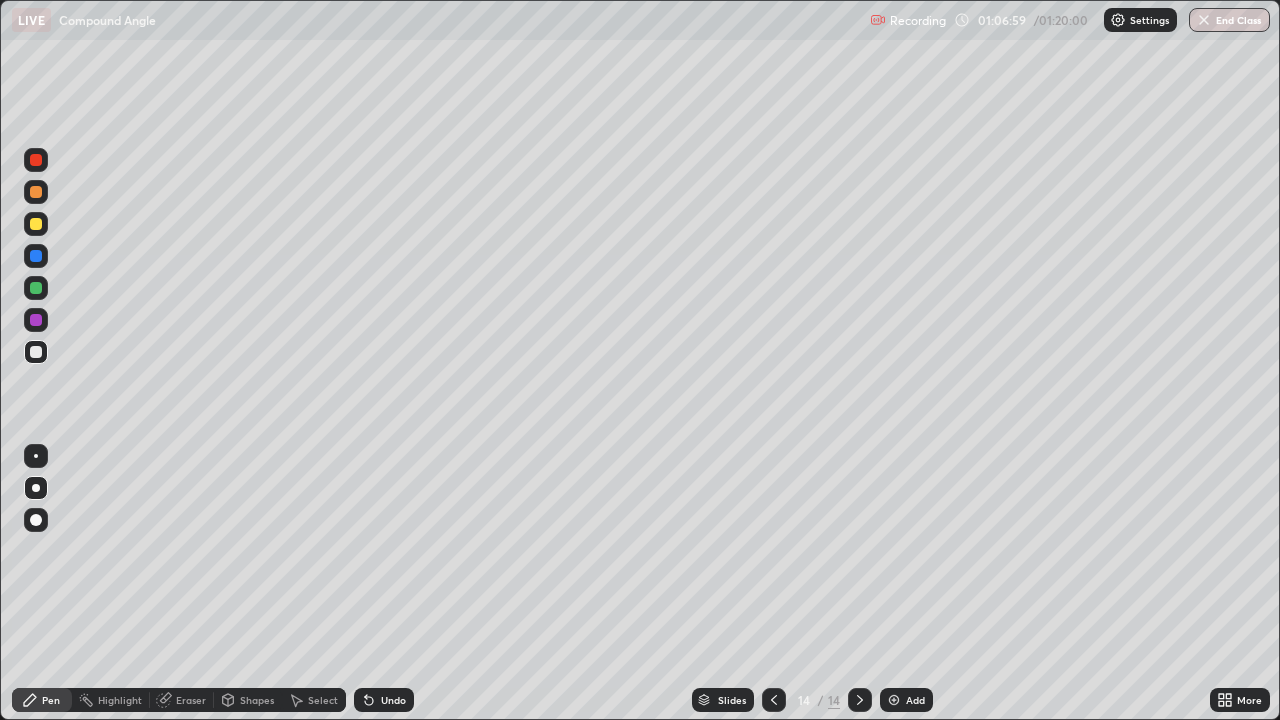click at bounding box center [36, 288] 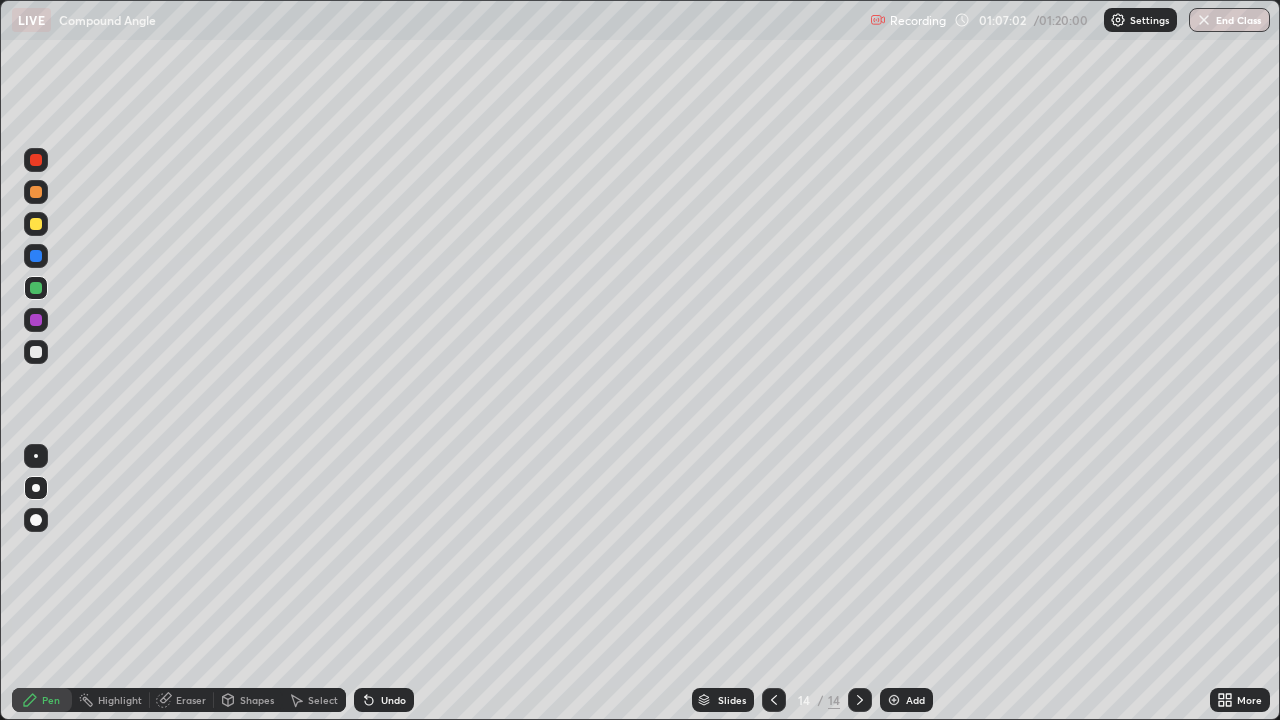 click 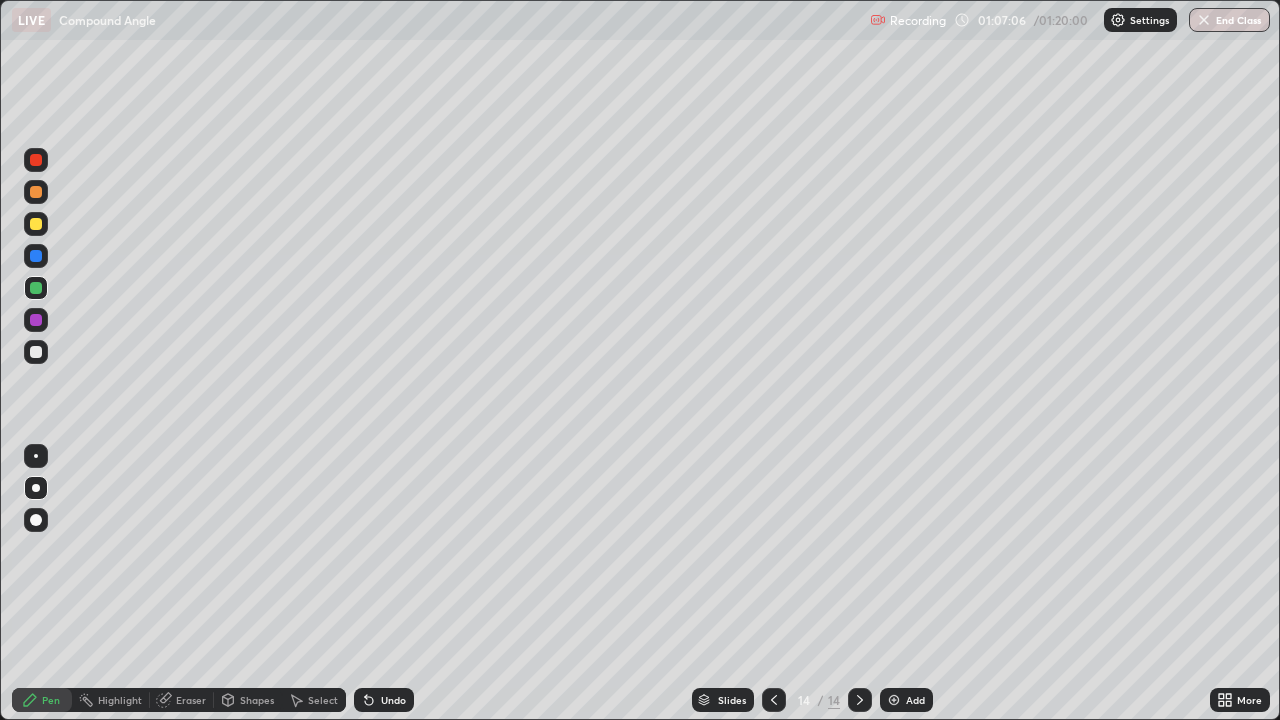 click 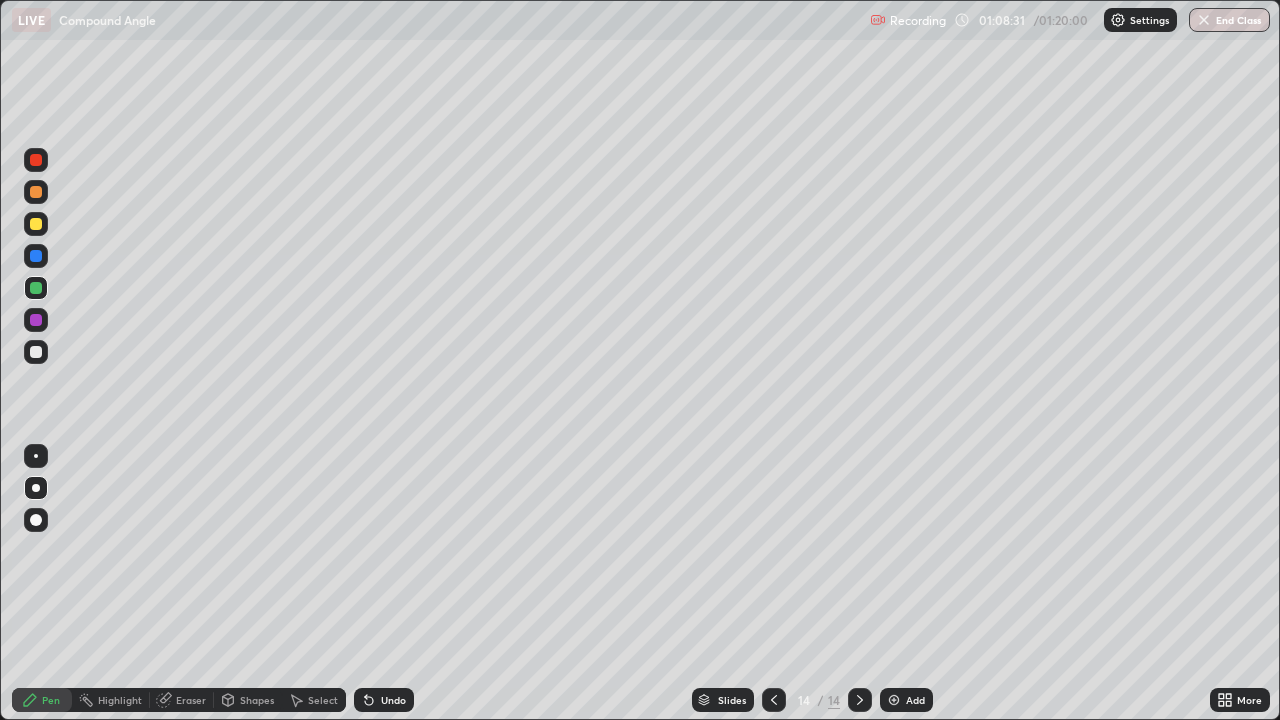 click on "End Class" at bounding box center [1229, 20] 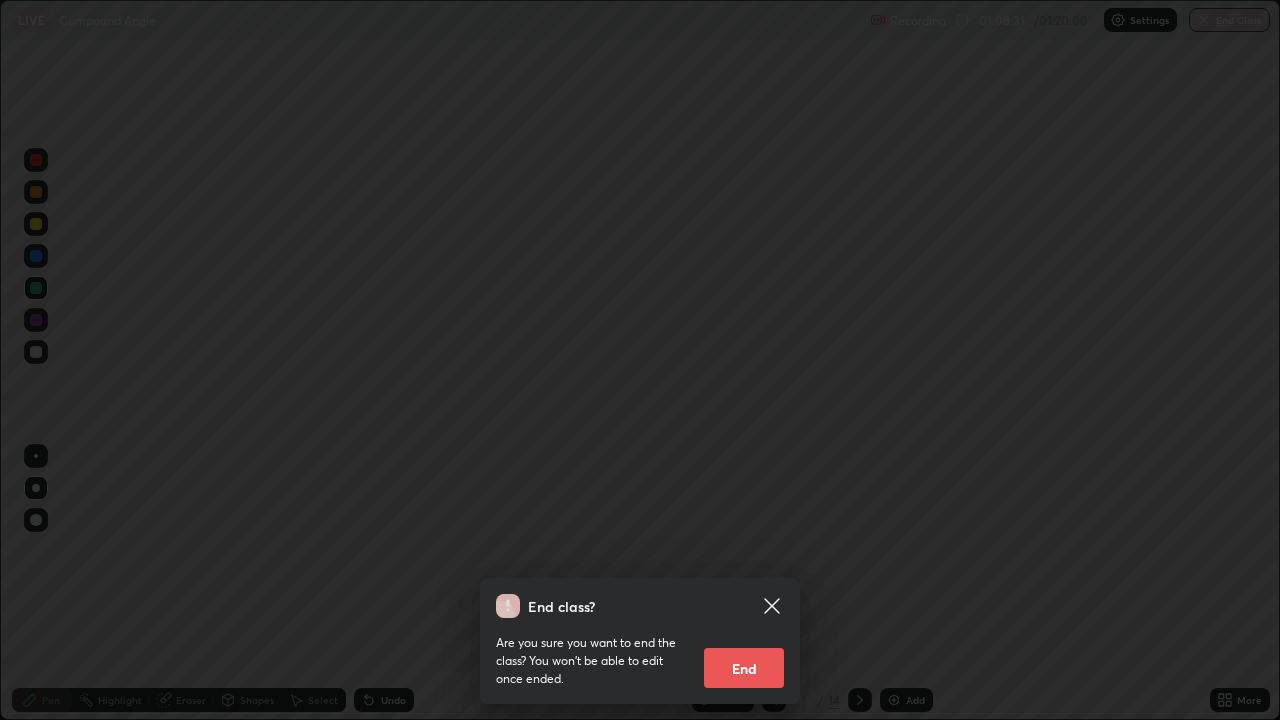 click on "End" at bounding box center (744, 668) 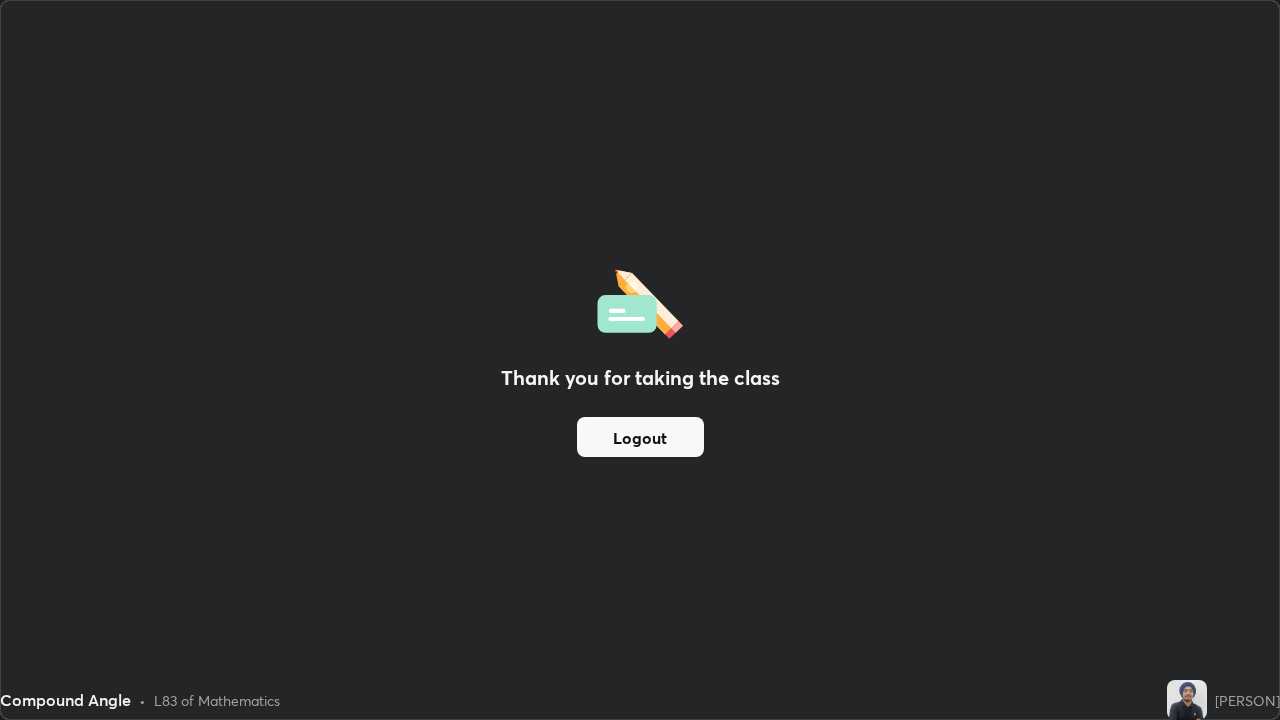 click on "Logout" at bounding box center [640, 437] 